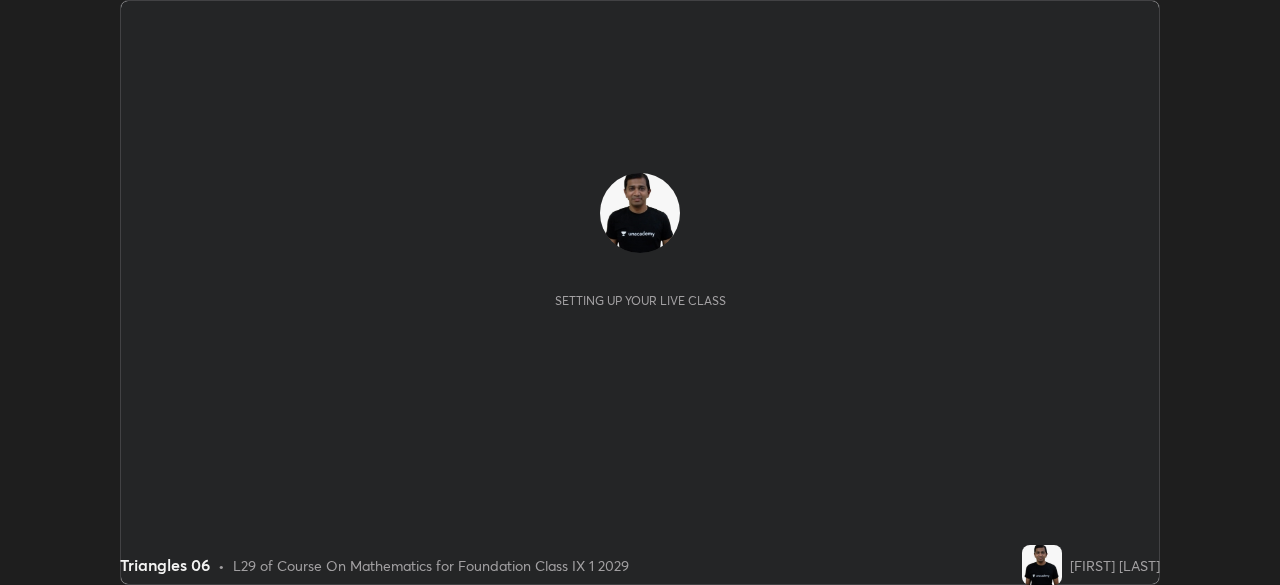 scroll, scrollTop: 0, scrollLeft: 0, axis: both 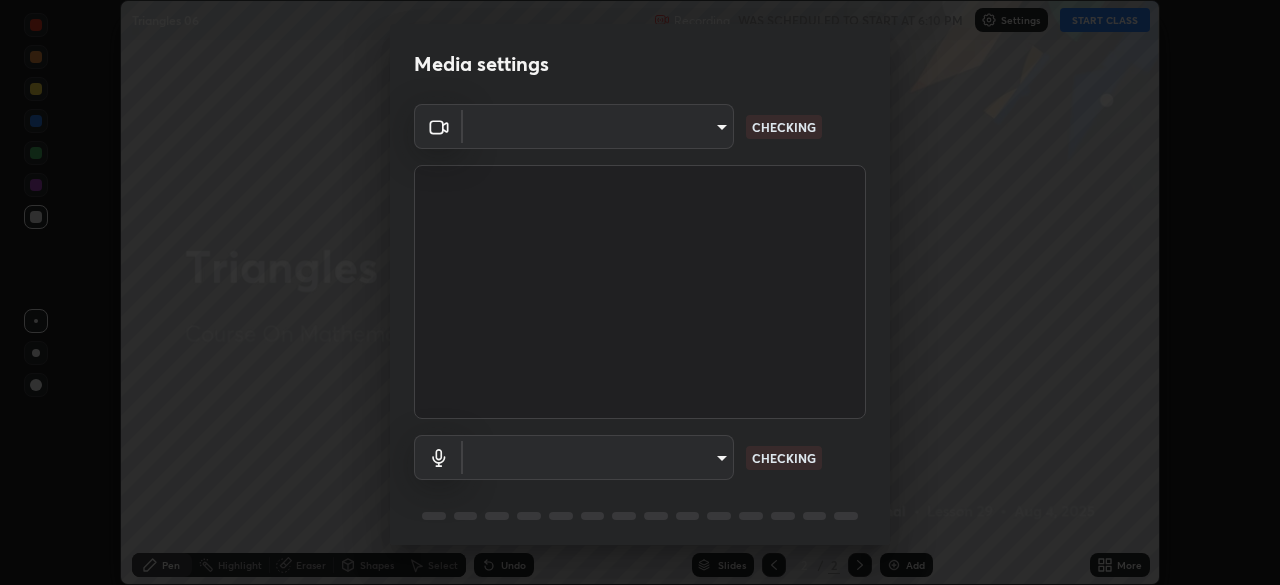 type on "f71e553e624726a4ddb0c4b08359c131bfc597280813abeb697258ceb3185fd0" 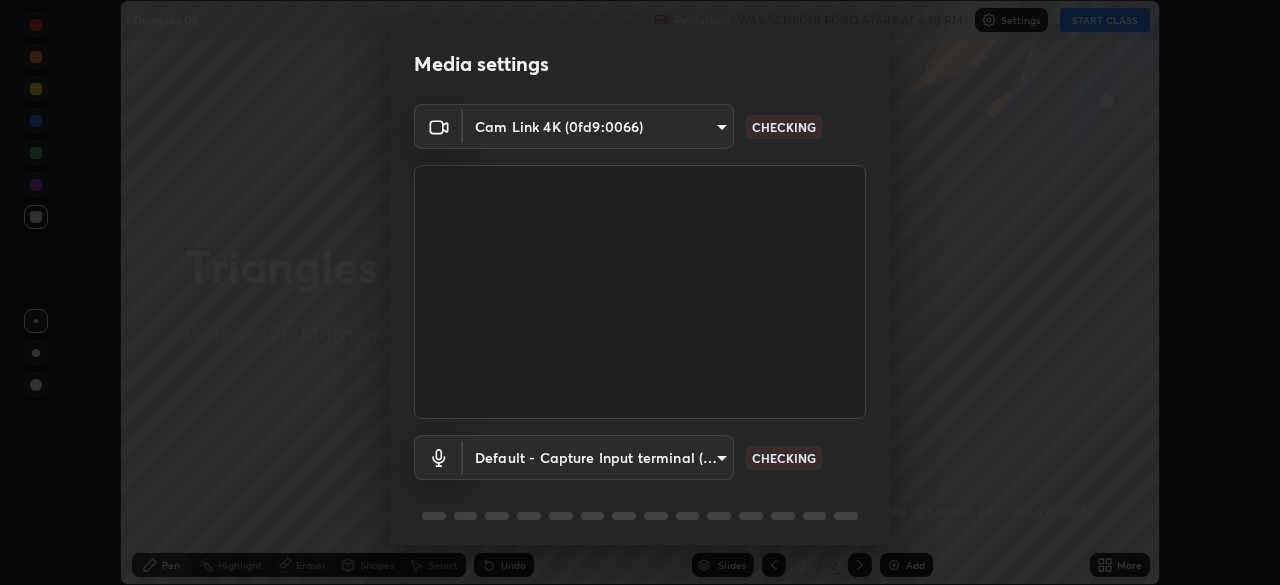 scroll, scrollTop: 71, scrollLeft: 0, axis: vertical 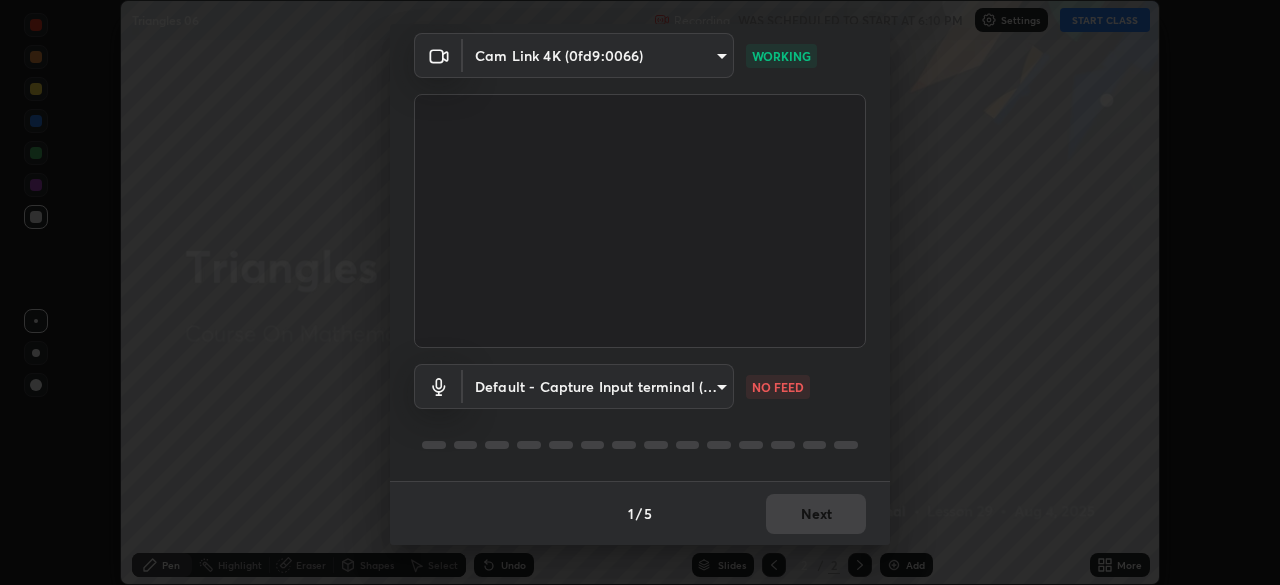 click on "Erase all Triangles 06 Recording WAS SCHEDULED TO START AT  6:10 PM Settings START CLASS Setting up your live class Triangles 06 • L29 of Course On Mathematics for Foundation Class IX 1 2029 [FIRST] [LAST] Pen Highlight Eraser Shapes Select Undo Slides 2 / 2 Add More No doubts shared Encourage your learners to ask a doubt for better clarity Report an issue Reason for reporting Buffering Chat not working Audio - Video sync issue Educator video quality low ​ Attach an image Report Media settings Cam Link 4K (0fd9:0066) [HASH] WORKING Default - Capture Input terminal (Digital Array MIC) default NO FEED 1 / 5 Next" at bounding box center (640, 292) 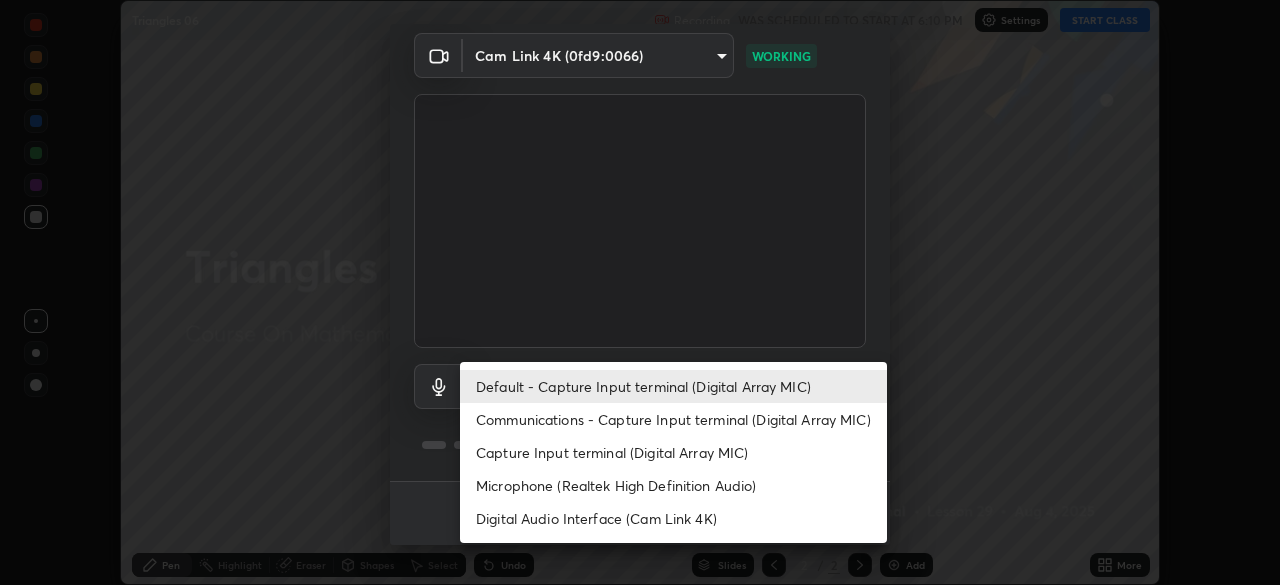 click on "Communications - Capture Input terminal (Digital Array MIC)" at bounding box center [673, 419] 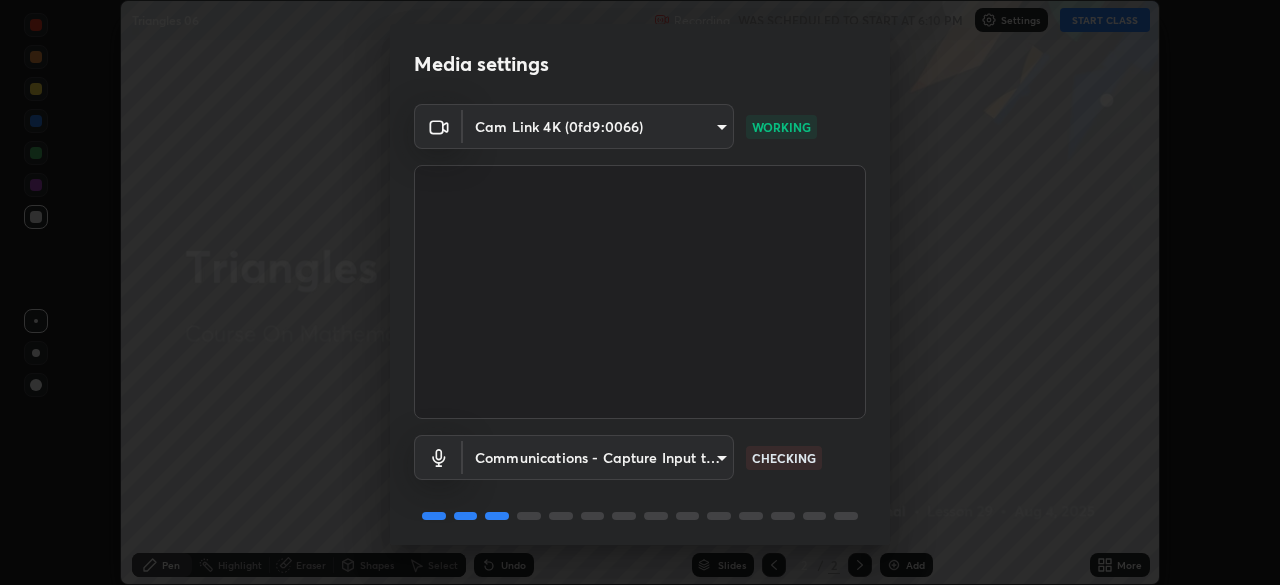 scroll, scrollTop: 71, scrollLeft: 0, axis: vertical 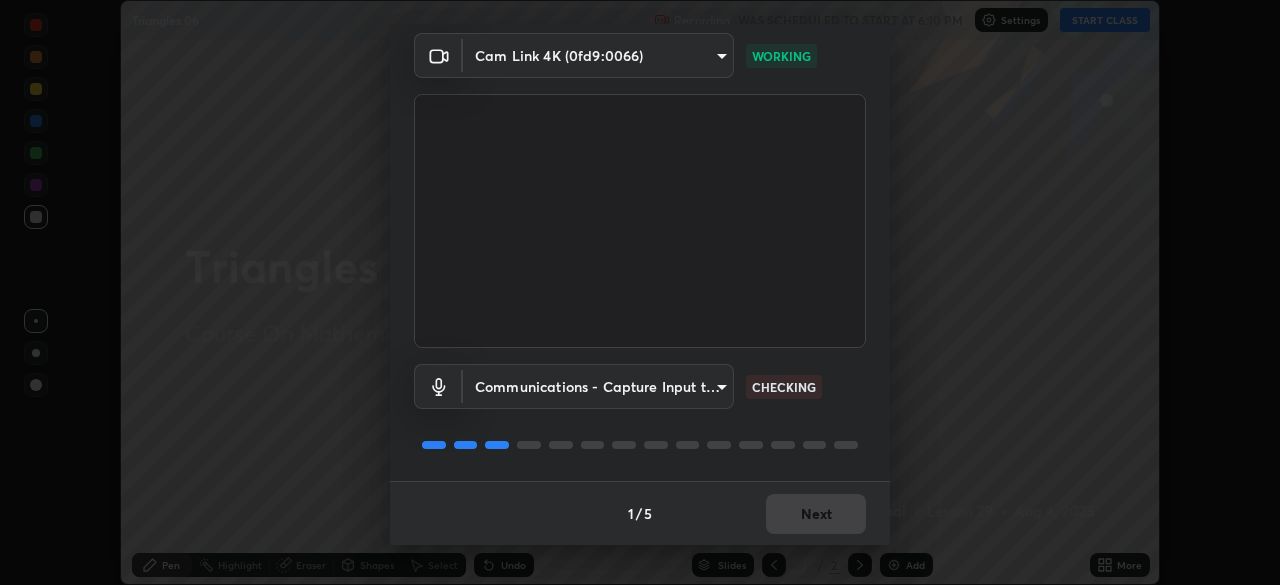 click on "1 / 5 Next" at bounding box center [640, 513] 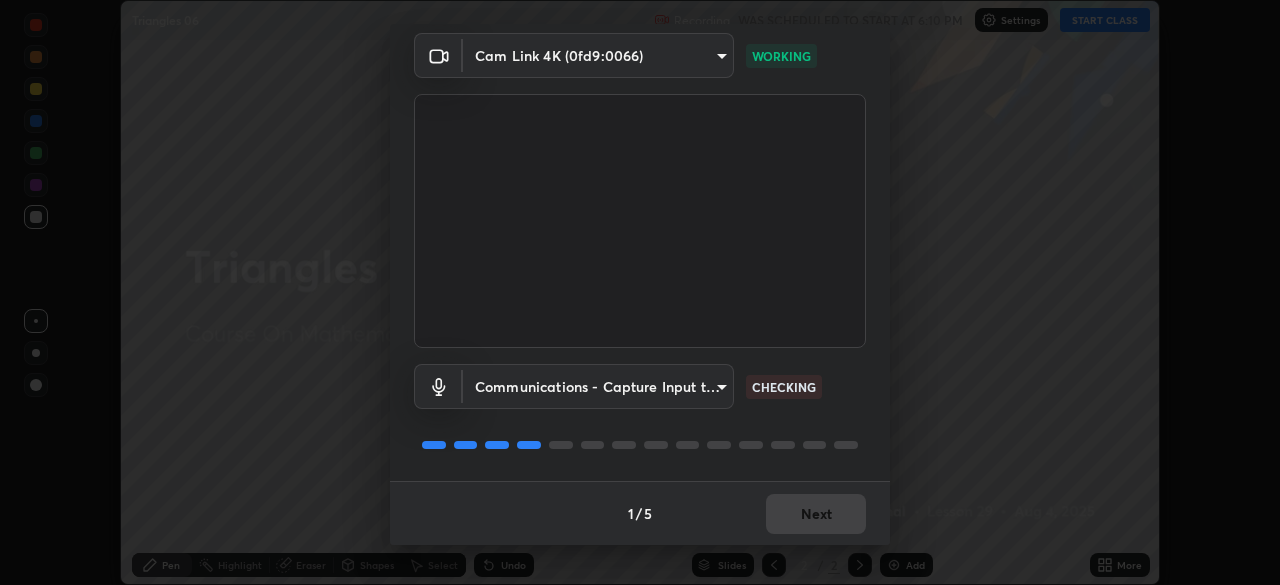 click on "Erase all Triangles 06 Recording WAS SCHEDULED TO START AT  6:10 PM Settings START CLASS Setting up your live class Triangles 06 • L29 of Course On Mathematics for Foundation Class IX 1 2029 [FIRST] [LAST] Pen Highlight Eraser Shapes Select Undo Slides 2 / 2 Add More No doubts shared Encourage your learners to ask a doubt for better clarity Report an issue Reason for reporting Buffering Chat not working Audio - Video sync issue Educator video quality low ​ Attach an image Report Media settings Cam Link 4K (0fd9:0066) [HASH] WORKING Communications - Capture Input terminal (Digital Array MIC) communications CHECKING 1 / 5 Next" at bounding box center (640, 292) 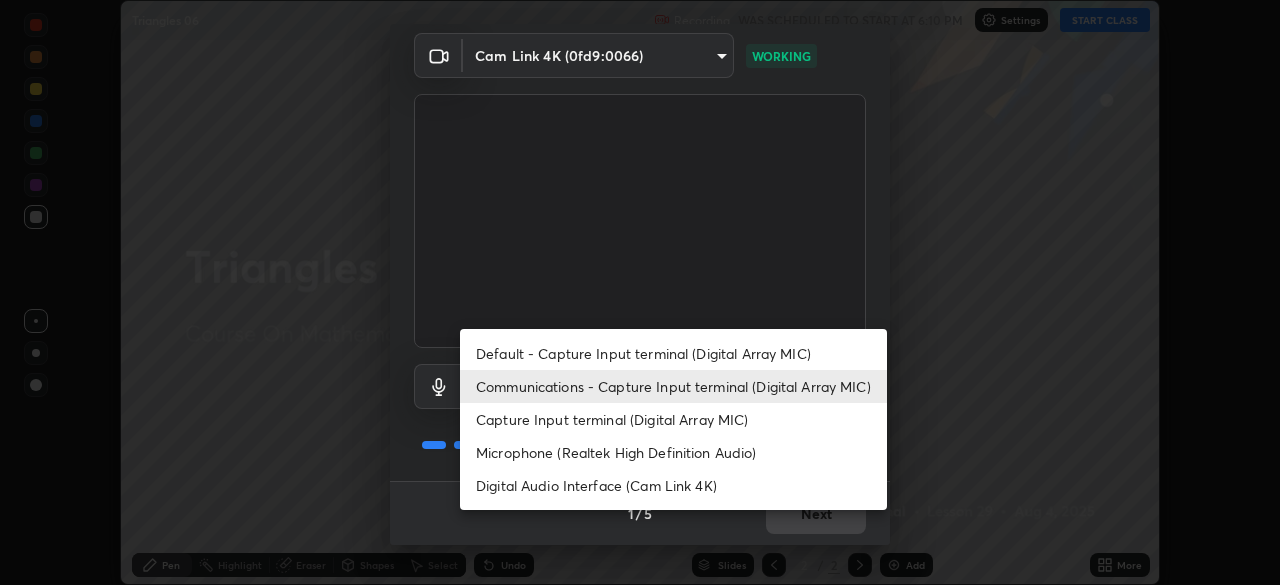 click on "Digital Audio Interface (Cam Link 4K)" at bounding box center [673, 485] 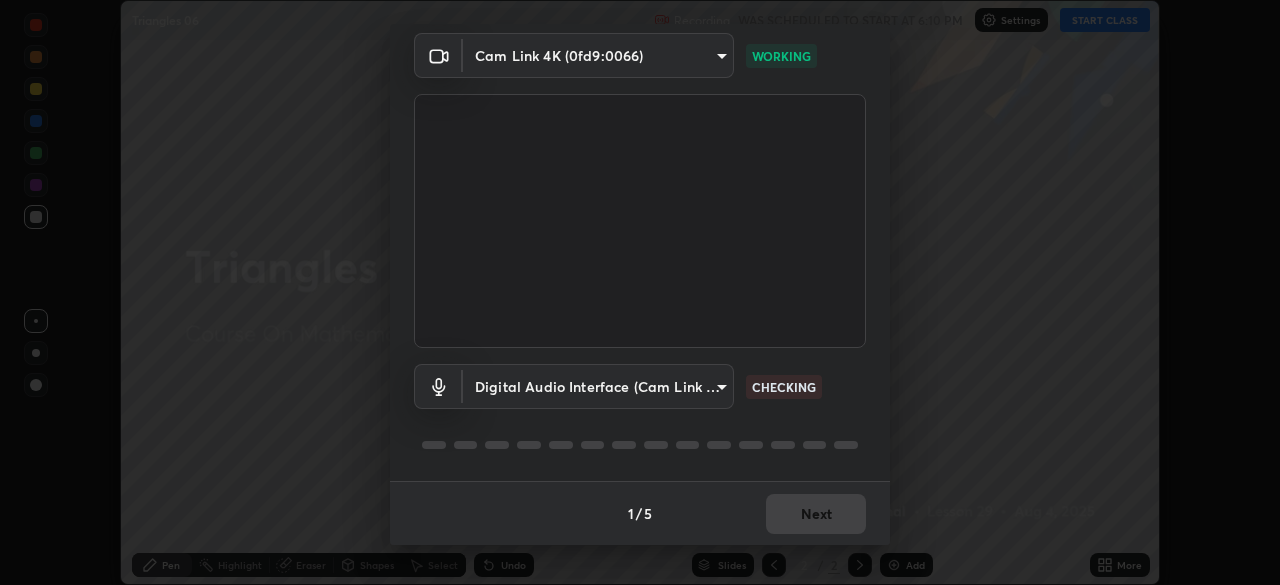click on "Erase all Triangles 06 Recording WAS SCHEDULED TO START AT  6:10 PM Settings START CLASS Setting up your live class Triangles 06 • L29 of Course On Mathematics for Foundation Class IX 1 2029 [FIRST] [LAST] Pen Highlight Eraser Shapes Select Undo Slides 2 / 2 Add More No doubts shared Encourage your learners to ask a doubt for better clarity Report an issue Reason for reporting Buffering Chat not working Audio - Video sync issue Educator video quality low ​ Attach an image Report Media settings Cam Link 4K (0fd9:0066) [HASH] WORKING Digital Audio Interface (Cam Link 4K) [HASH] CHECKING 1 / 5 Next" at bounding box center [640, 292] 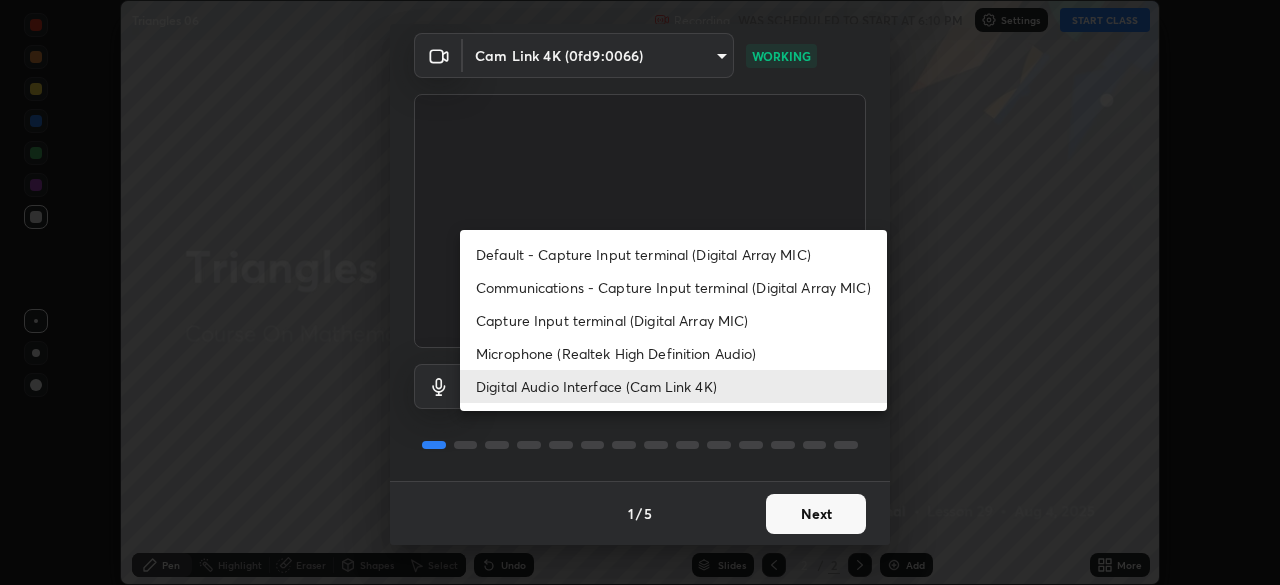 click at bounding box center (640, 292) 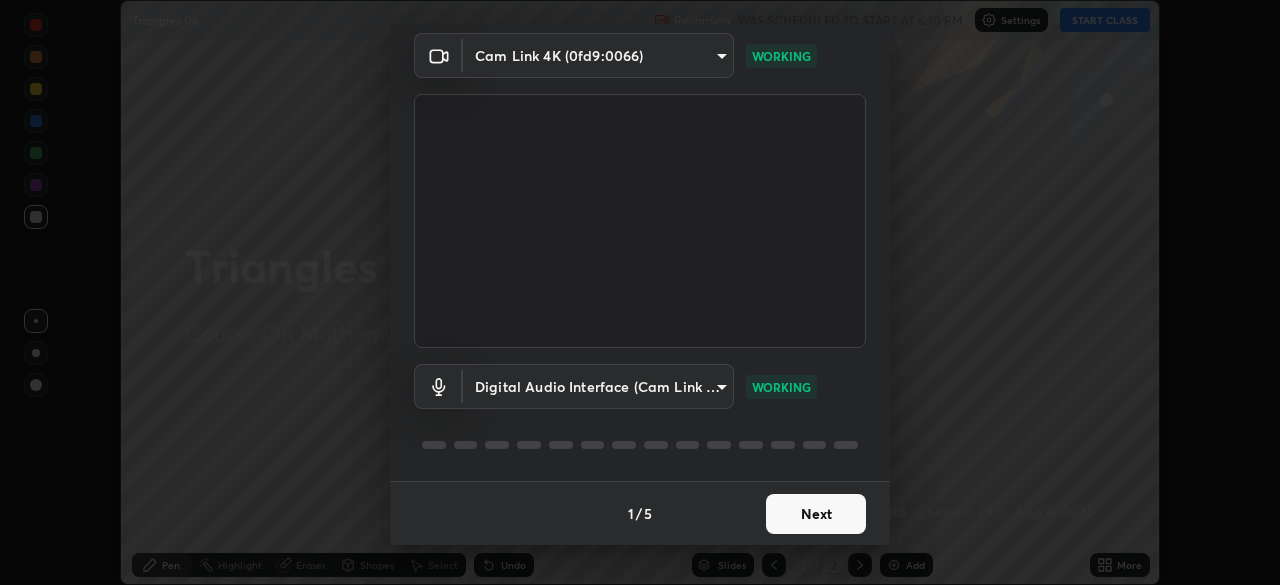 click on "Next" at bounding box center [816, 514] 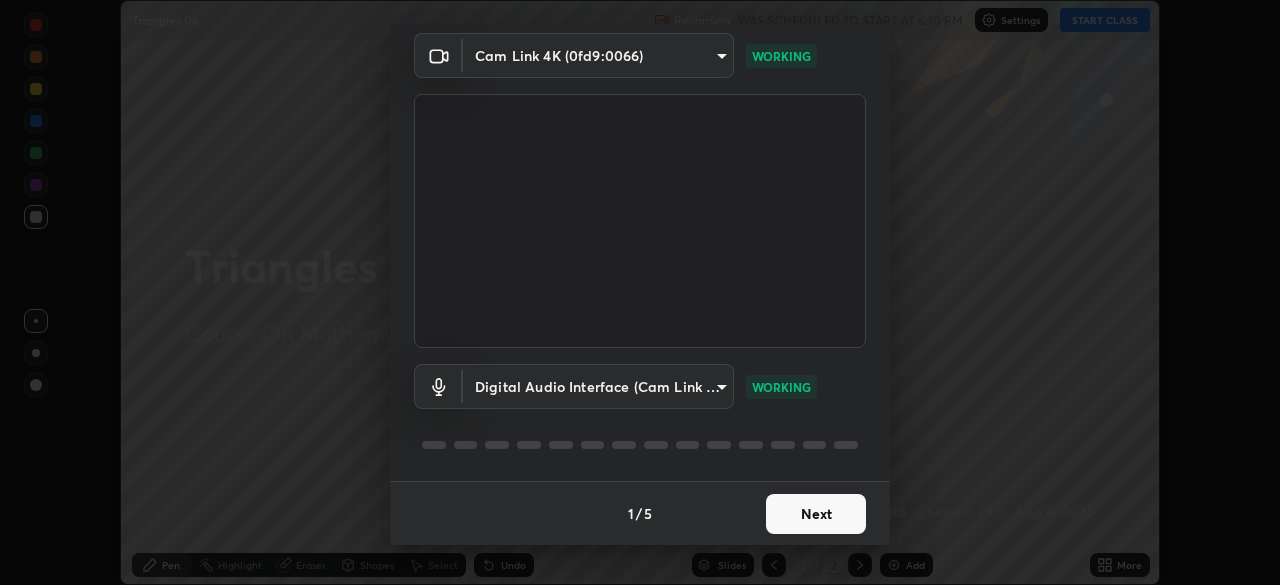 scroll, scrollTop: 0, scrollLeft: 0, axis: both 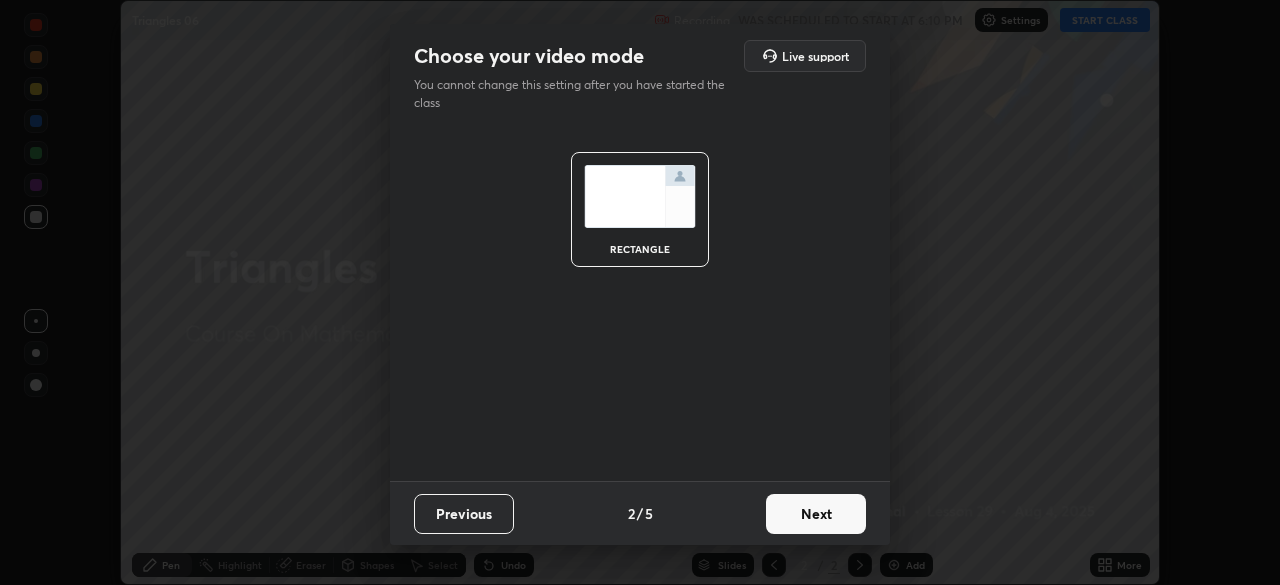 click on "Next" at bounding box center (816, 514) 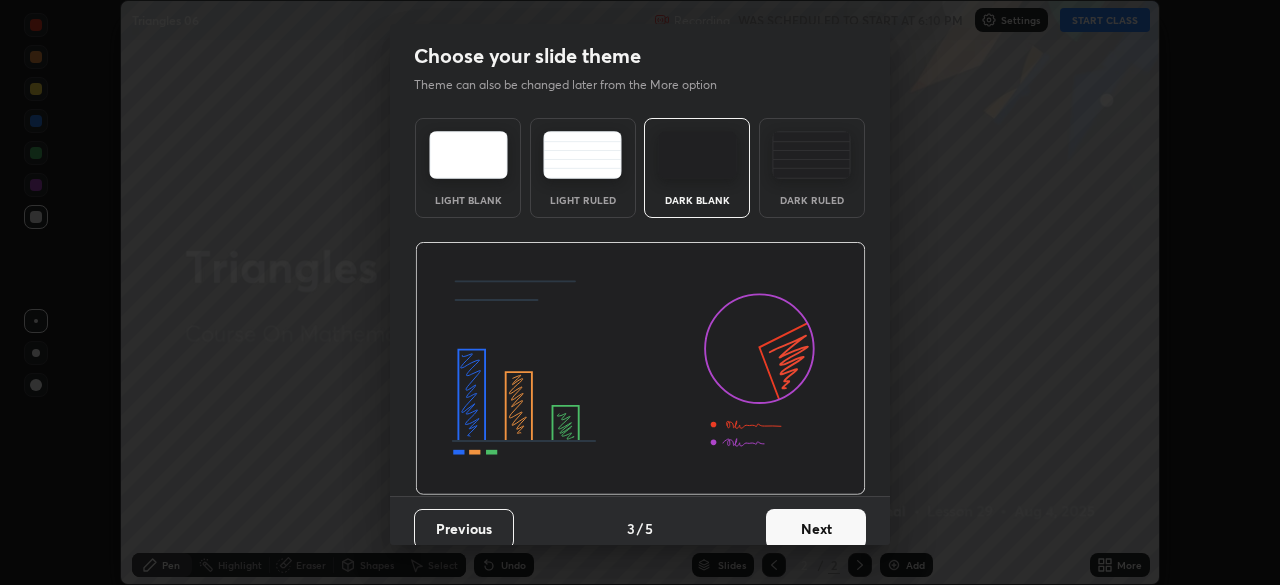 click on "Next" at bounding box center (816, 529) 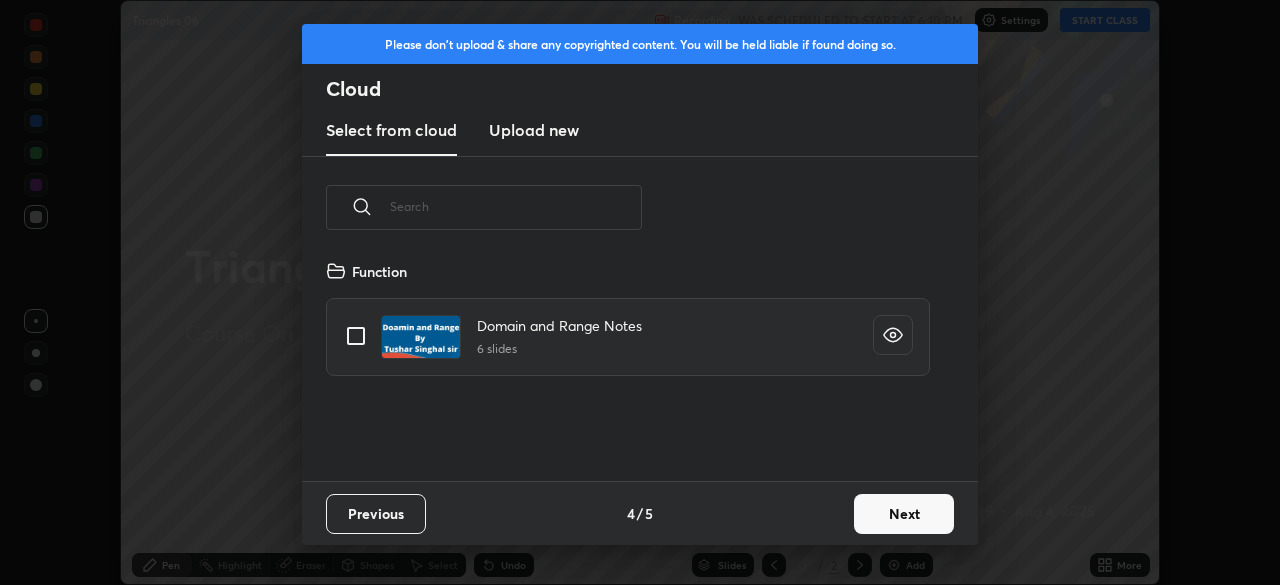 click on "Next" at bounding box center (904, 514) 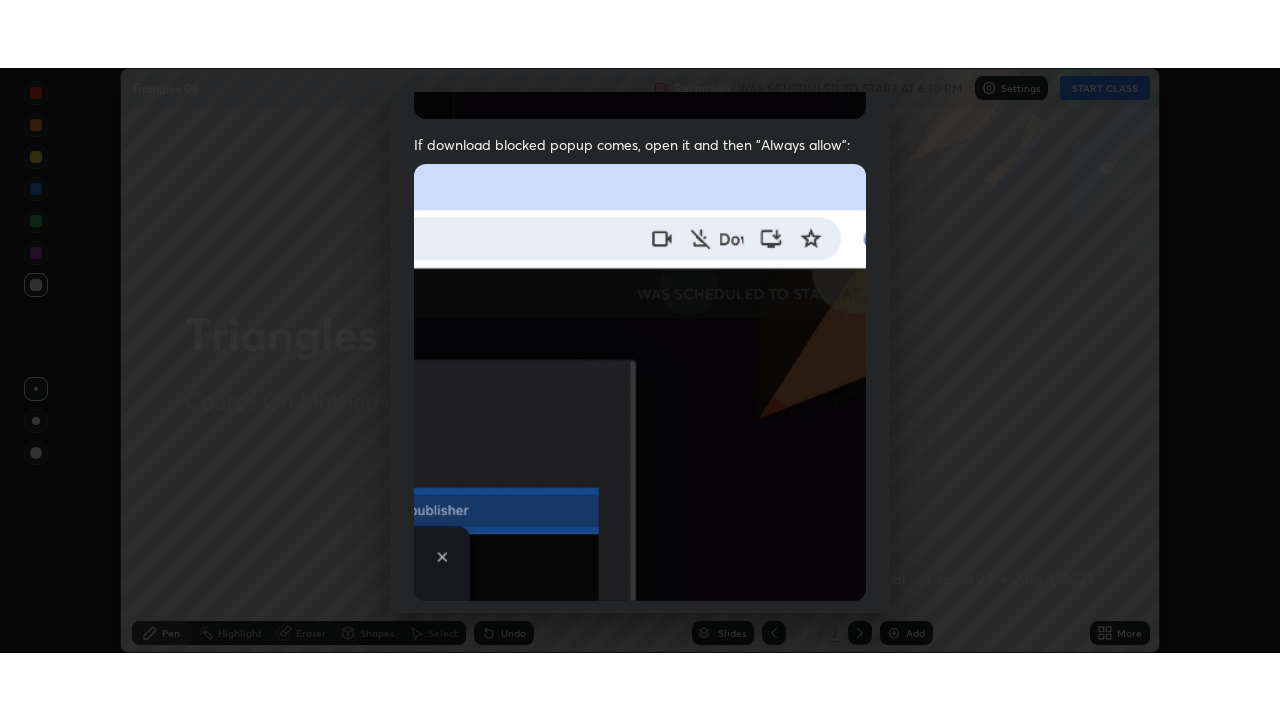 scroll, scrollTop: 479, scrollLeft: 0, axis: vertical 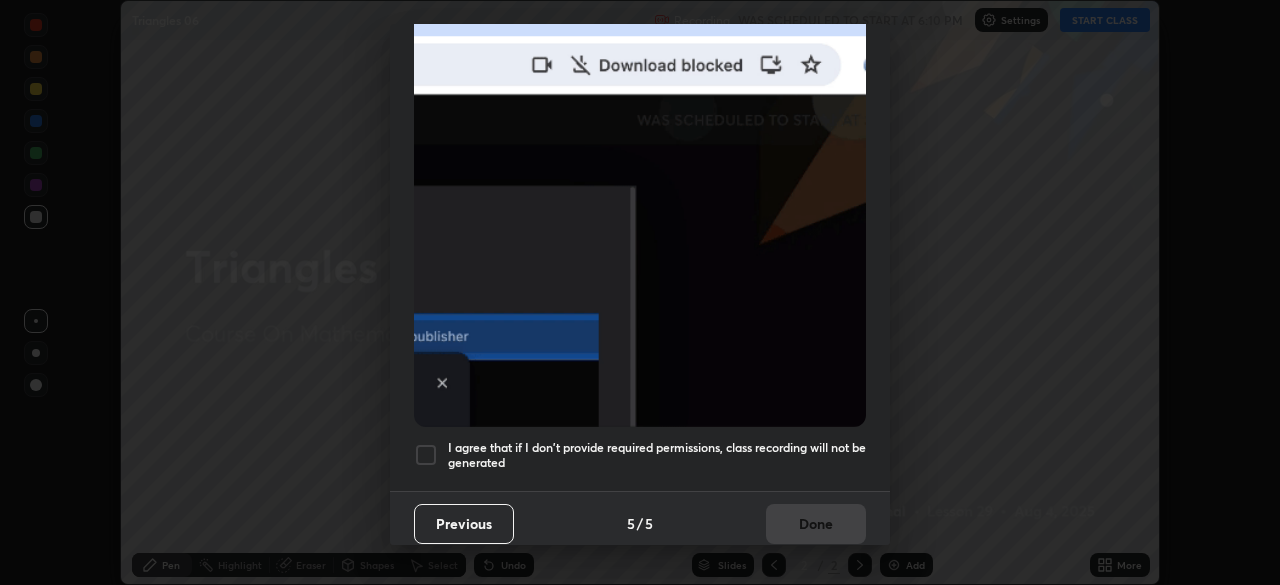 click at bounding box center (426, 455) 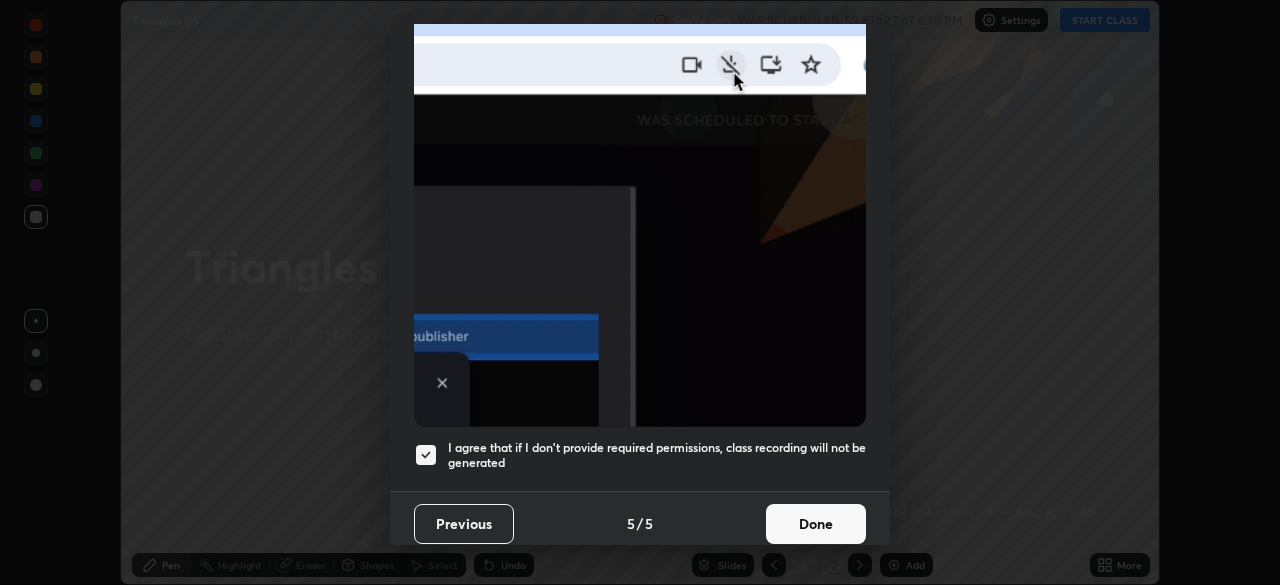 click on "Done" at bounding box center (816, 524) 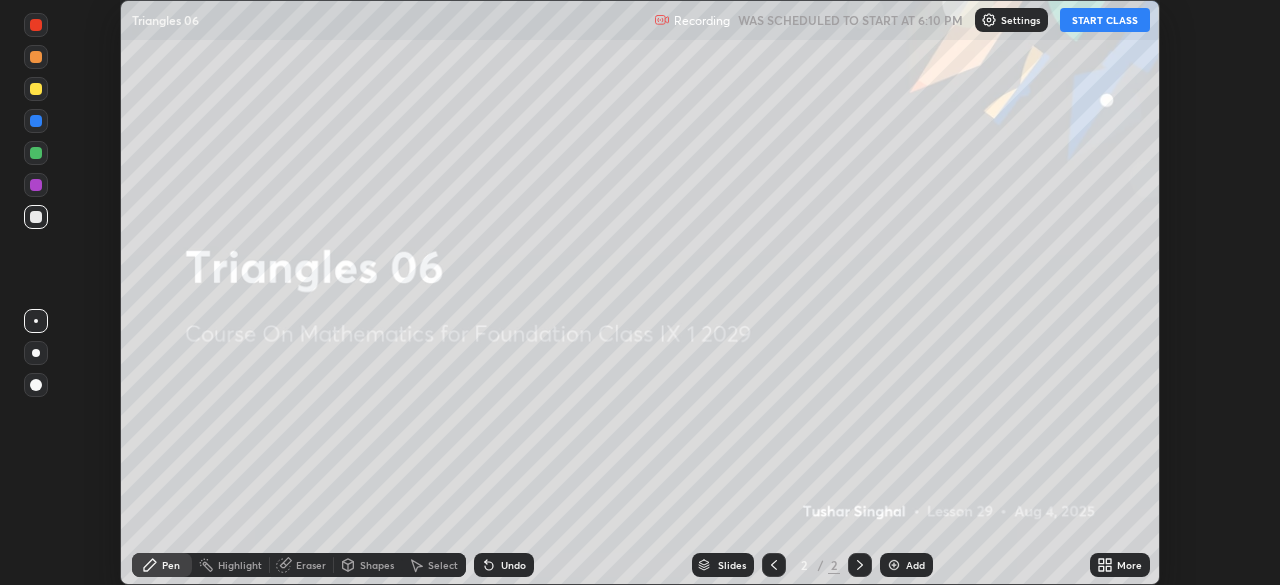 click on "START CLASS" at bounding box center (1105, 20) 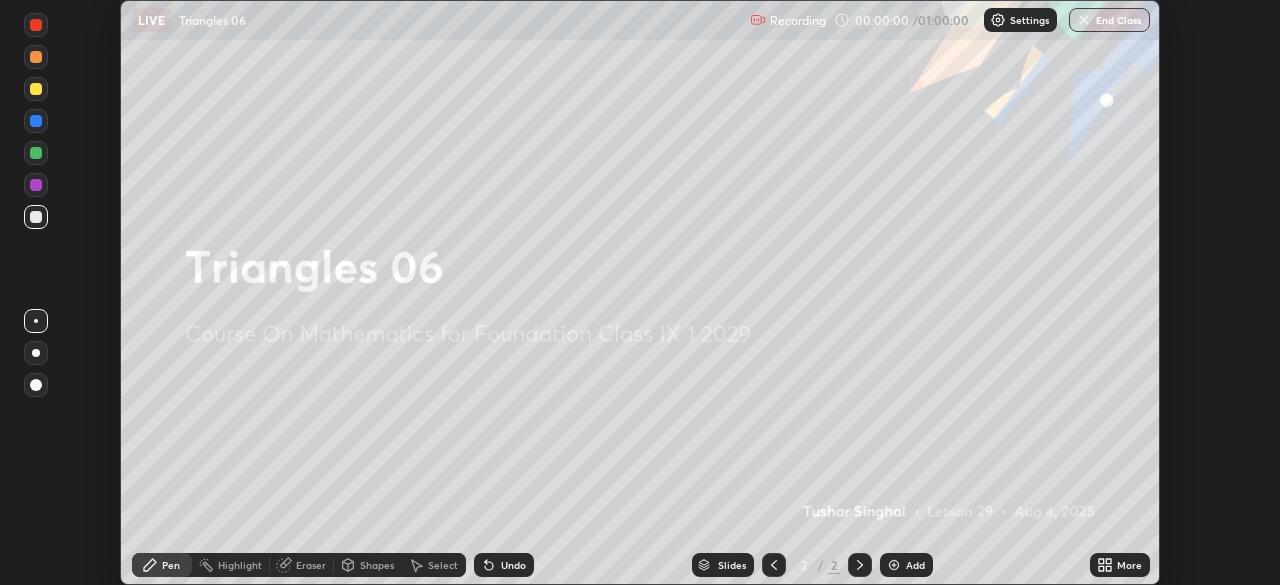 click 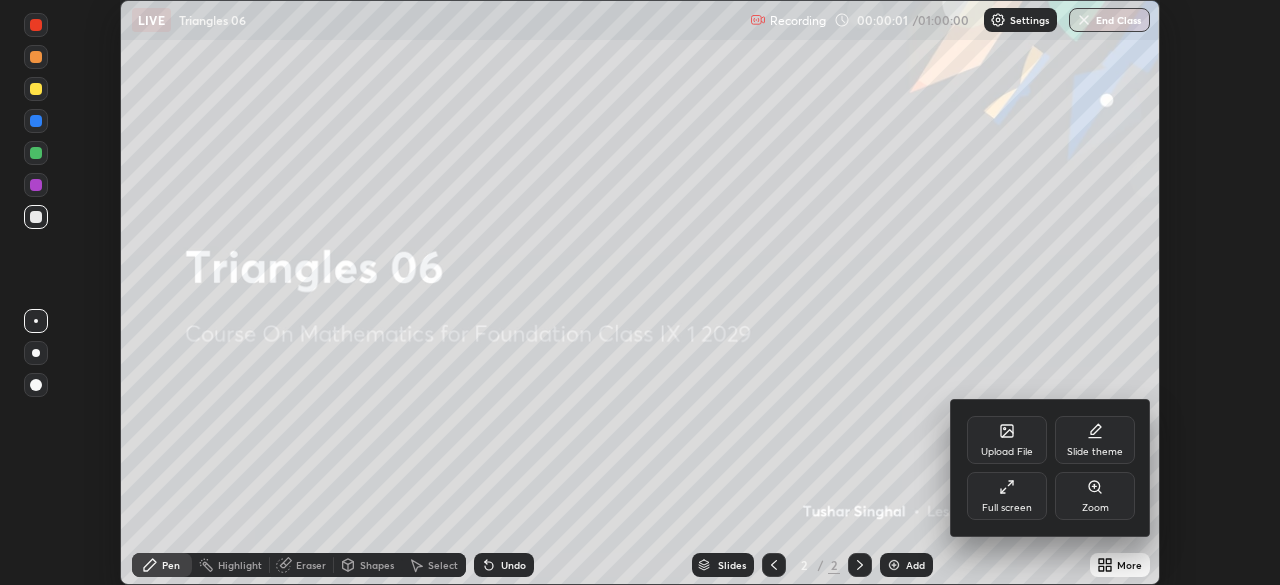click on "Full screen" at bounding box center [1007, 496] 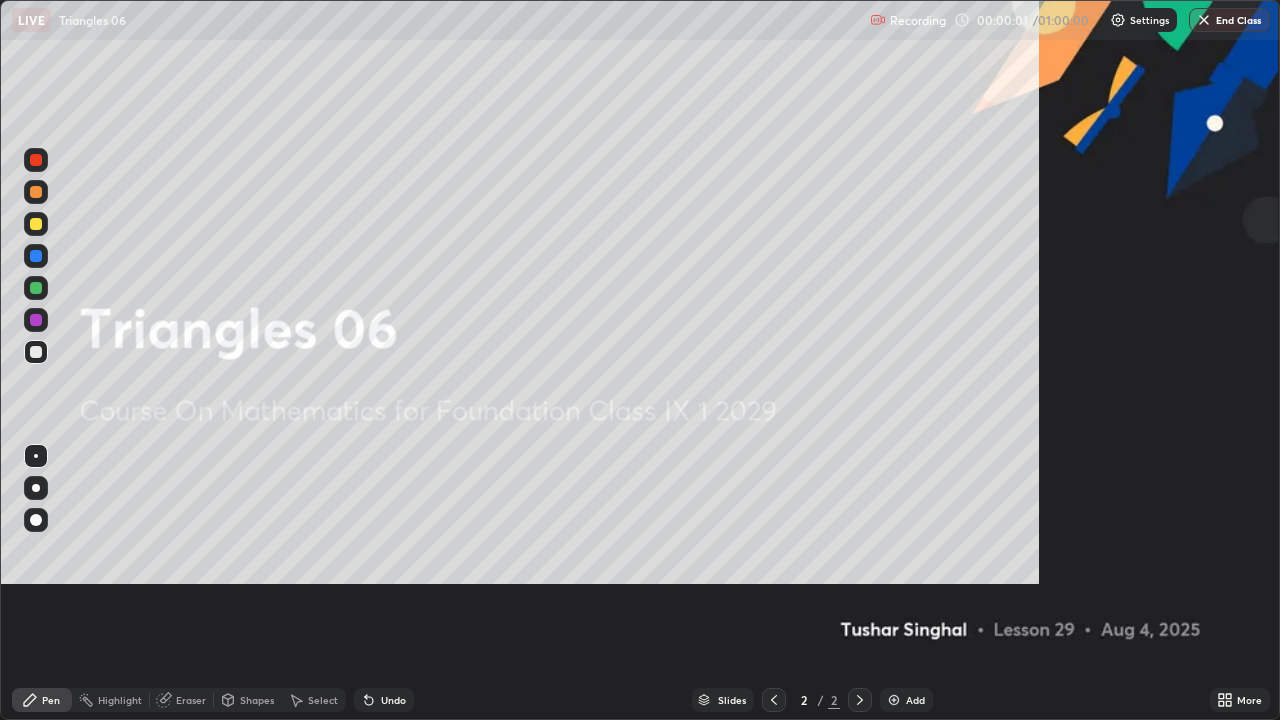 scroll, scrollTop: 99280, scrollLeft: 98720, axis: both 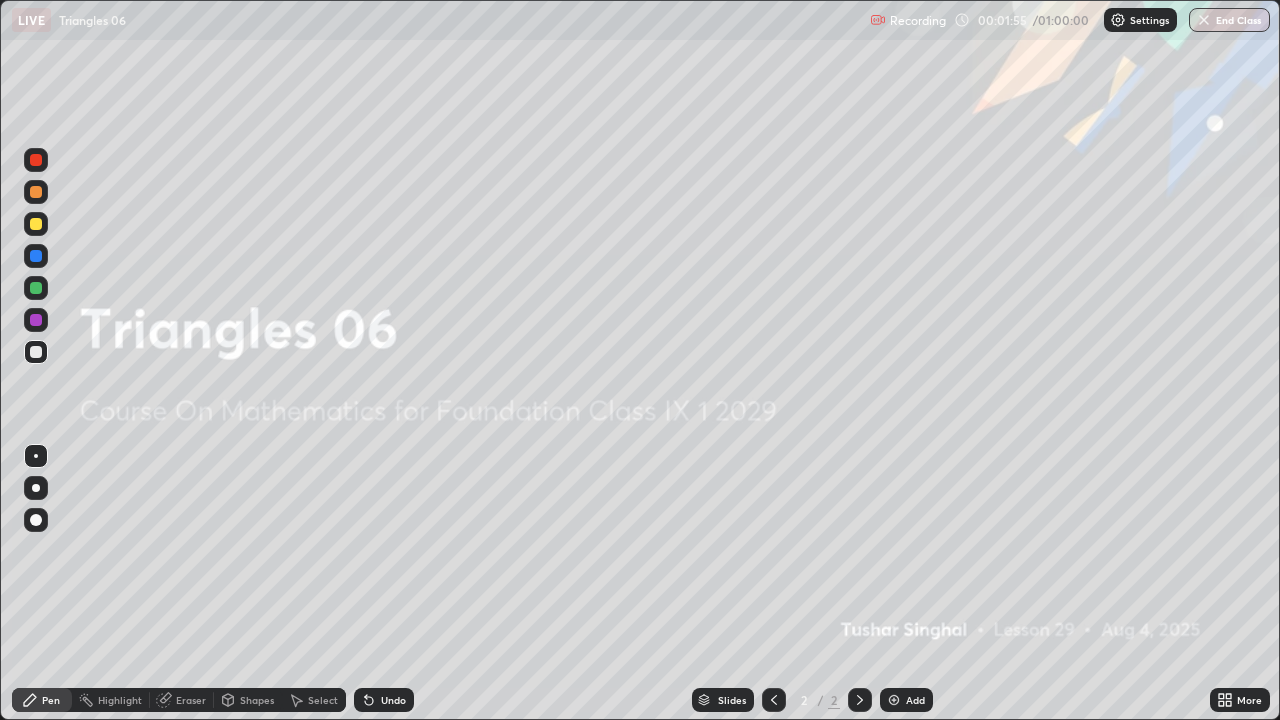 click at bounding box center (894, 700) 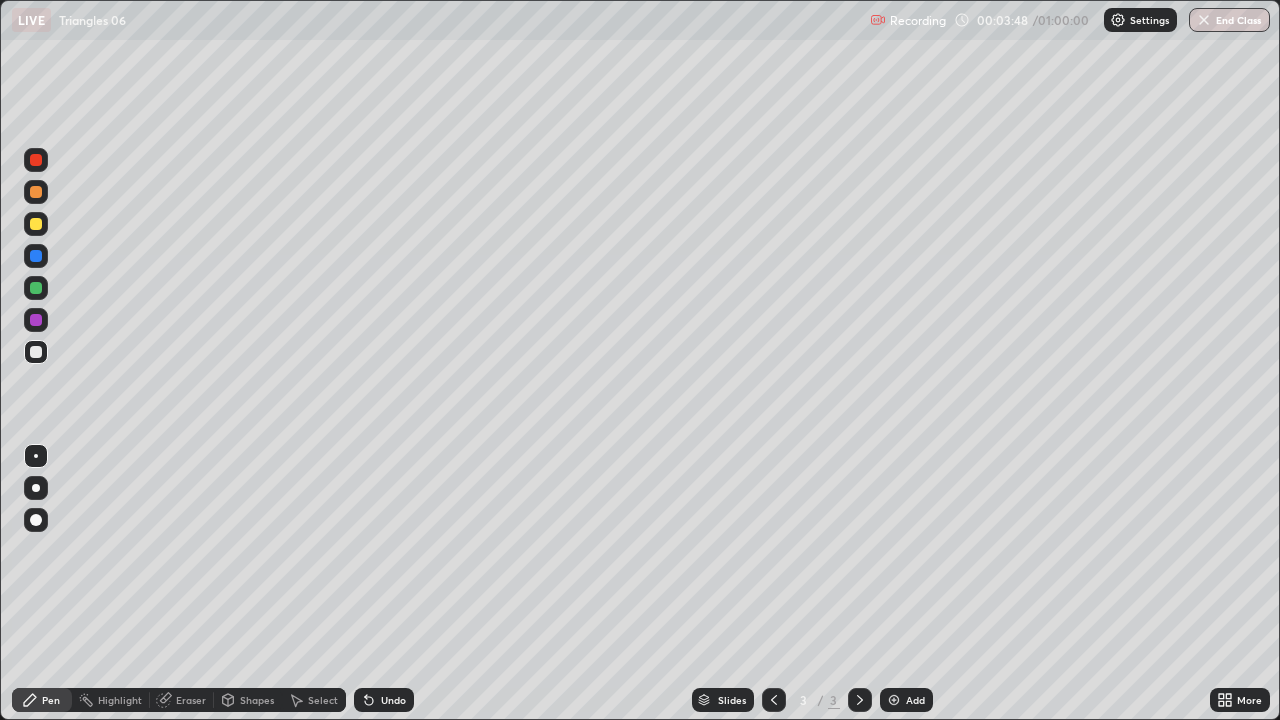 click at bounding box center (894, 700) 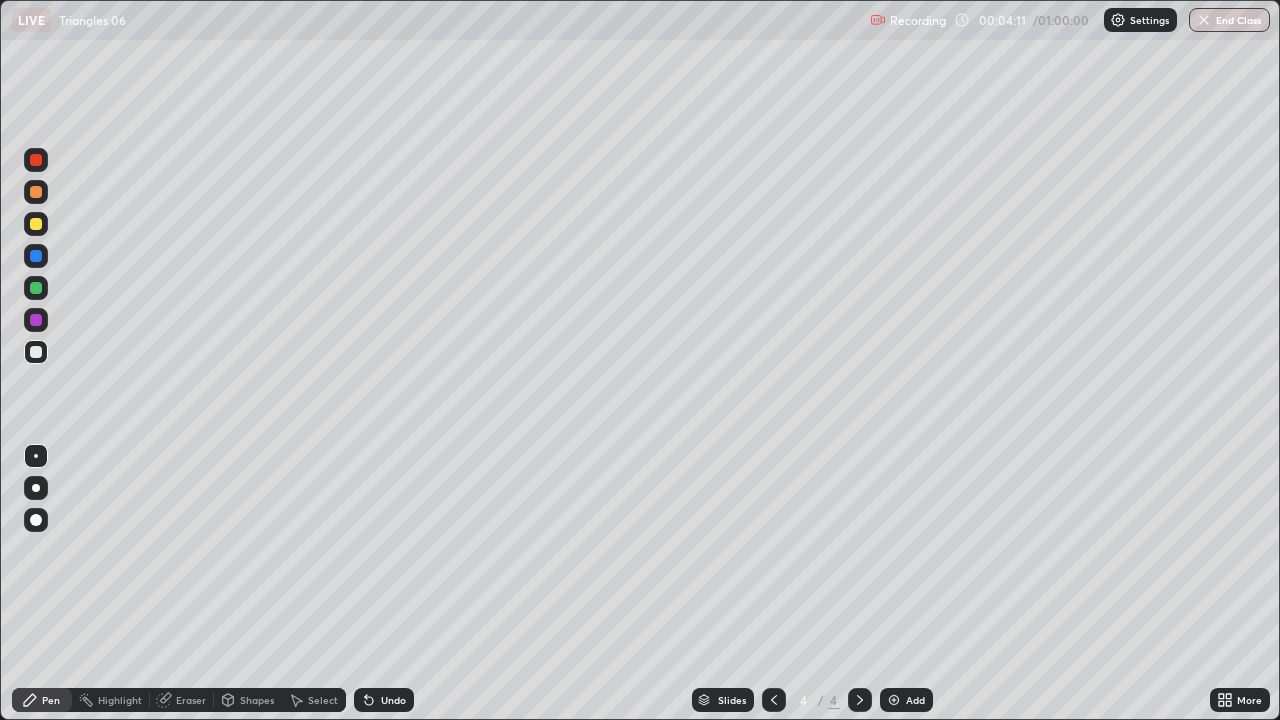 click at bounding box center [774, 700] 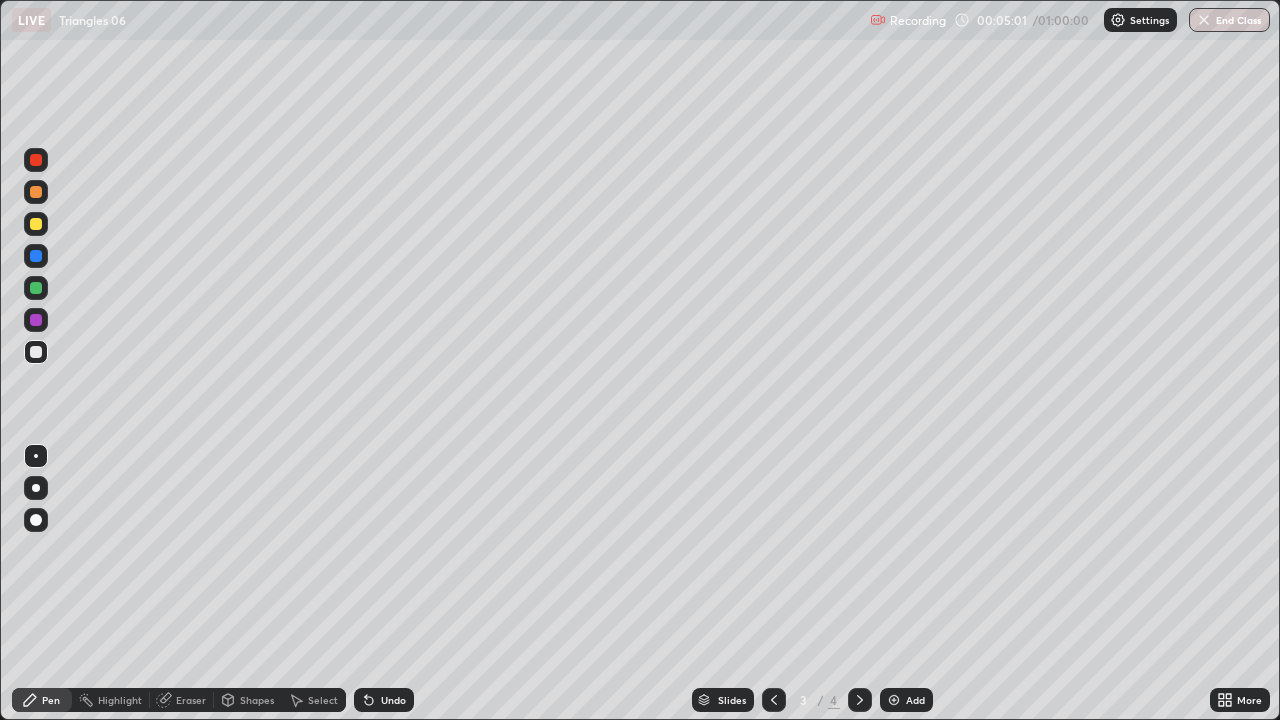 click 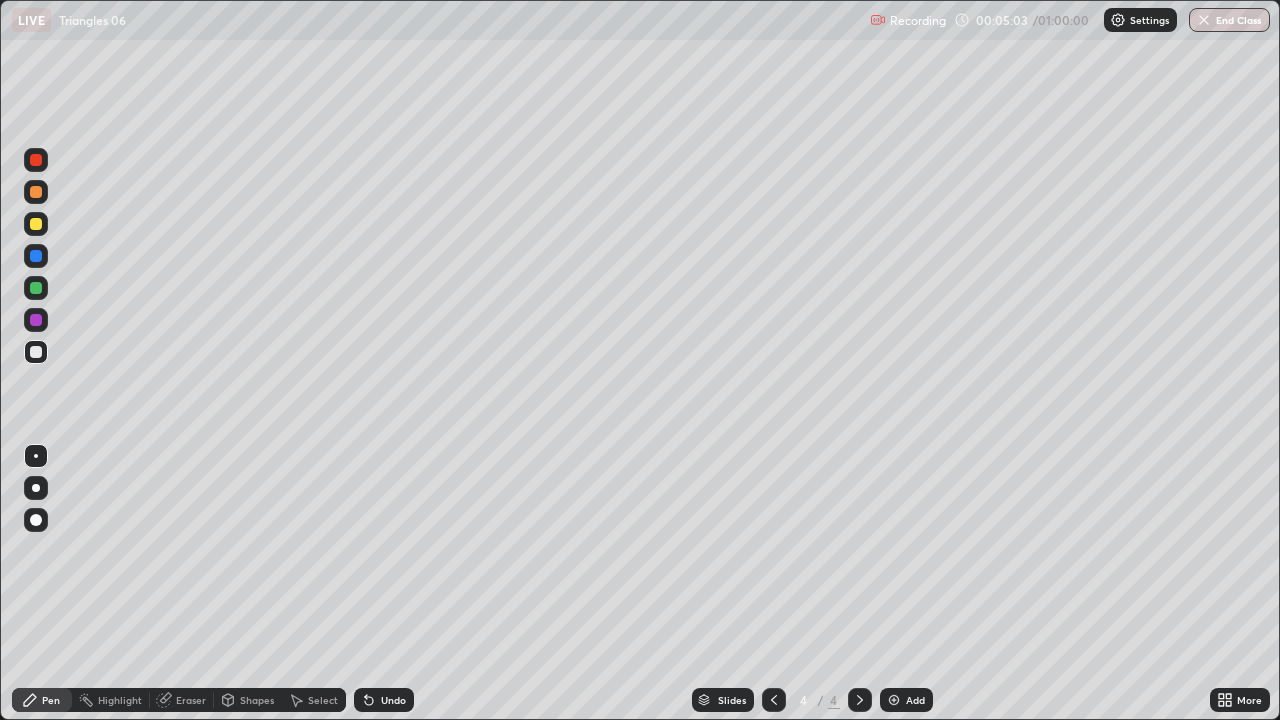 click on "Eraser" at bounding box center (191, 700) 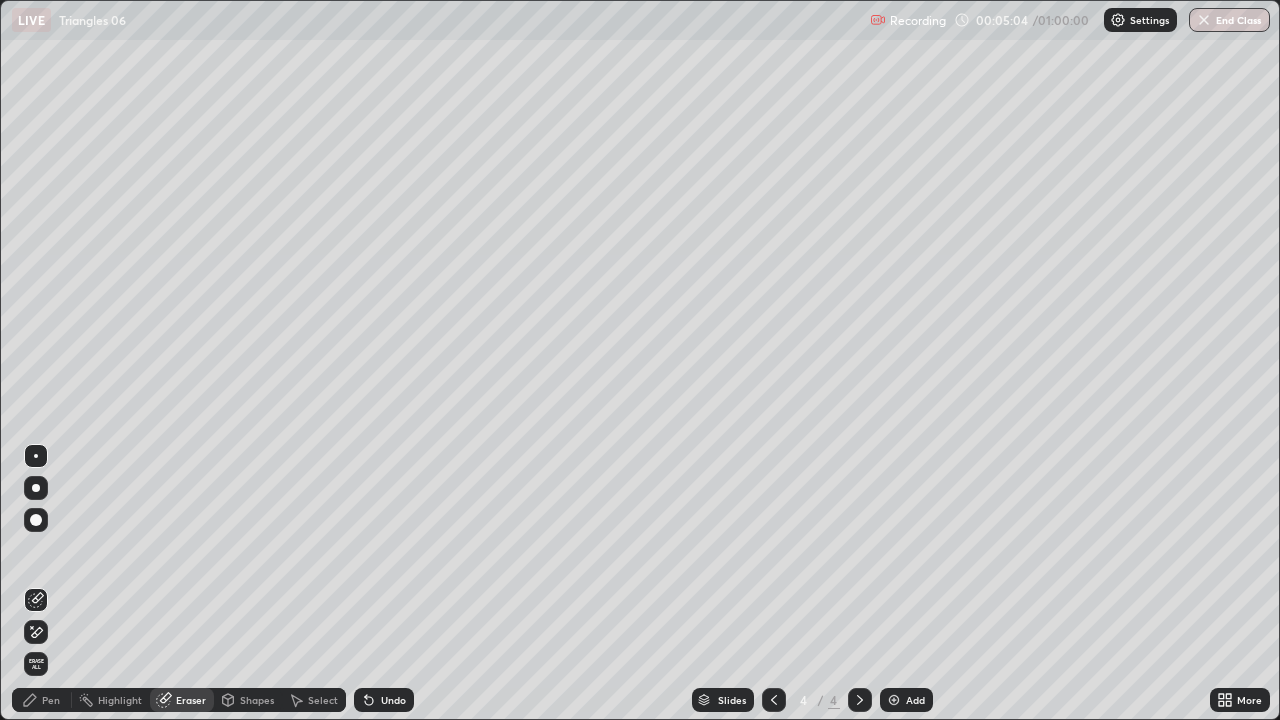 click on "Erase all" at bounding box center [36, 664] 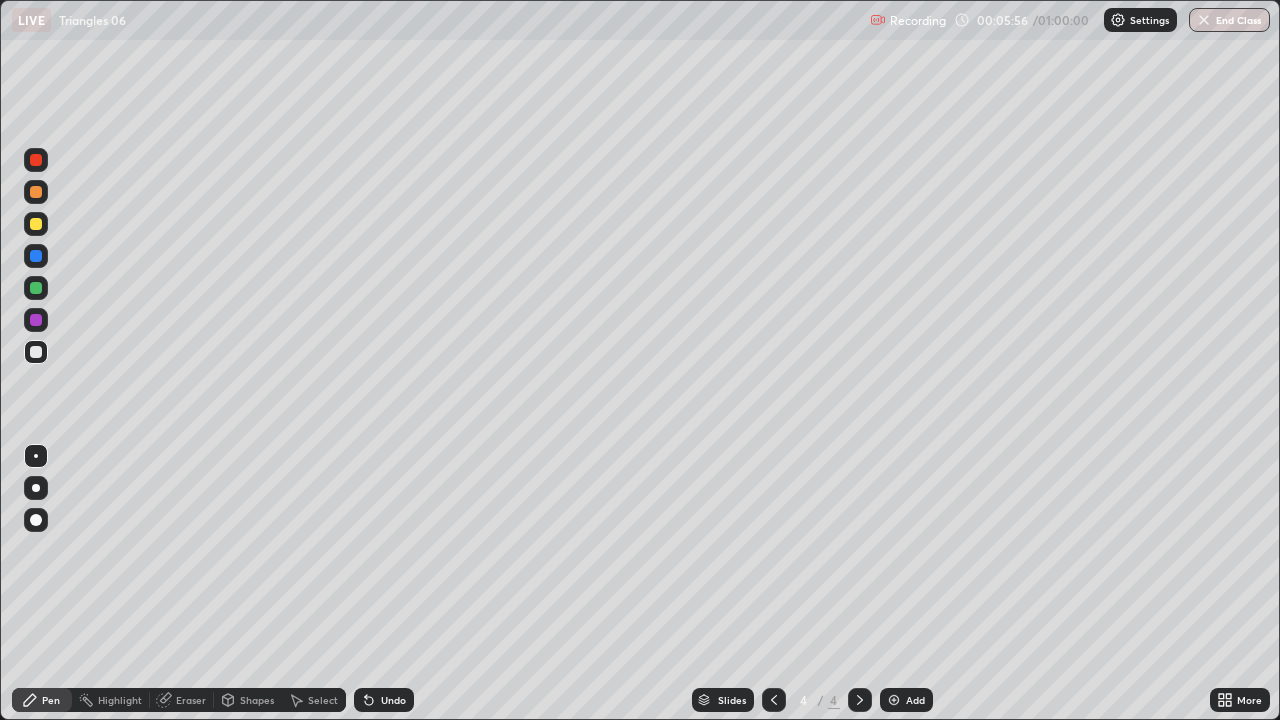 click on "Undo" at bounding box center [384, 700] 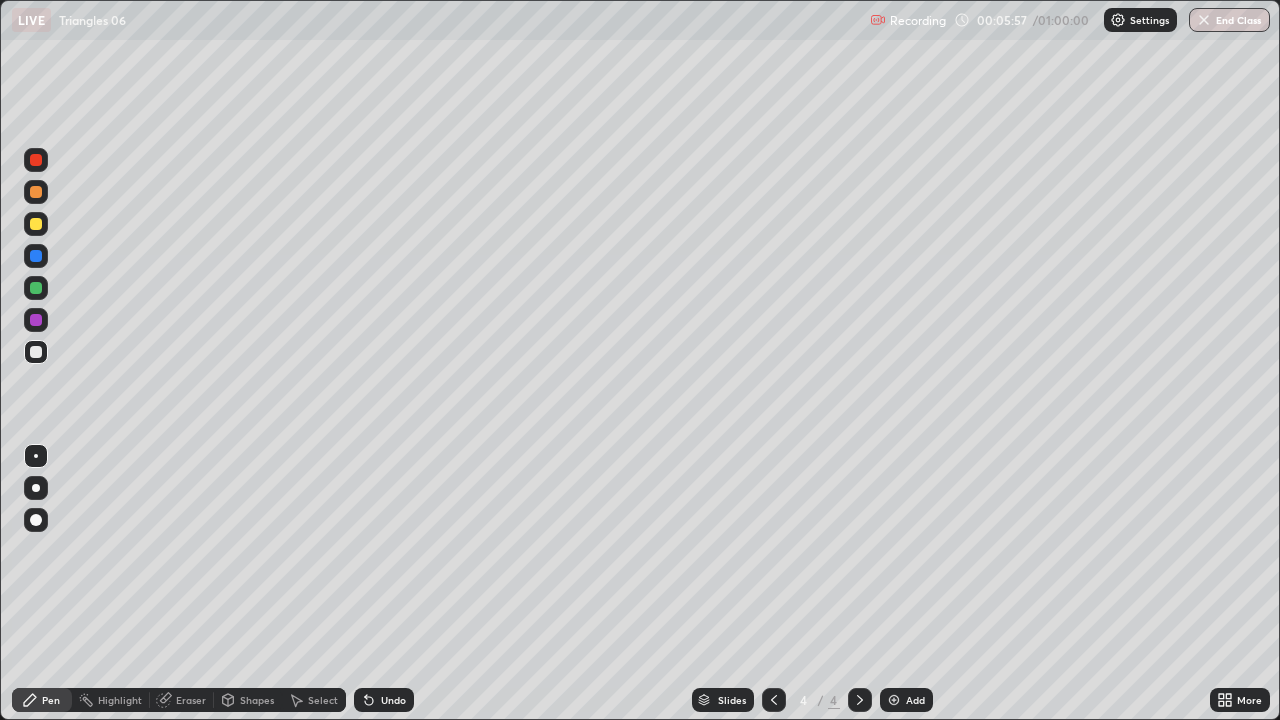 click on "Undo" at bounding box center [393, 700] 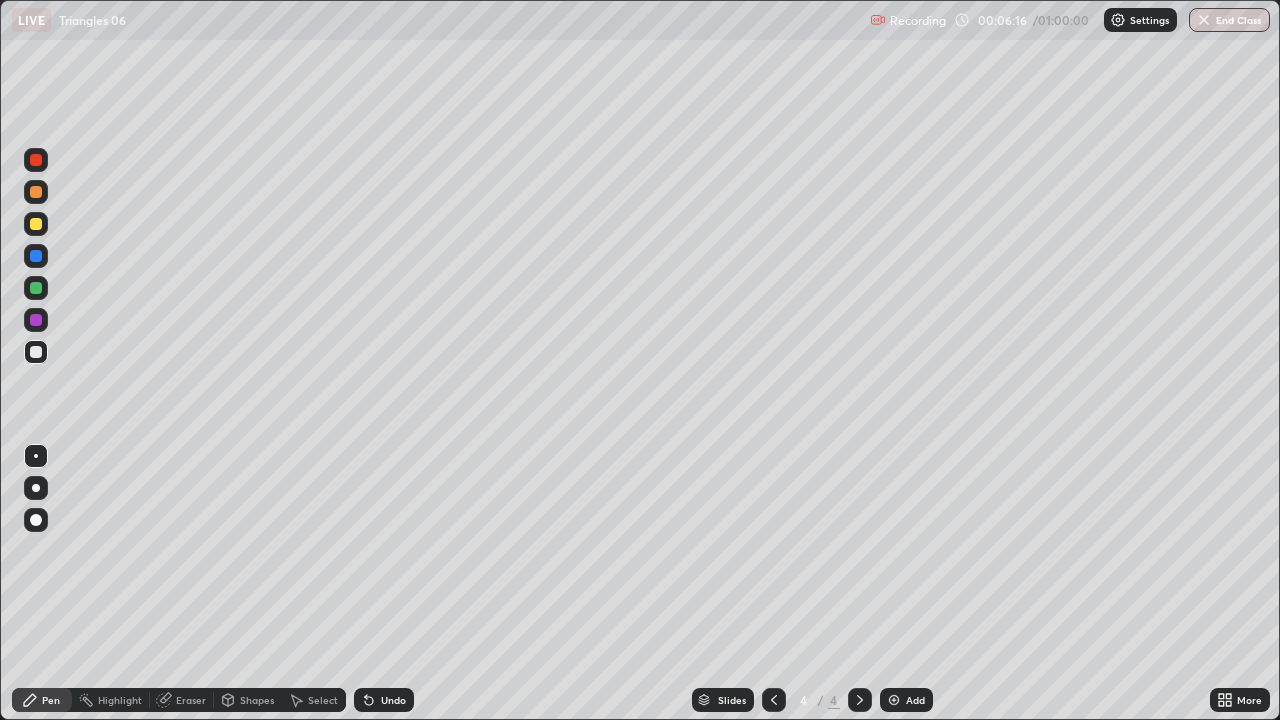click on "Eraser" at bounding box center (182, 700) 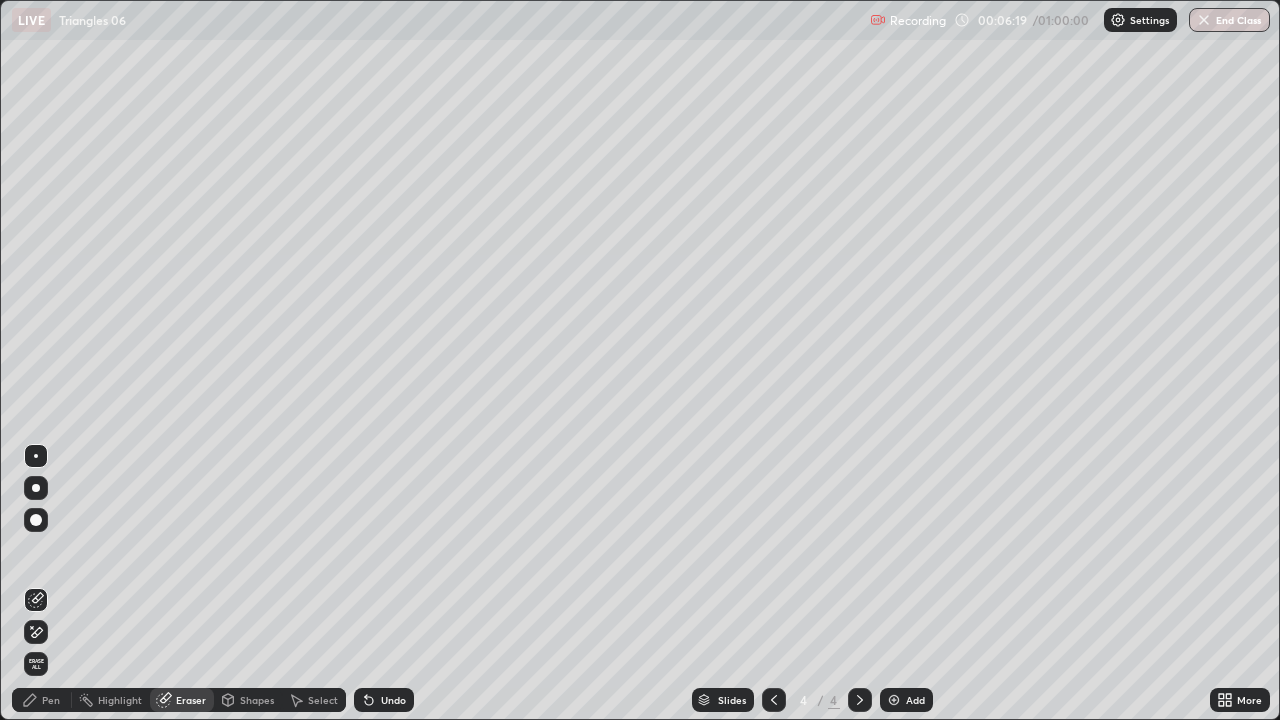 click on "Pen" at bounding box center (42, 700) 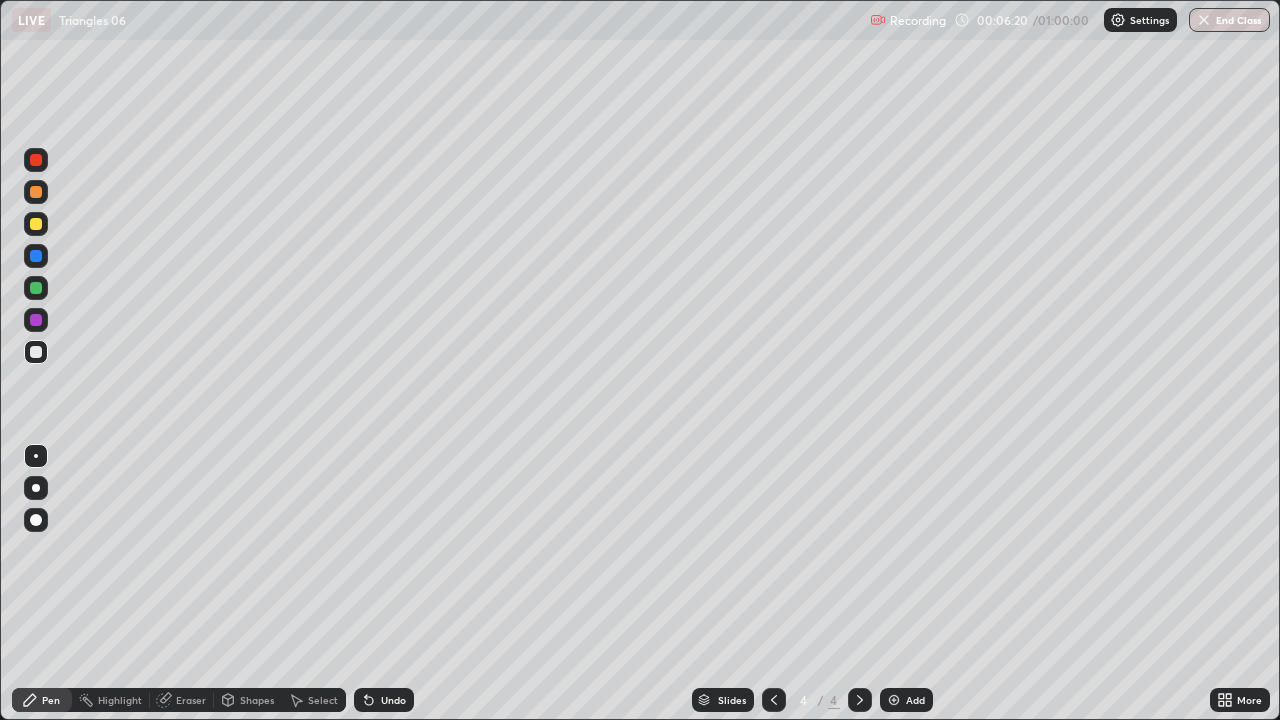 click on "Pen" at bounding box center (51, 700) 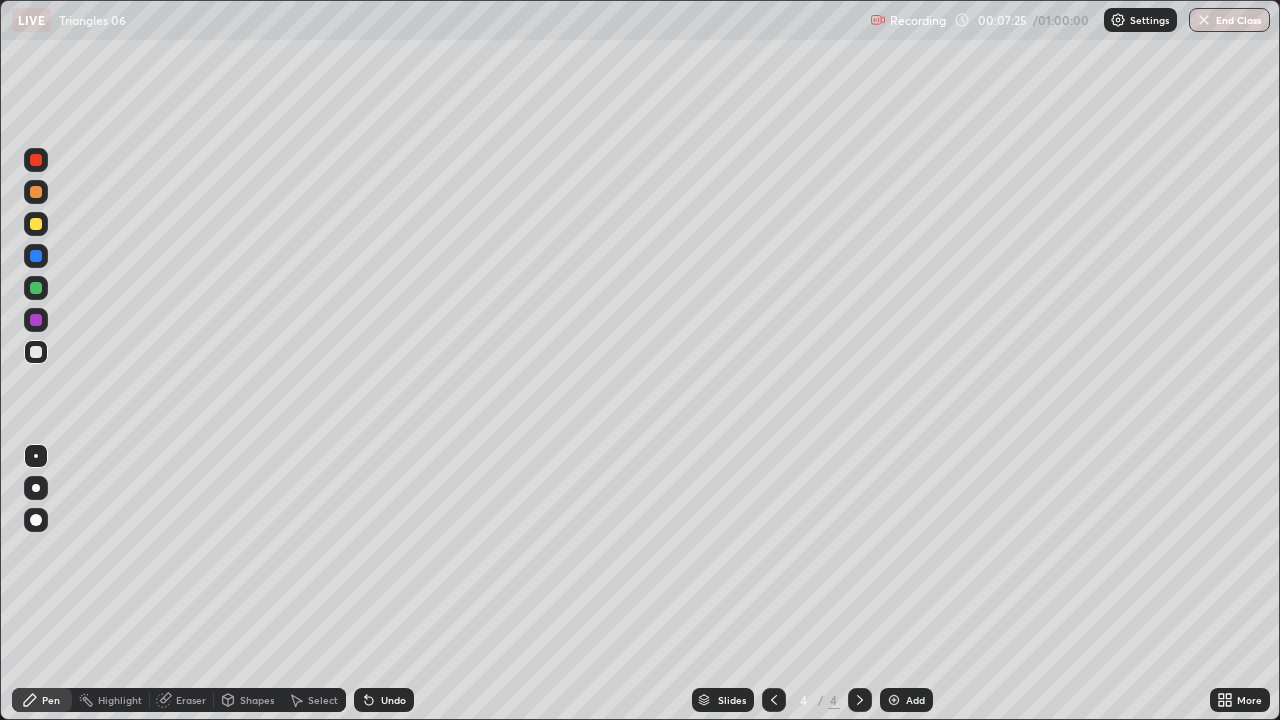 click on "Undo" at bounding box center [384, 700] 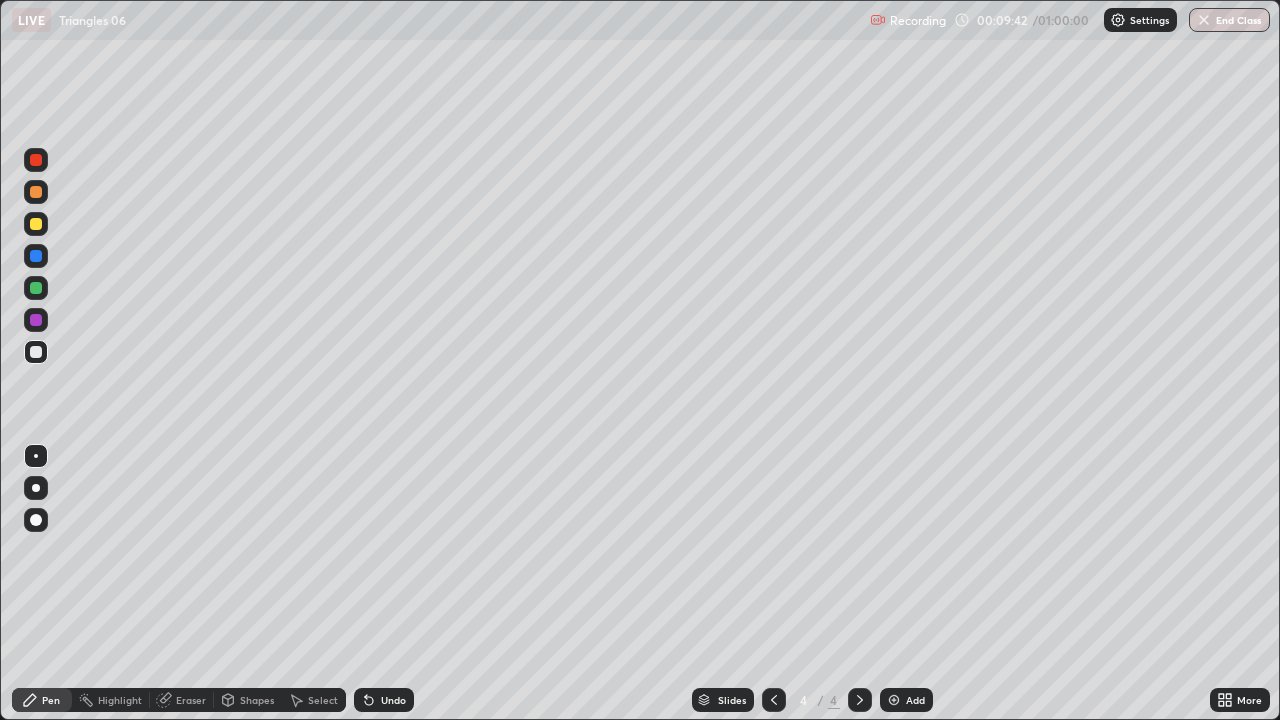 click on "Eraser" at bounding box center [182, 700] 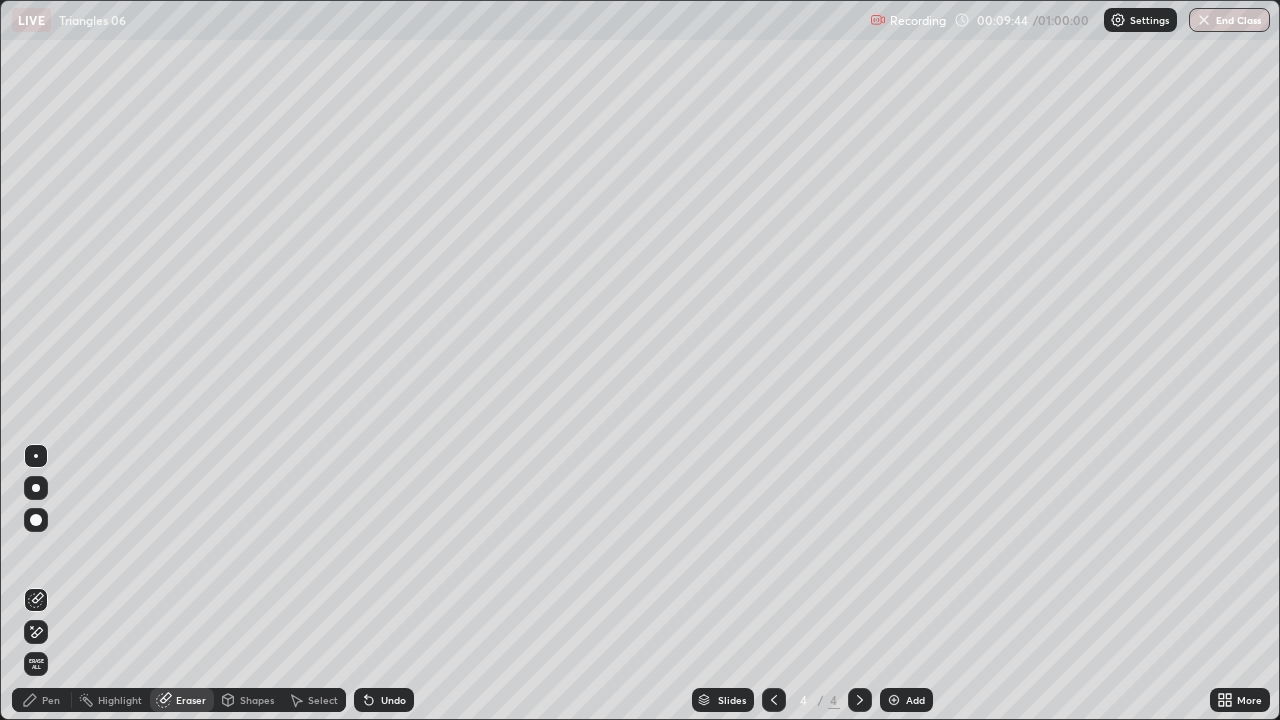 click 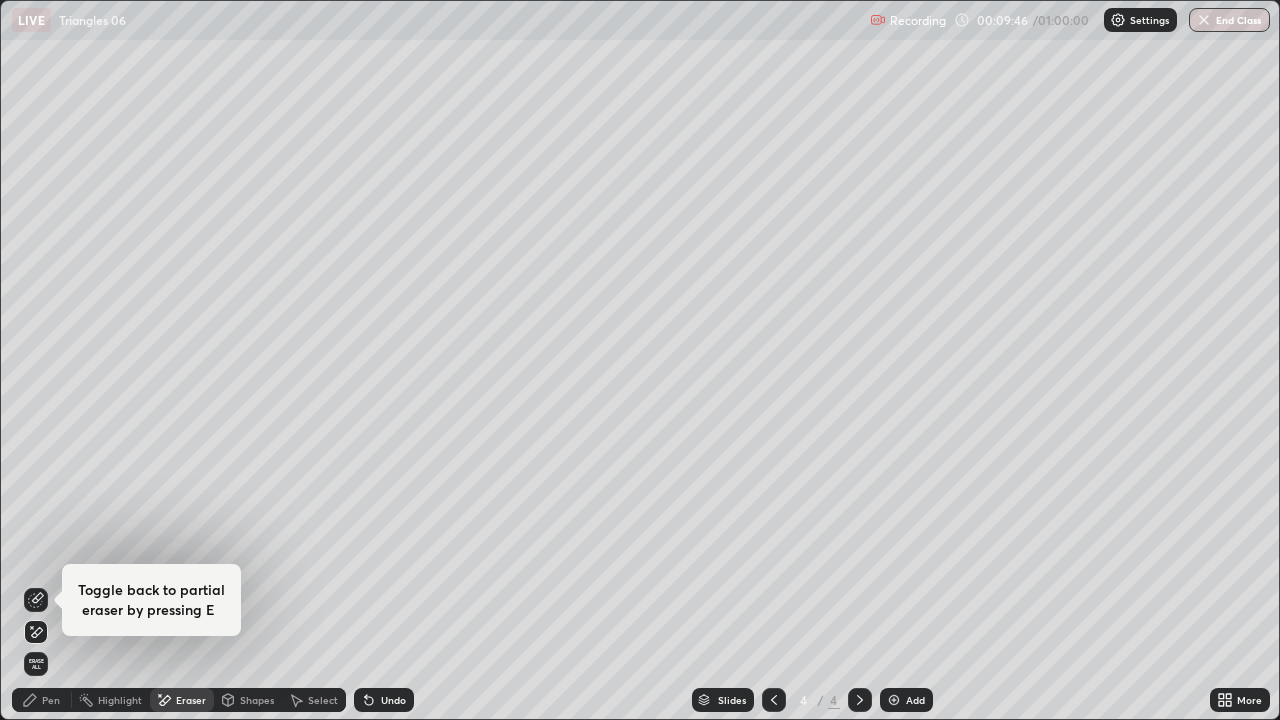 click on "Pen" at bounding box center (42, 700) 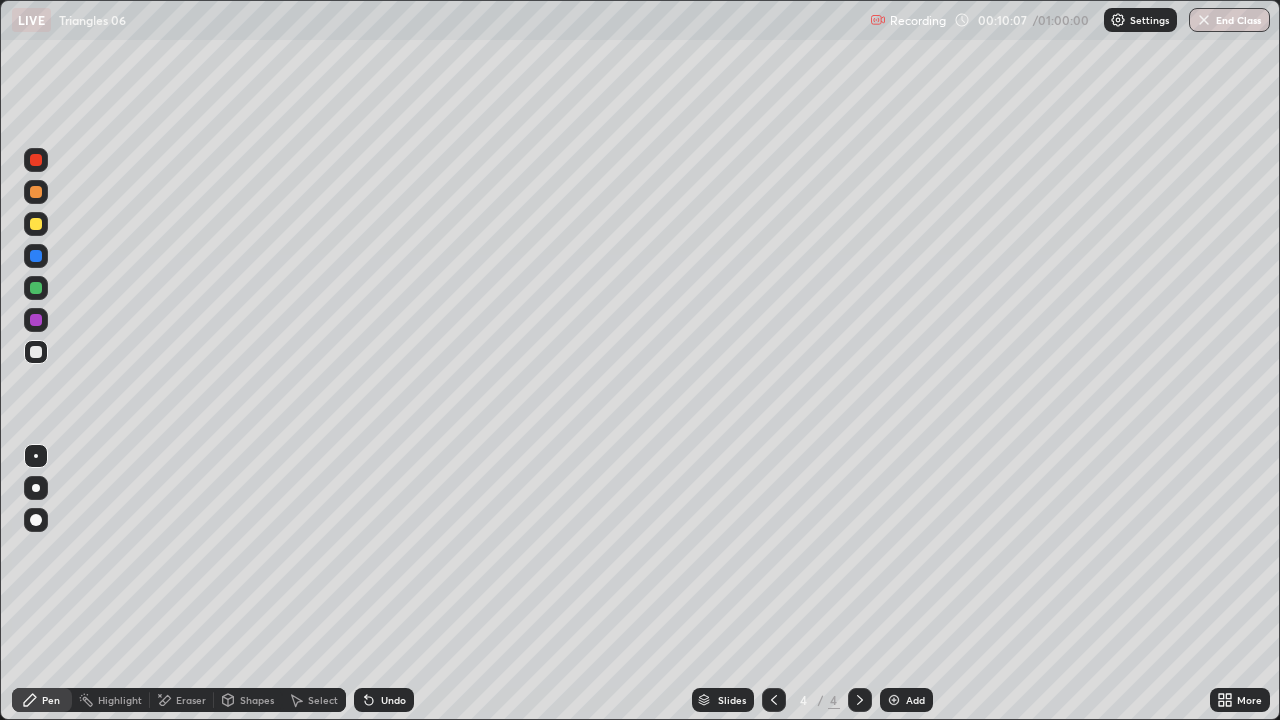 click on "Eraser" at bounding box center (191, 700) 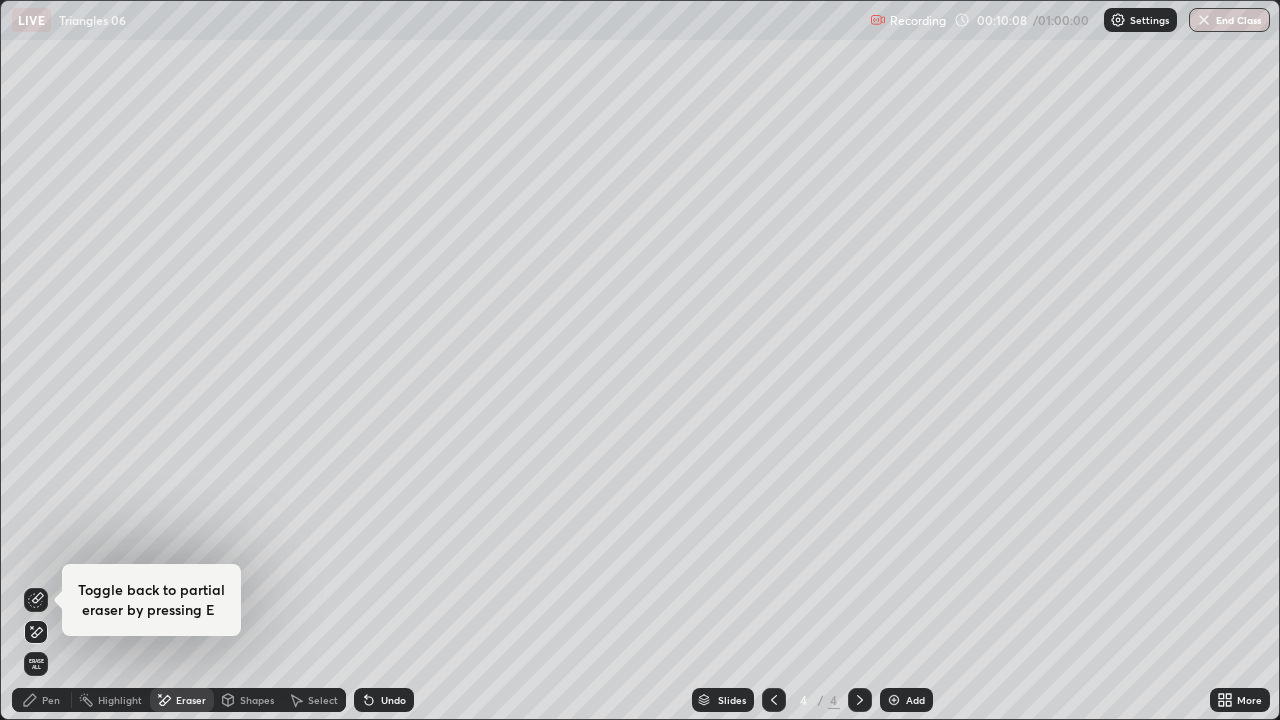 click on "Pen" at bounding box center [51, 700] 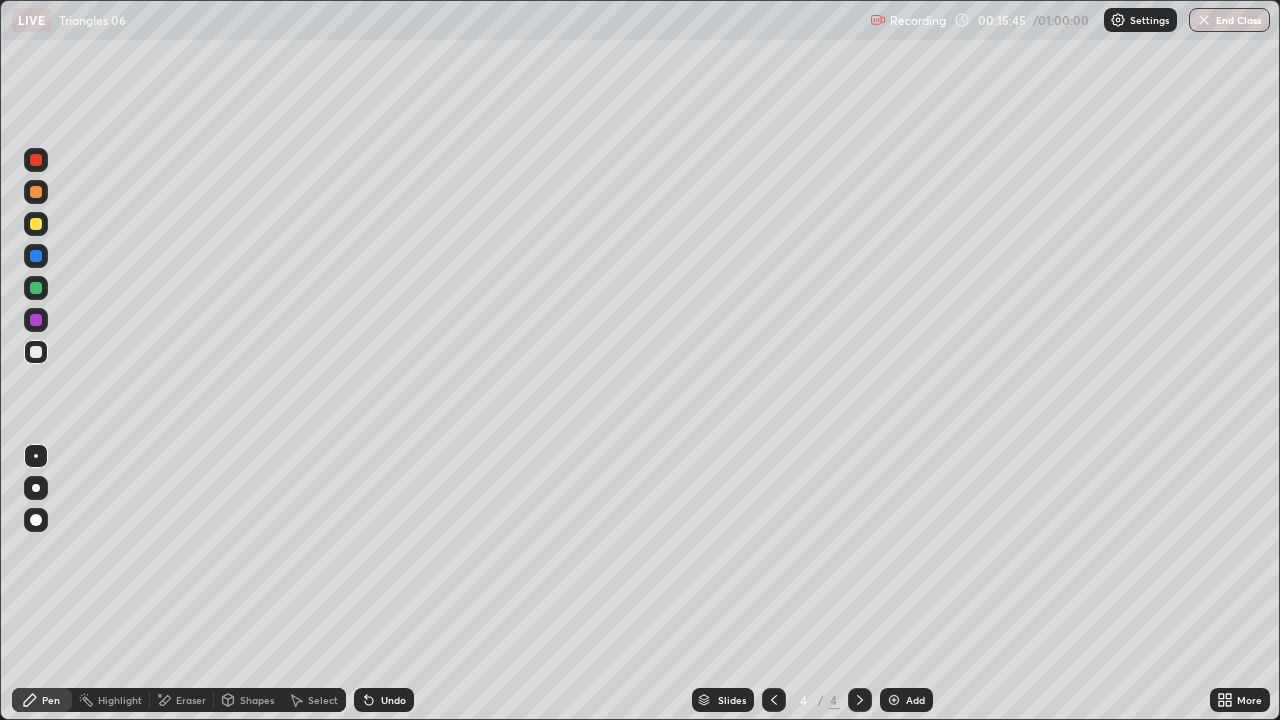 click at bounding box center [894, 700] 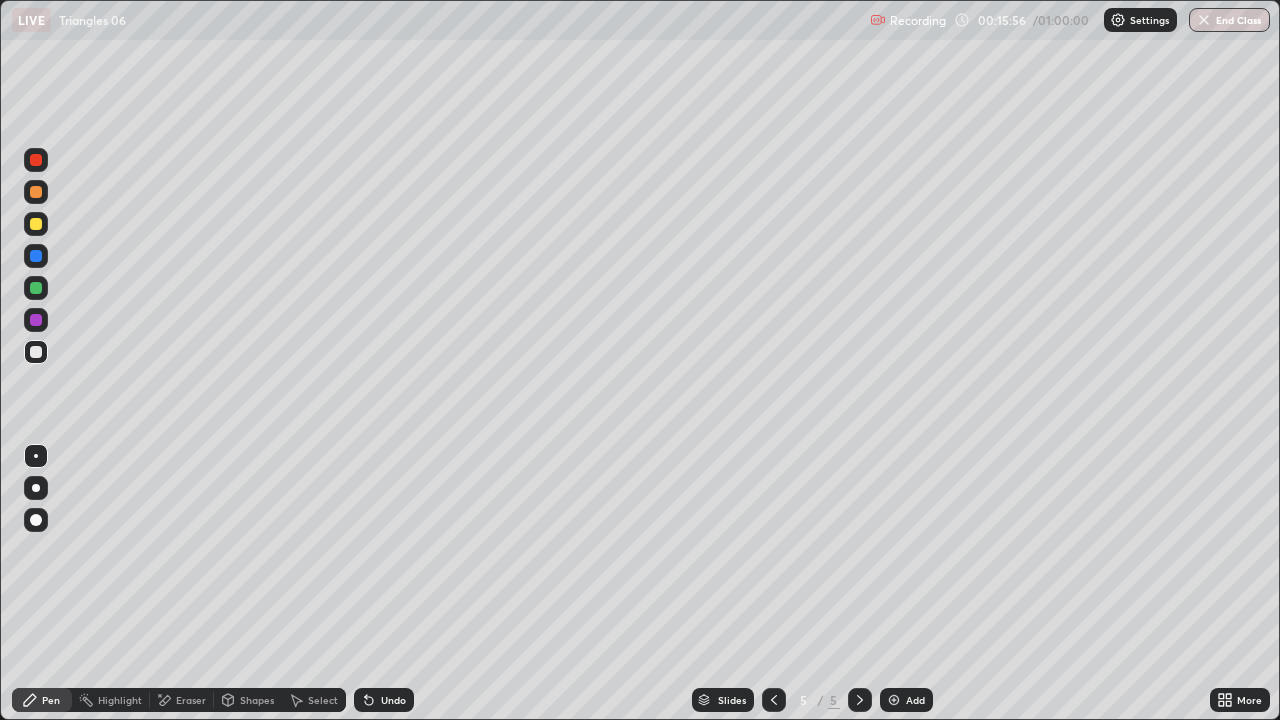 click 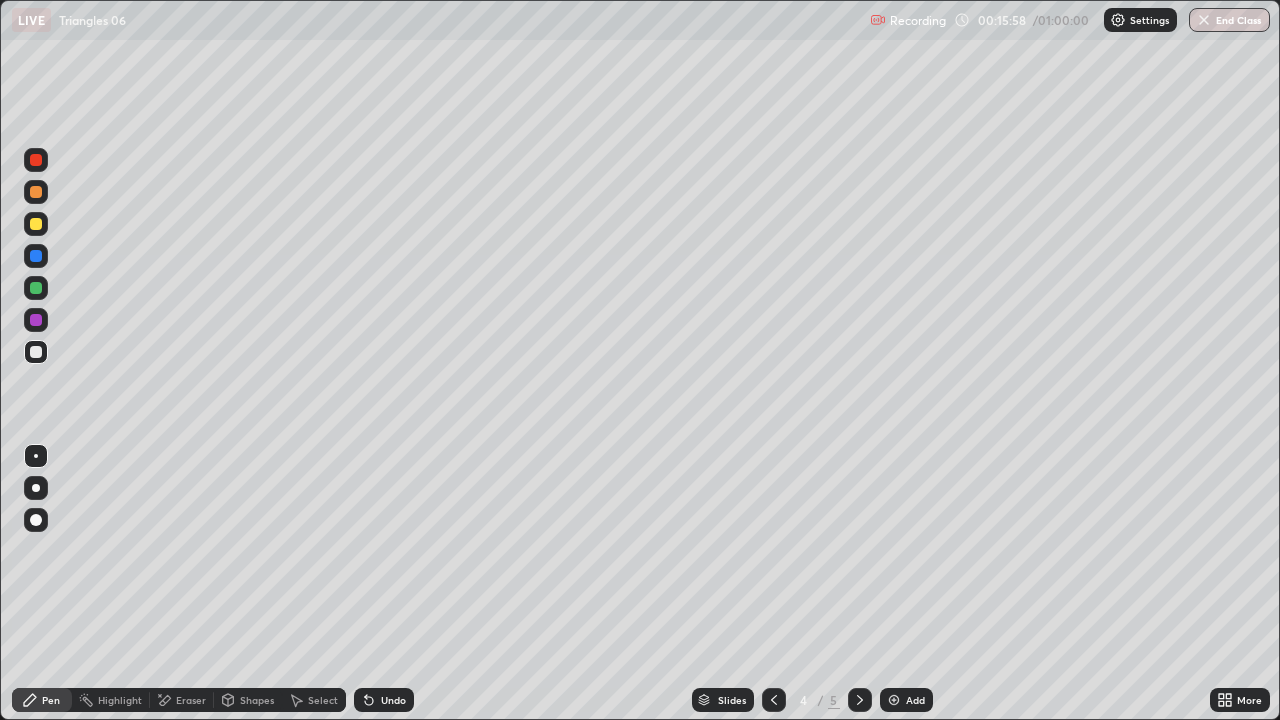 click 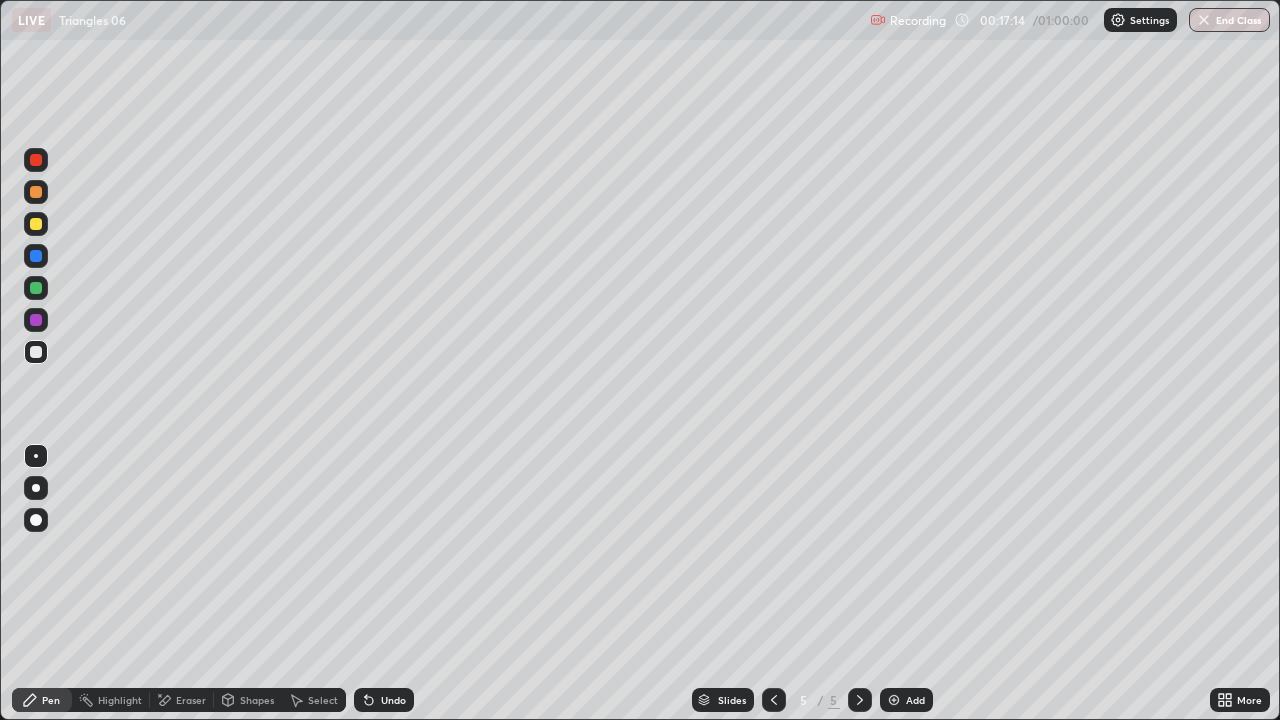 click on "Undo" at bounding box center (380, 700) 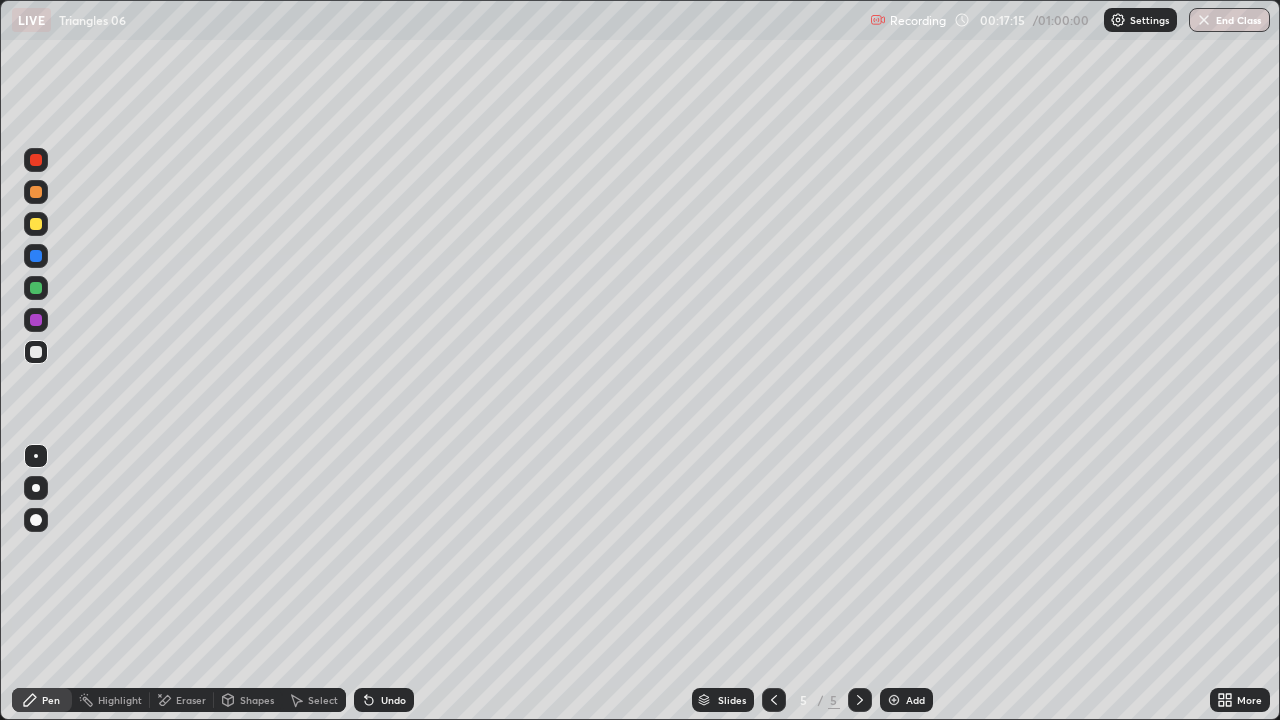 click on "Undo" at bounding box center [384, 700] 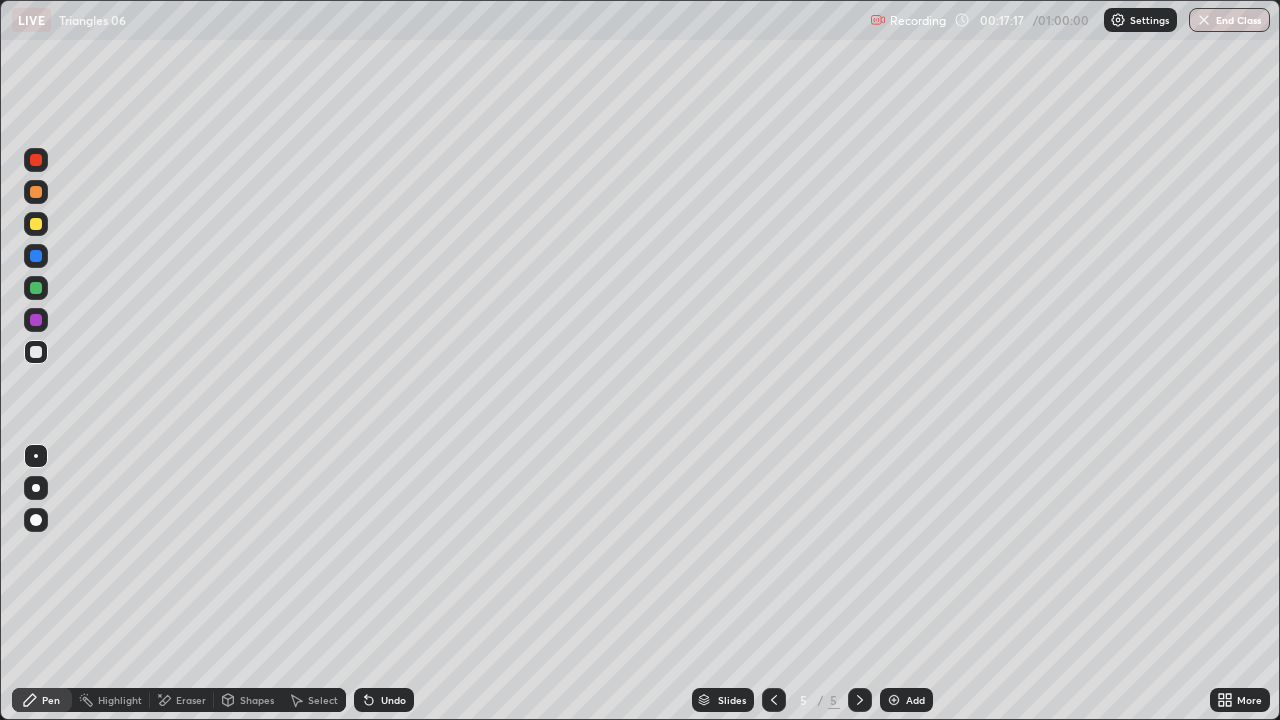 click on "Undo" at bounding box center (384, 700) 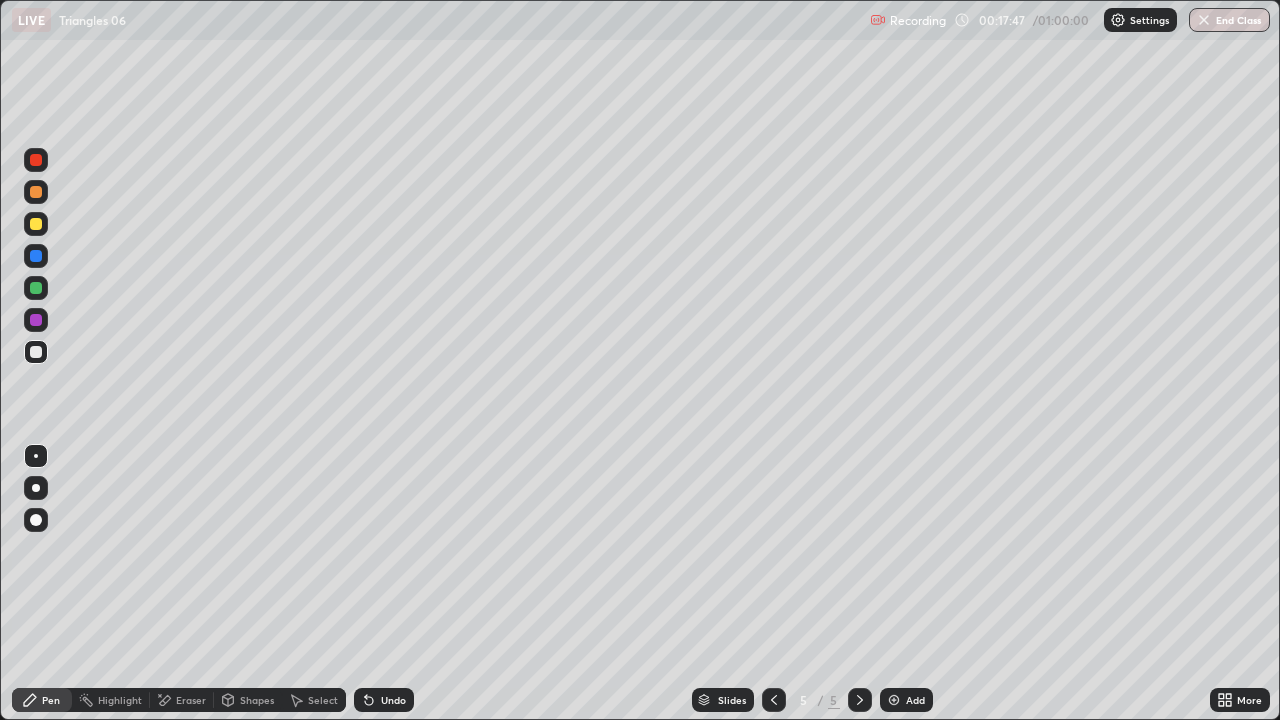 click on "Undo" at bounding box center (393, 700) 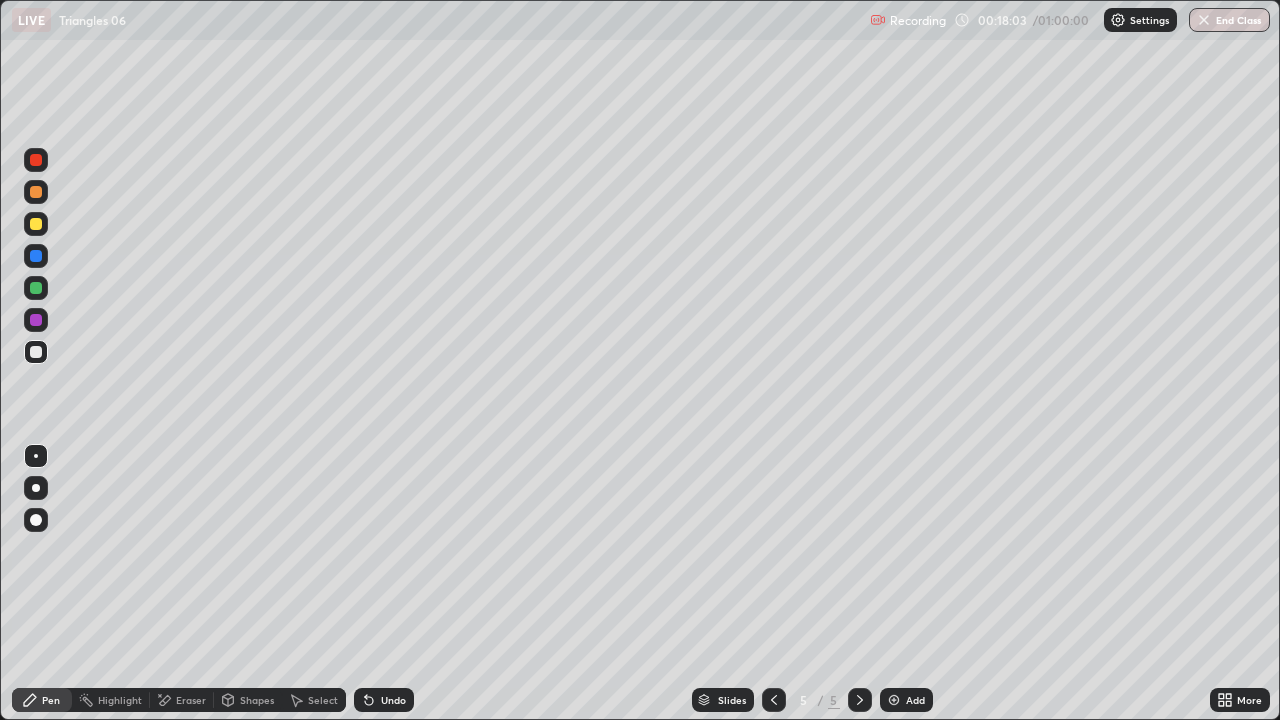 click on "Eraser" at bounding box center (191, 700) 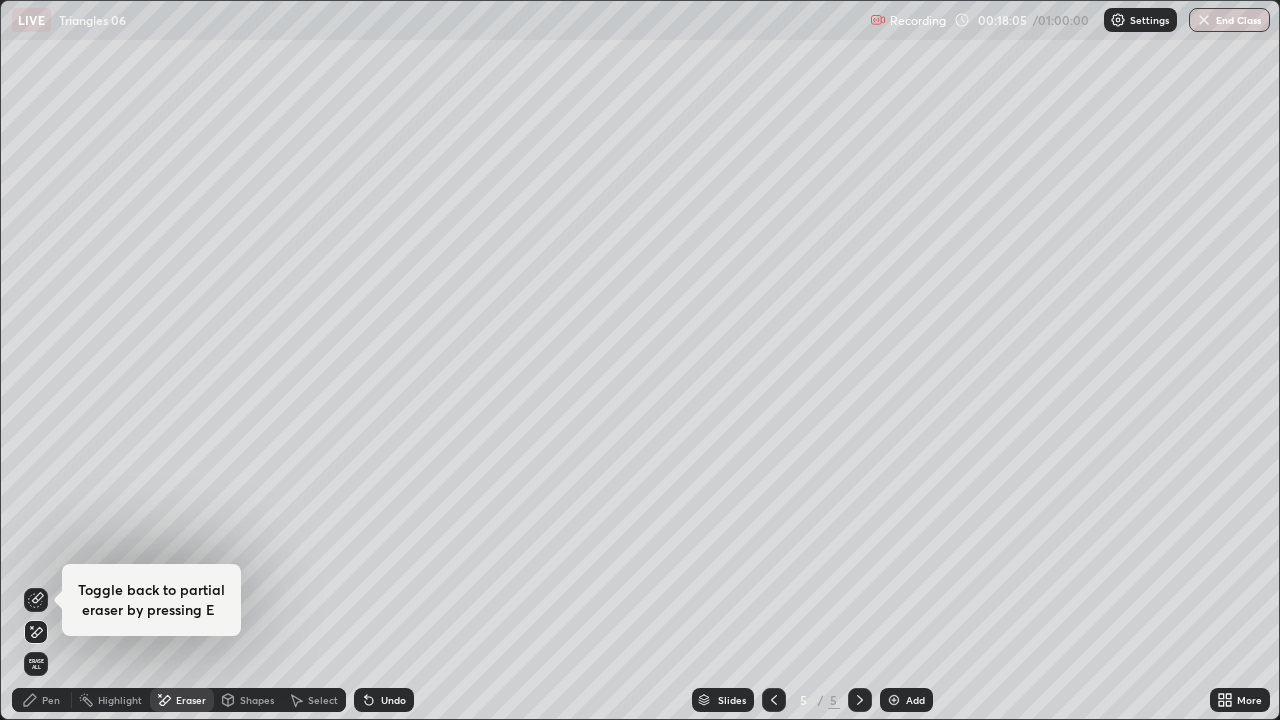 click on "Pen" at bounding box center (42, 700) 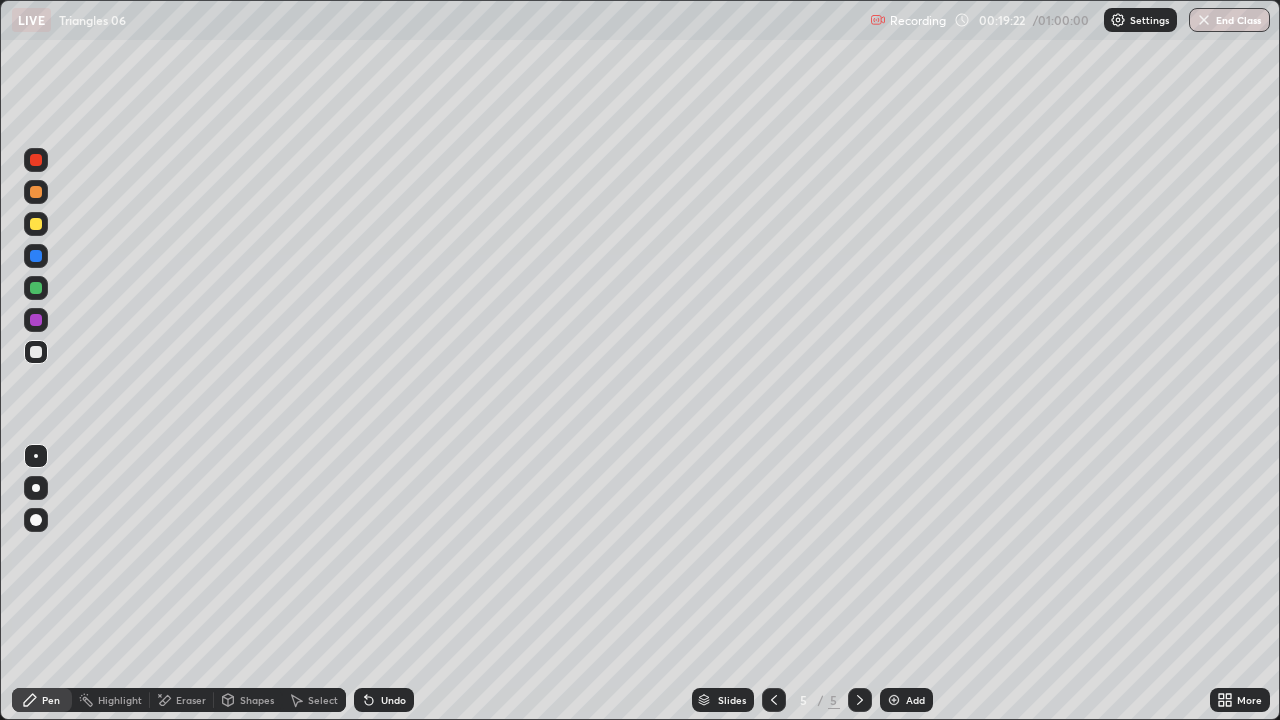 click on "Eraser" at bounding box center (191, 700) 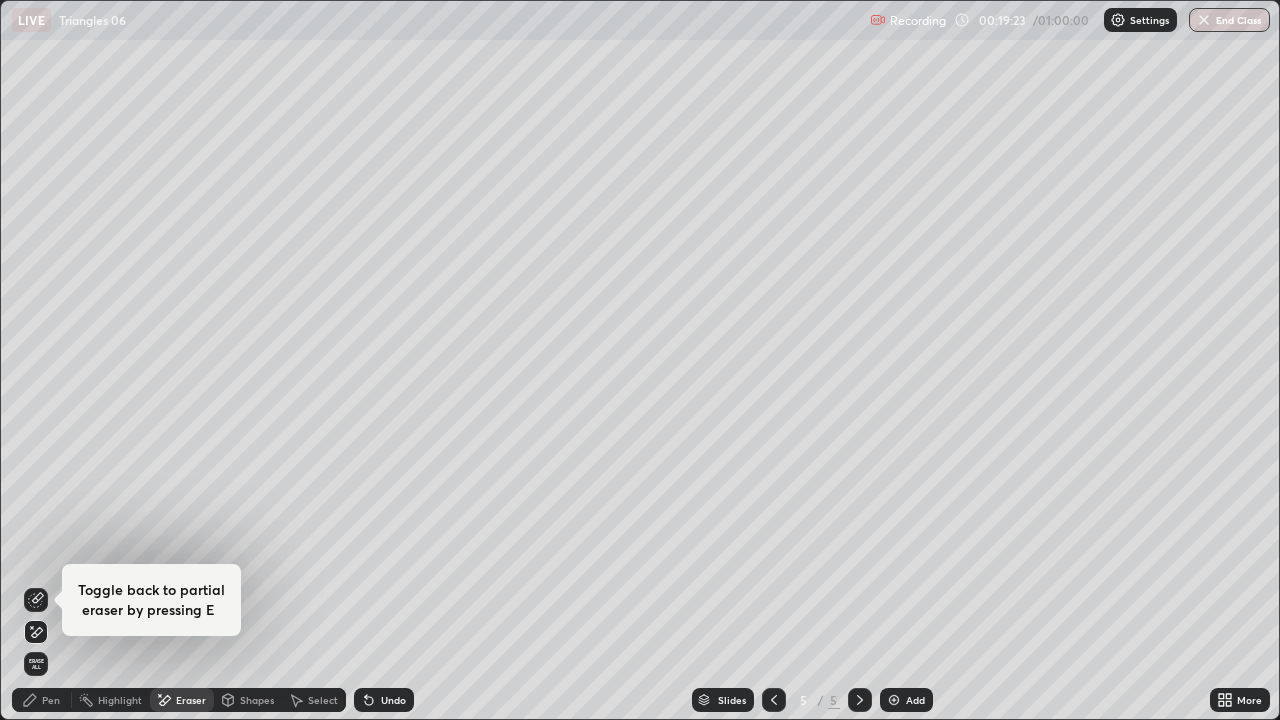 click on "Pen" at bounding box center (51, 700) 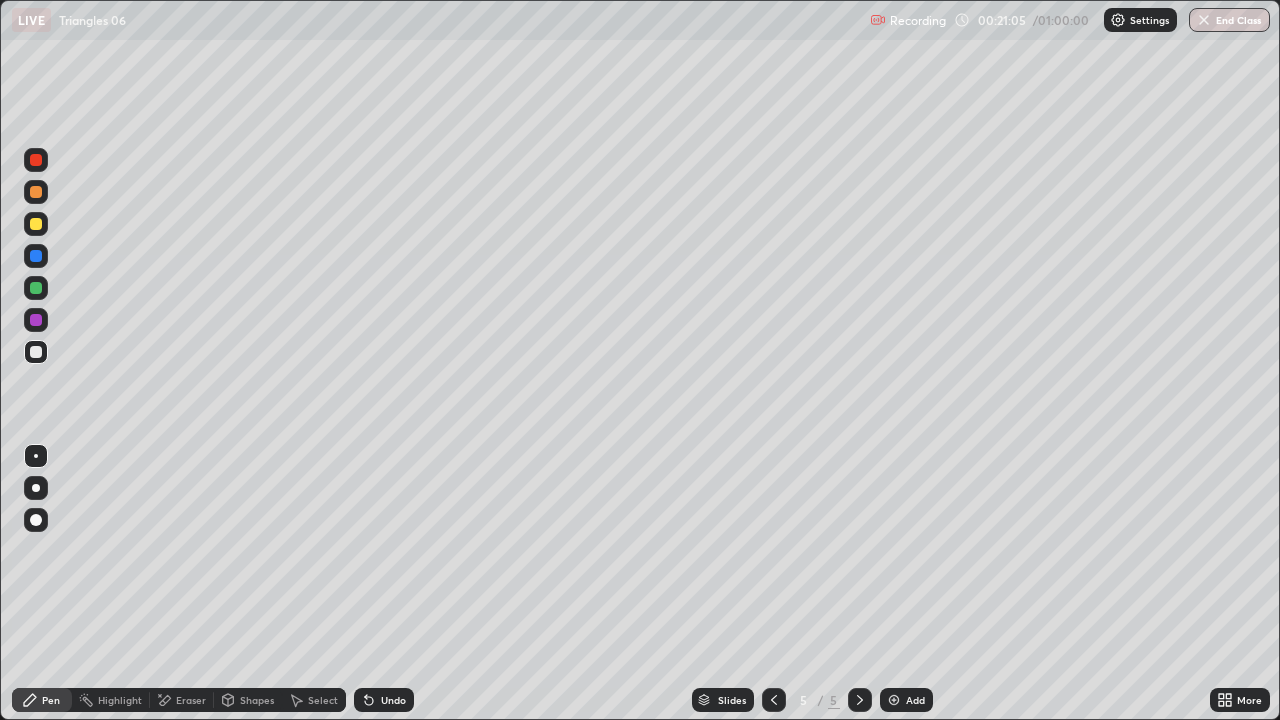 click on "Add" at bounding box center [906, 700] 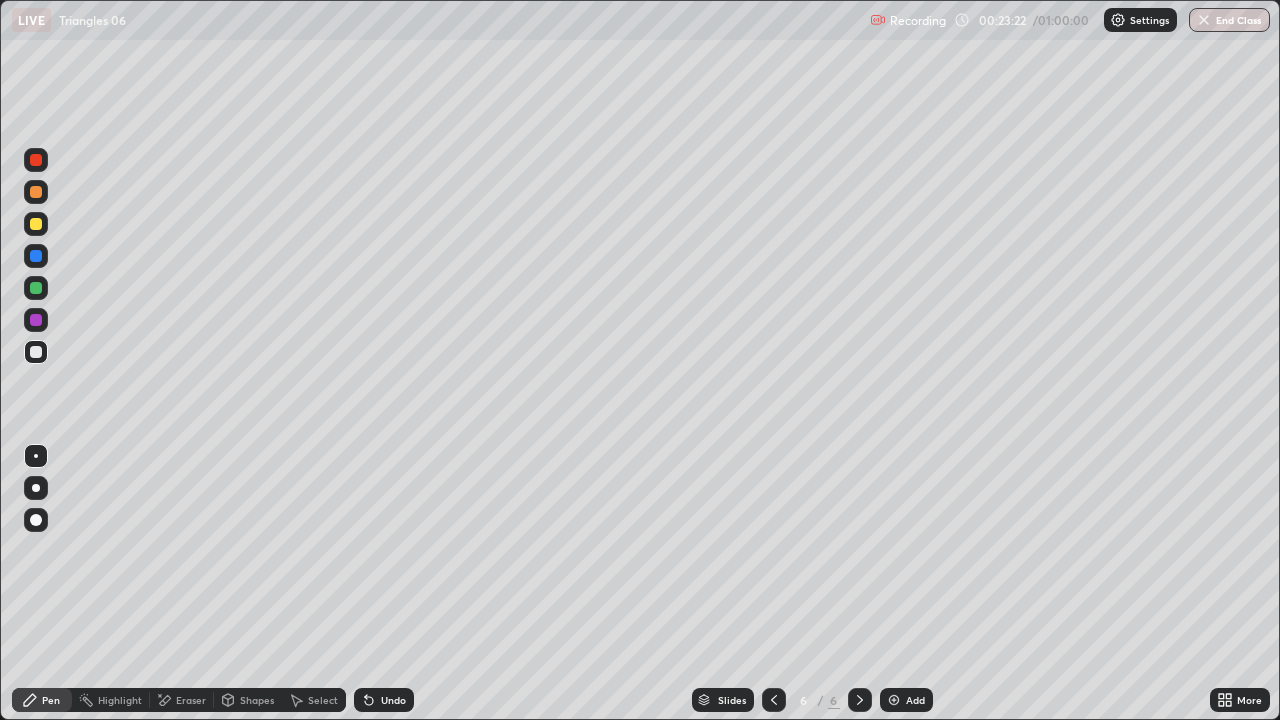 click on "Undo" at bounding box center (380, 700) 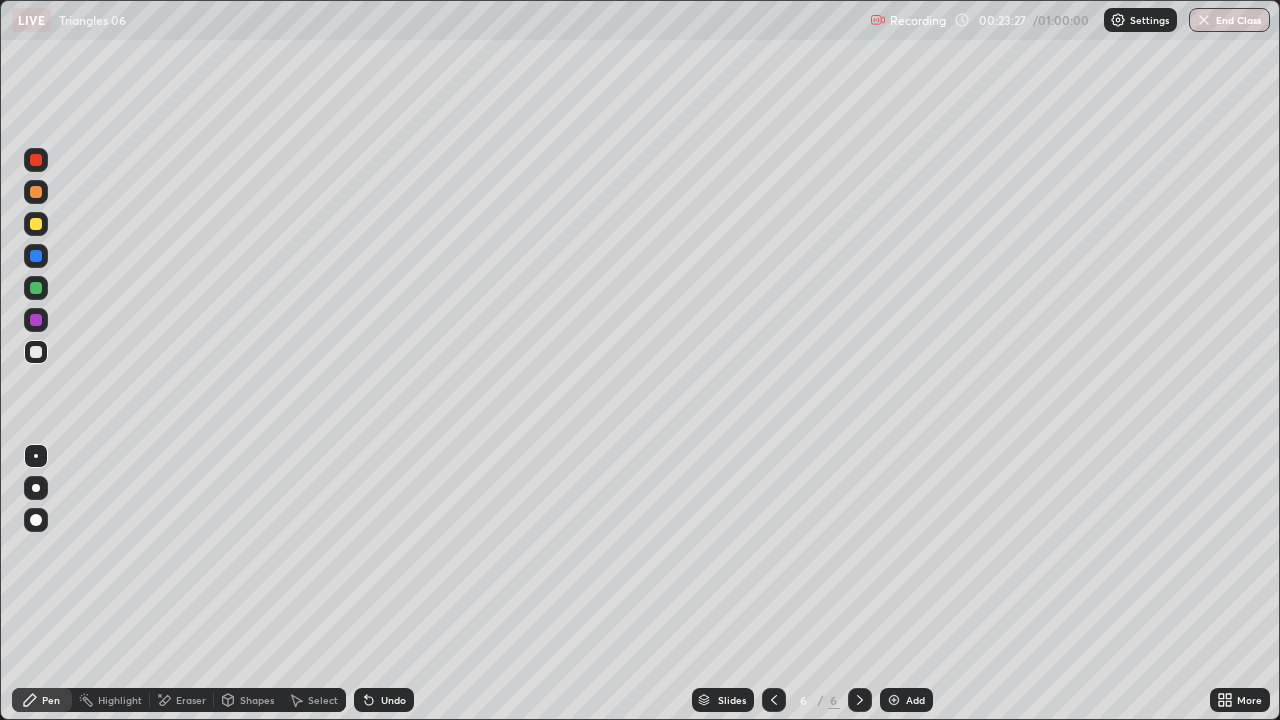 click on "Undo" at bounding box center (384, 700) 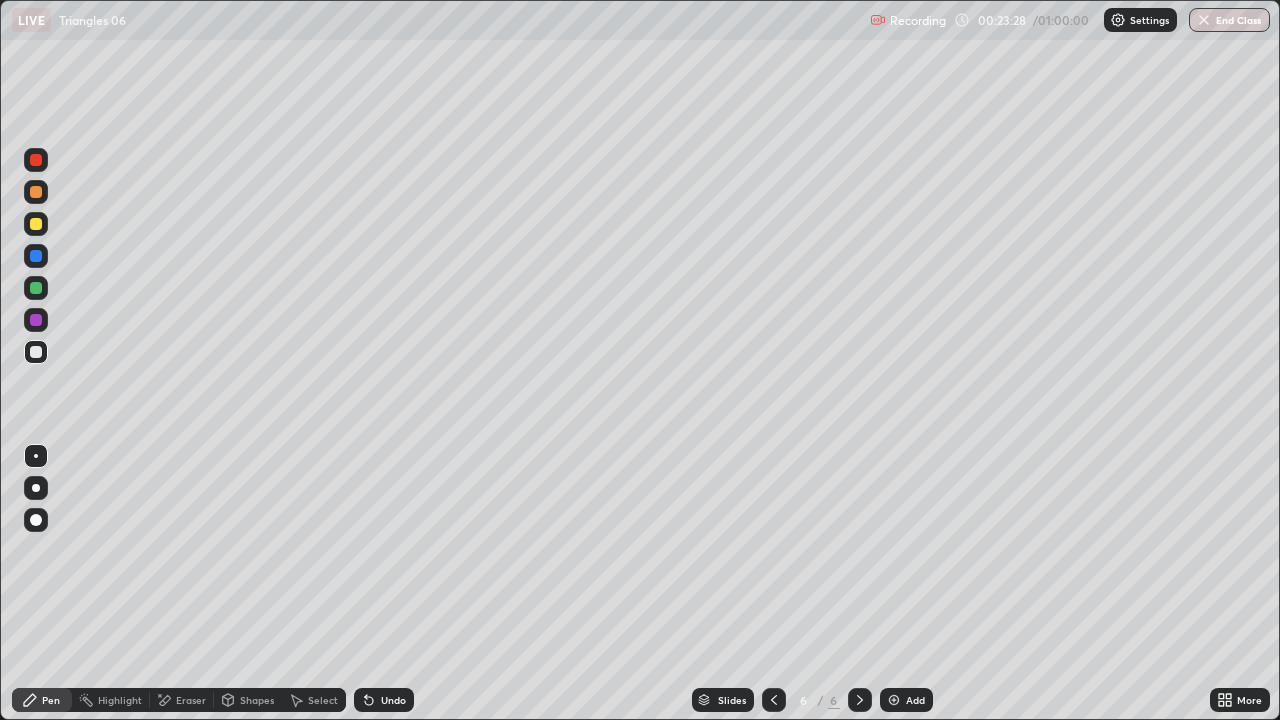 click on "Undo" at bounding box center [393, 700] 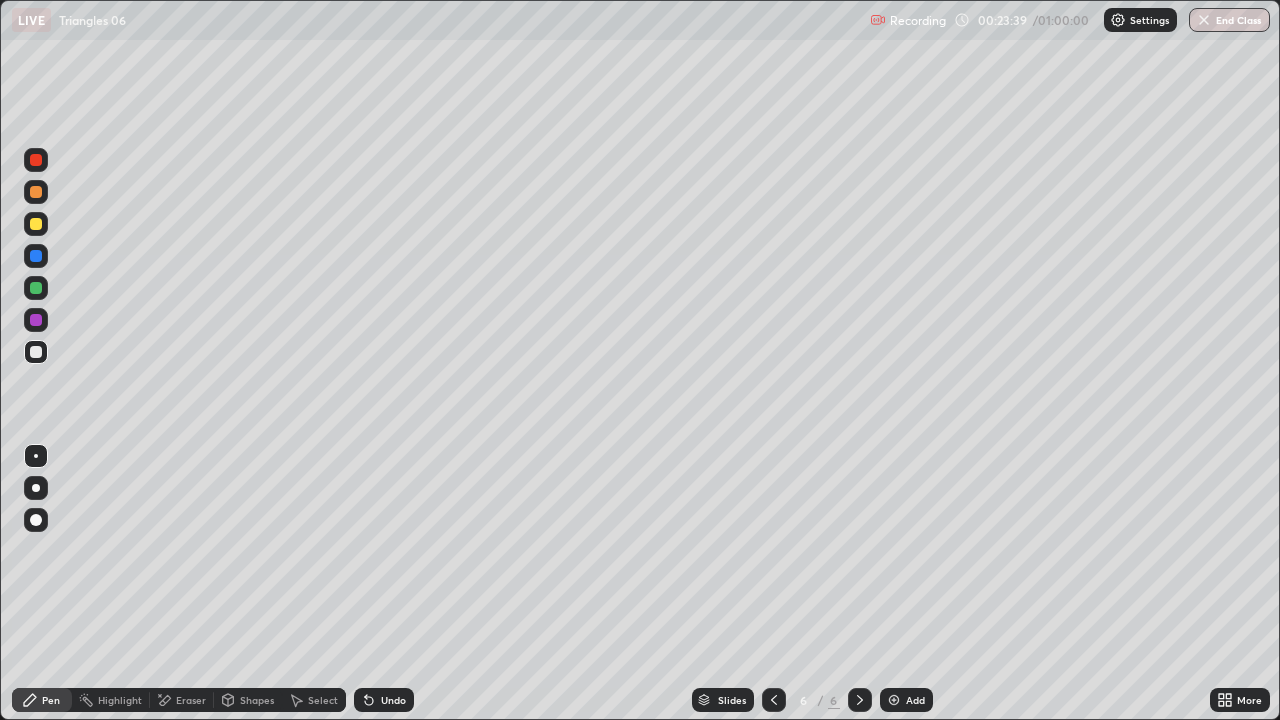 click on "Eraser" at bounding box center (191, 700) 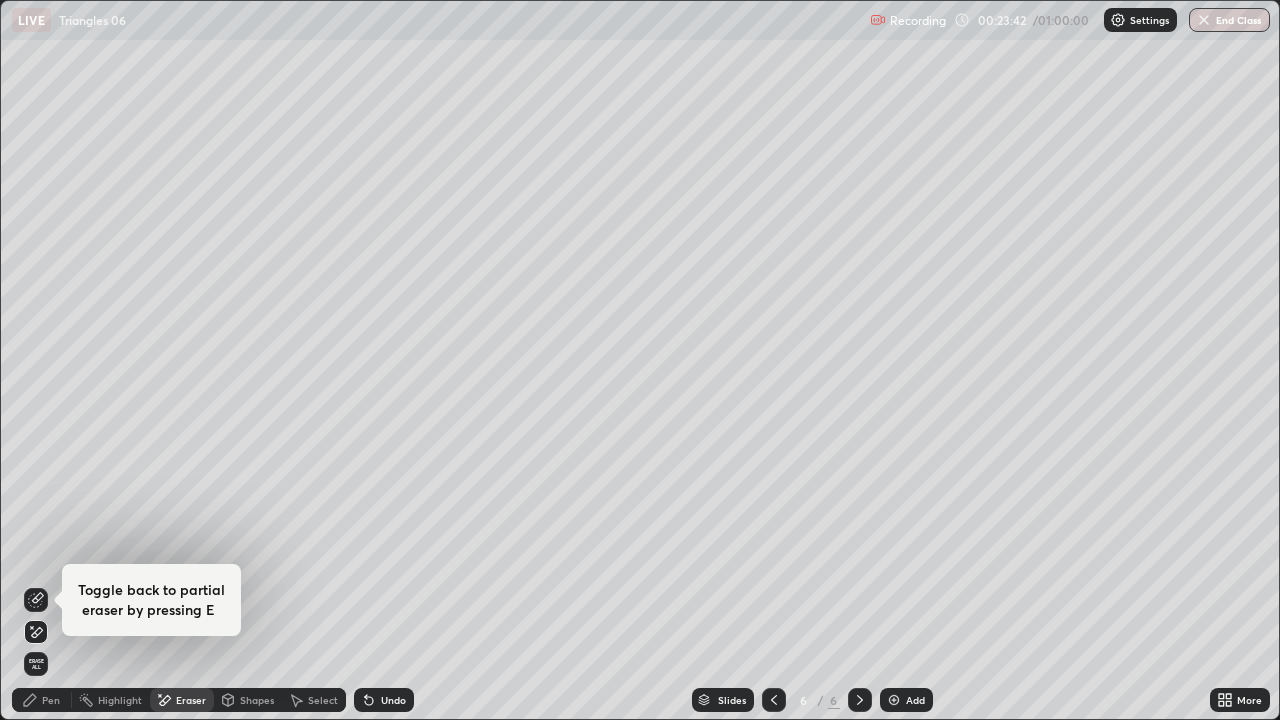 click on "Pen" at bounding box center (51, 700) 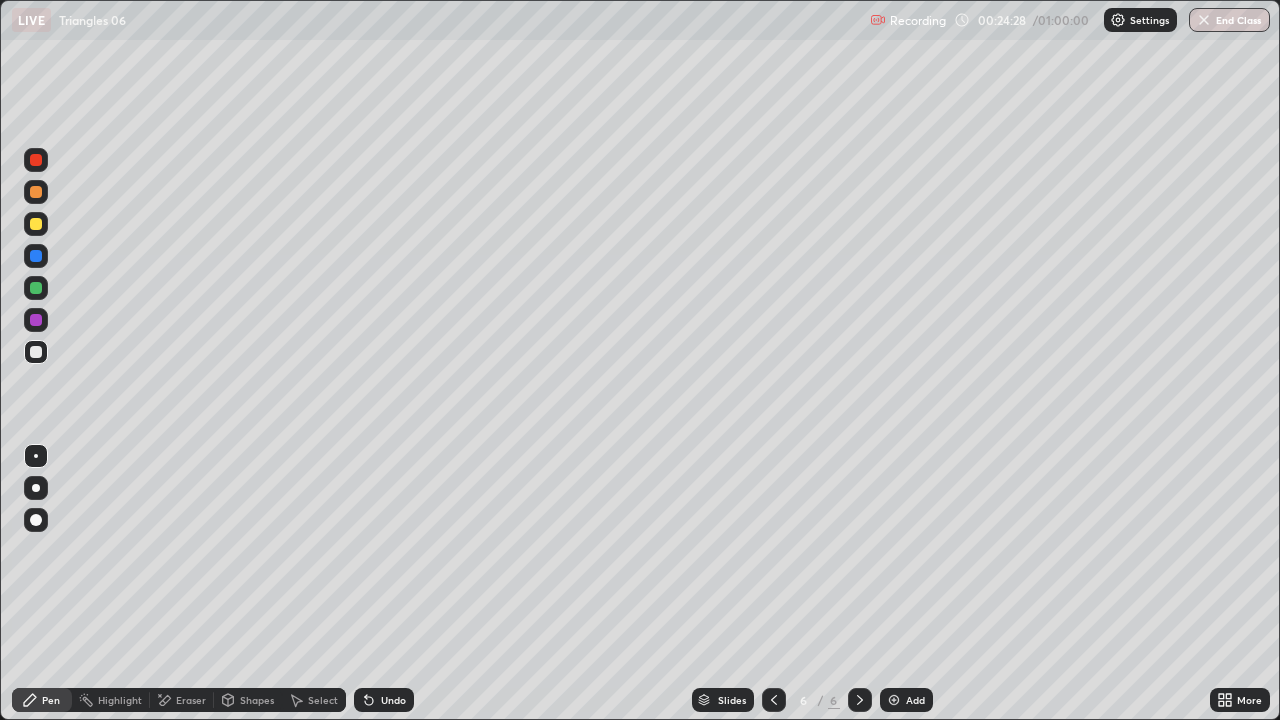 click on "Undo" at bounding box center [393, 700] 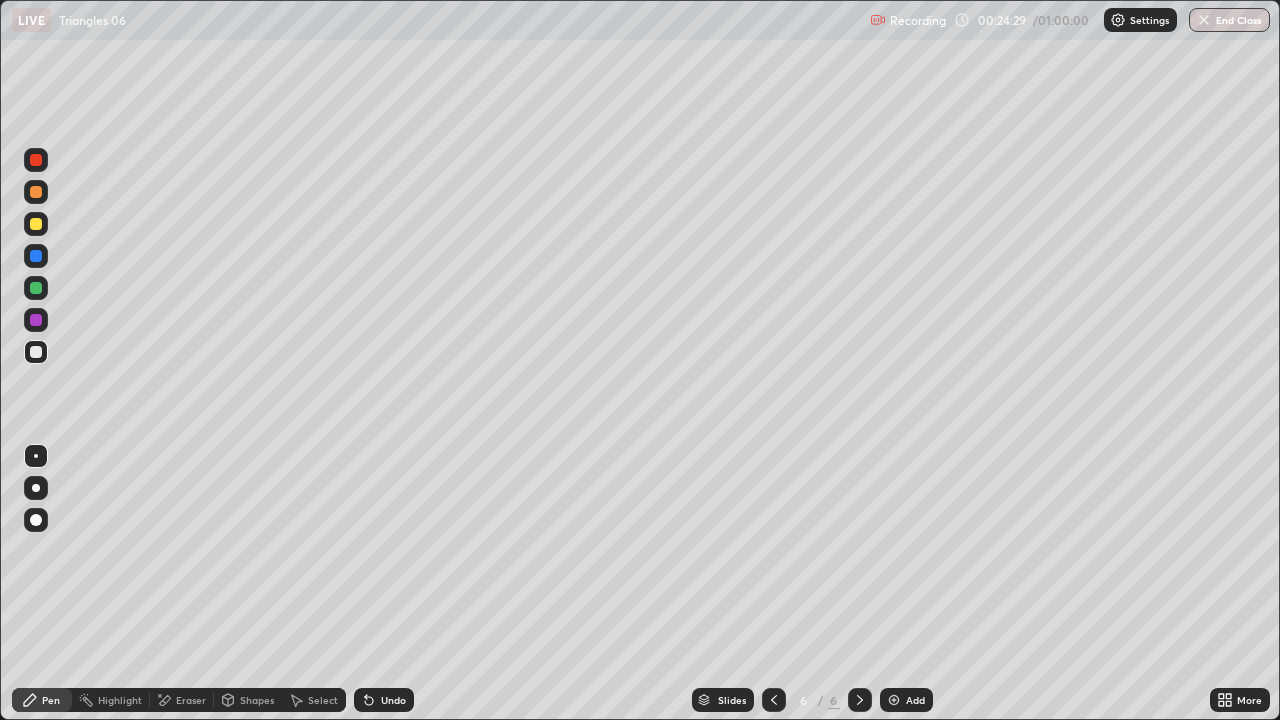 click on "Undo" at bounding box center [393, 700] 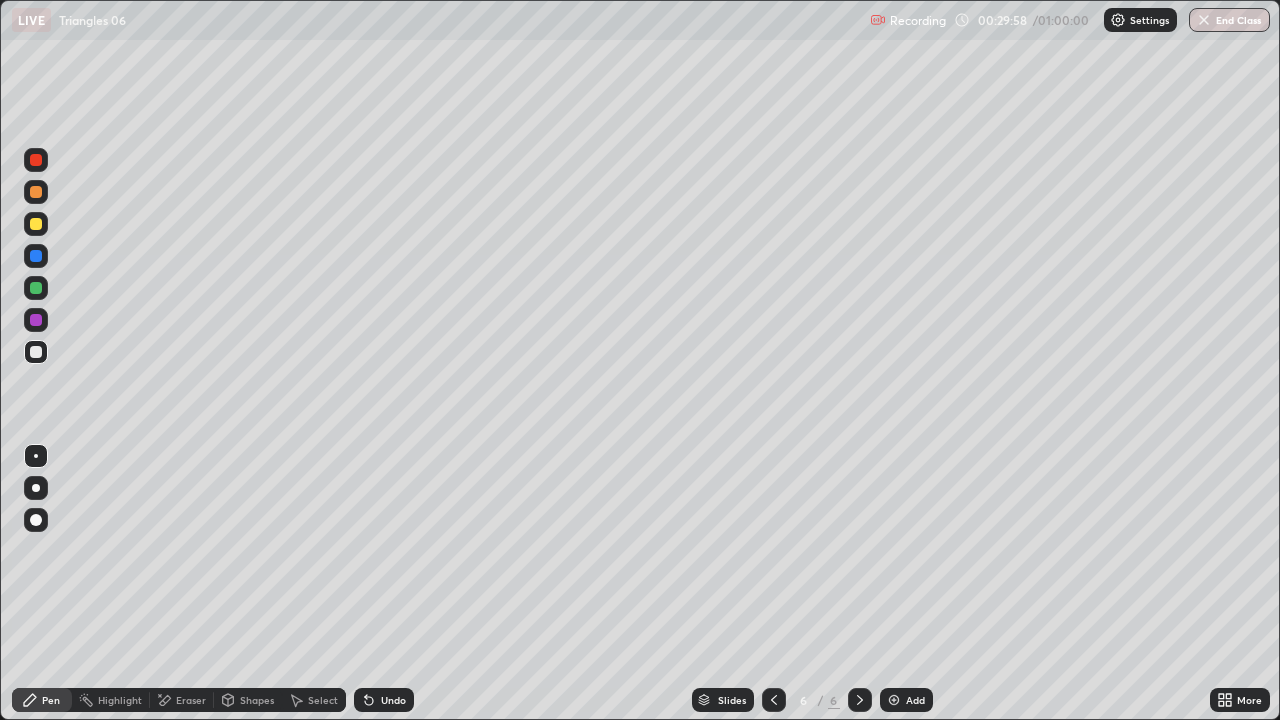 click on "Undo" at bounding box center (393, 700) 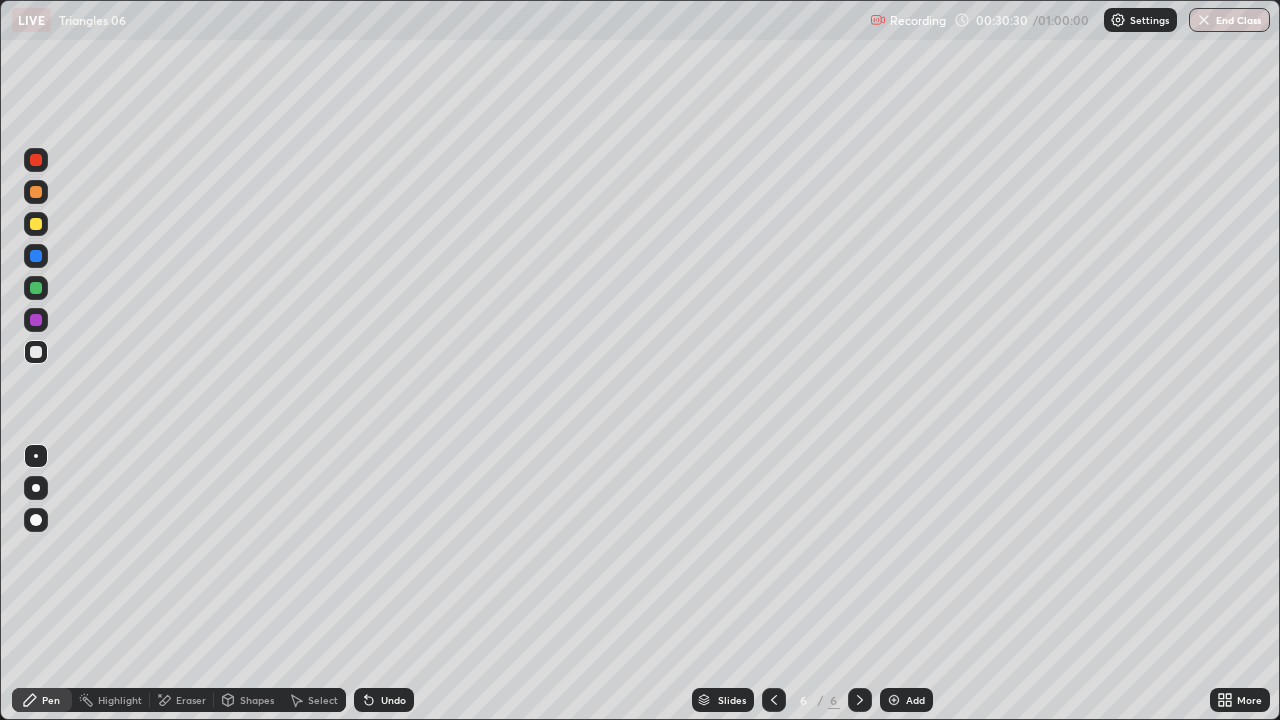 click on "Highlight" at bounding box center [120, 700] 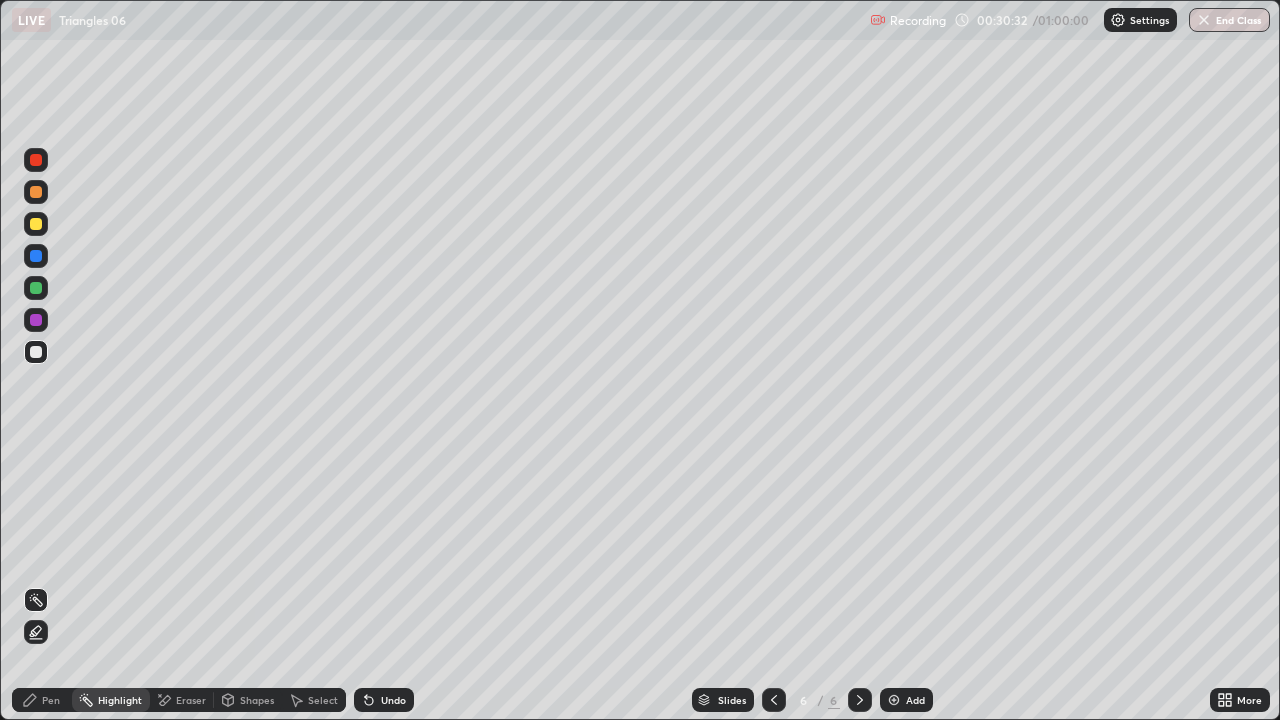 click at bounding box center [36, 288] 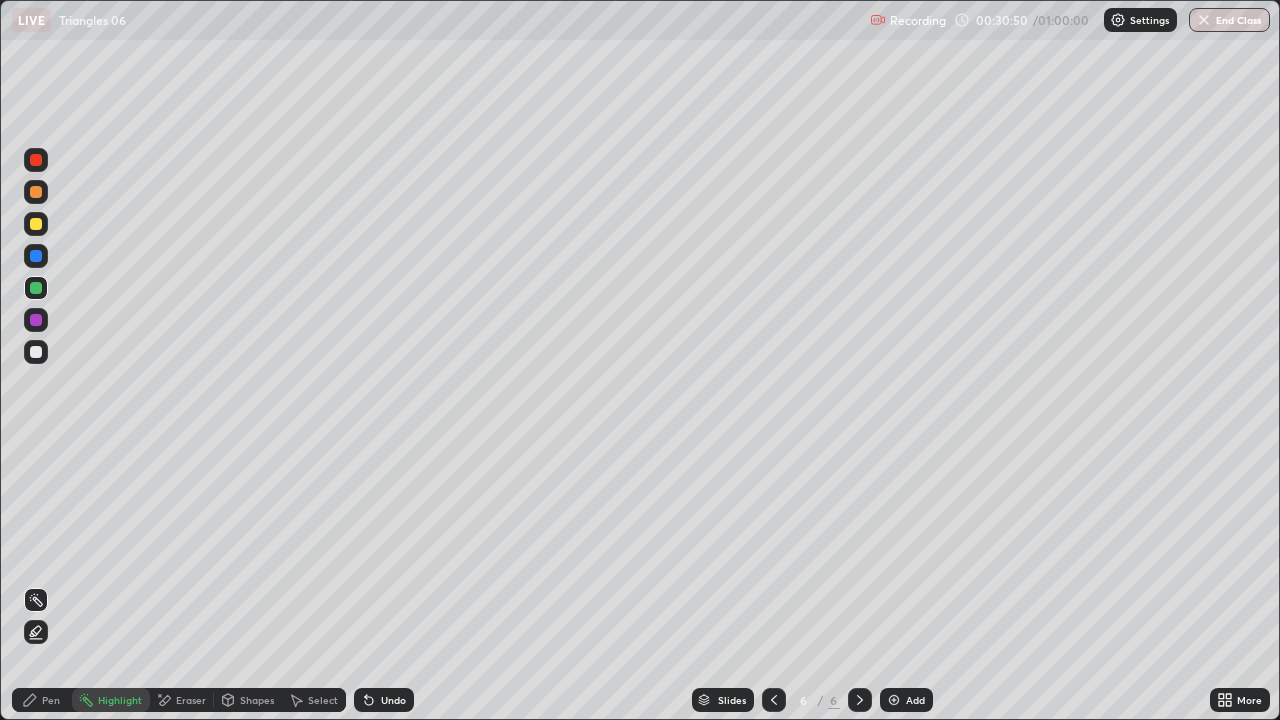 click at bounding box center [36, 352] 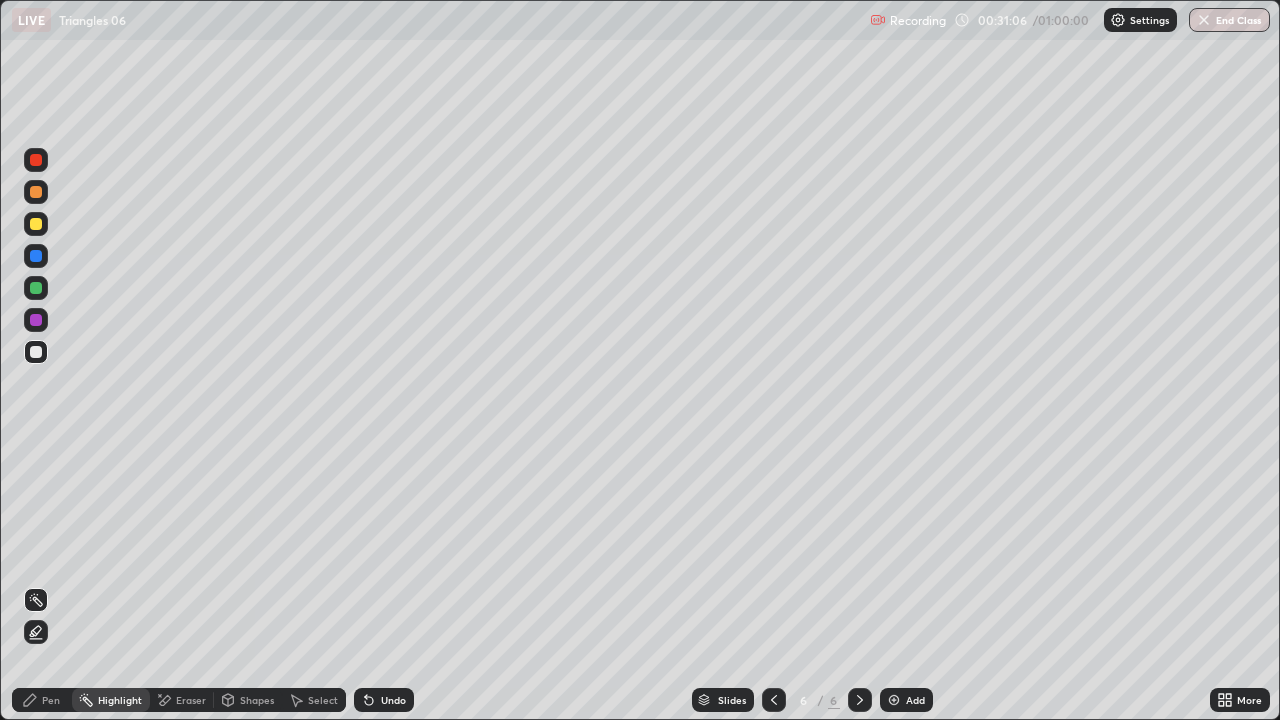click on "Pen" at bounding box center (51, 700) 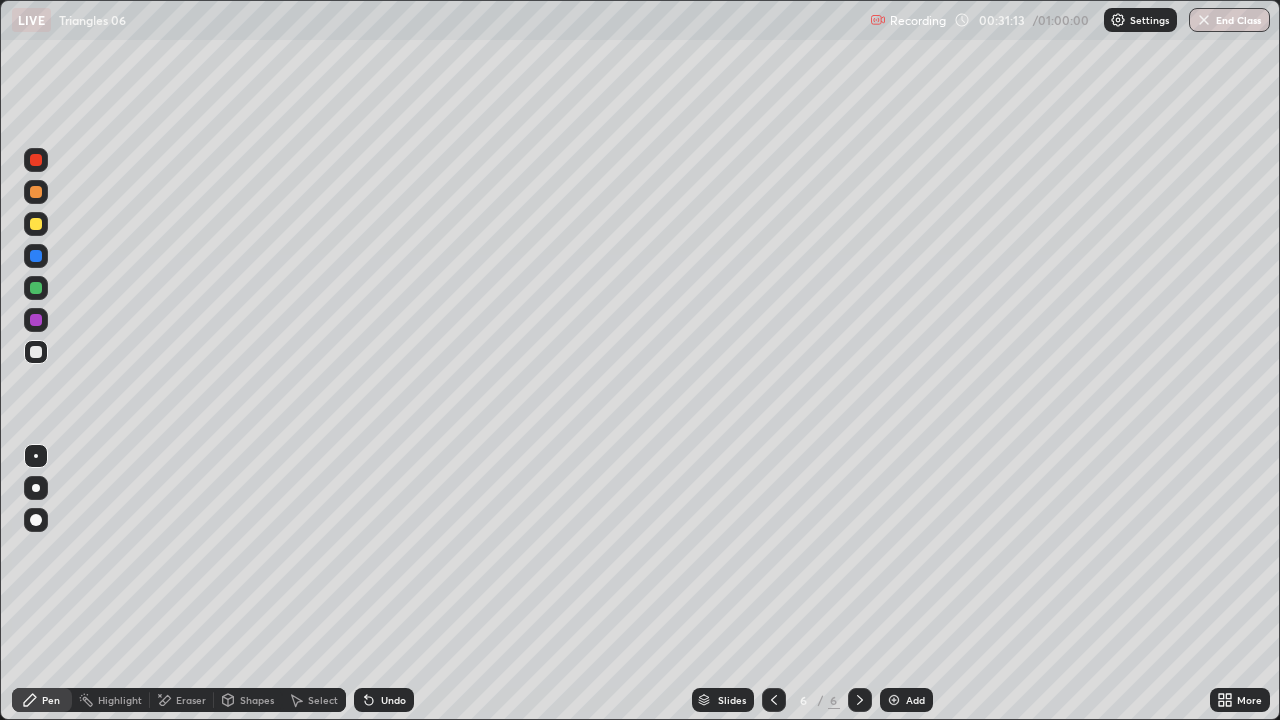 click on "Undo" at bounding box center (393, 700) 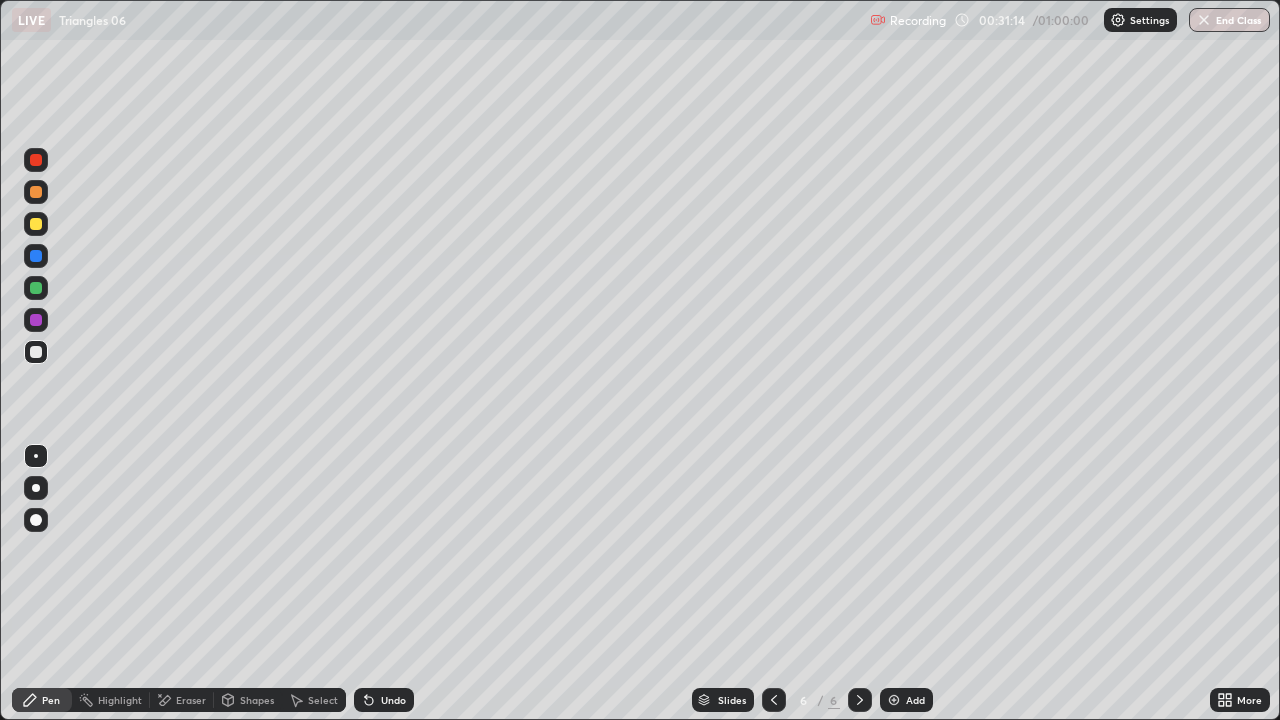 click on "Undo" at bounding box center [384, 700] 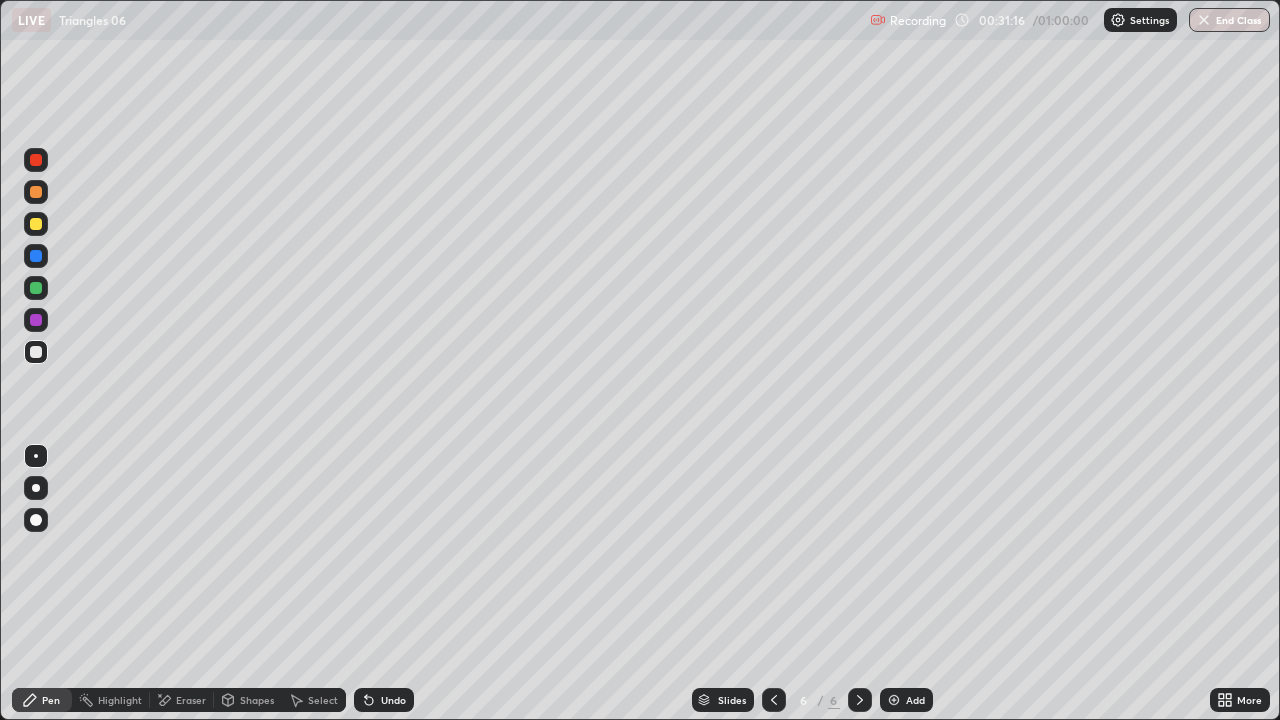 click at bounding box center [36, 224] 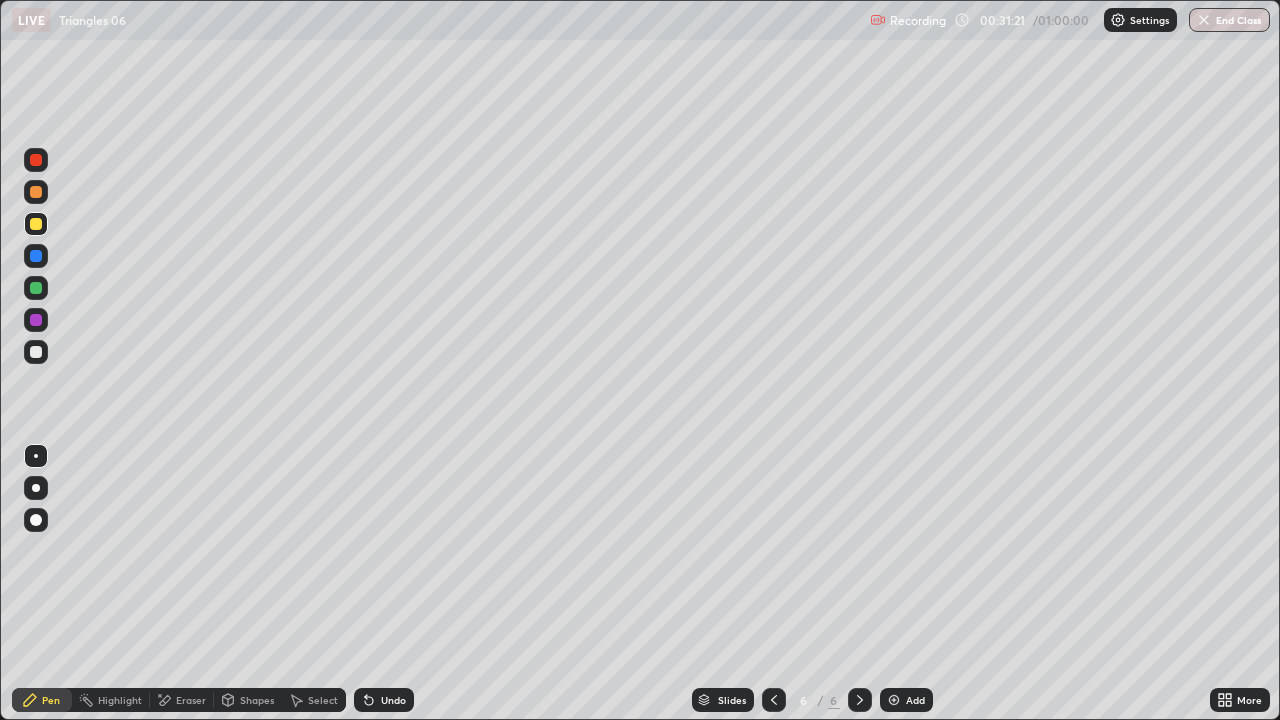 click at bounding box center [36, 256] 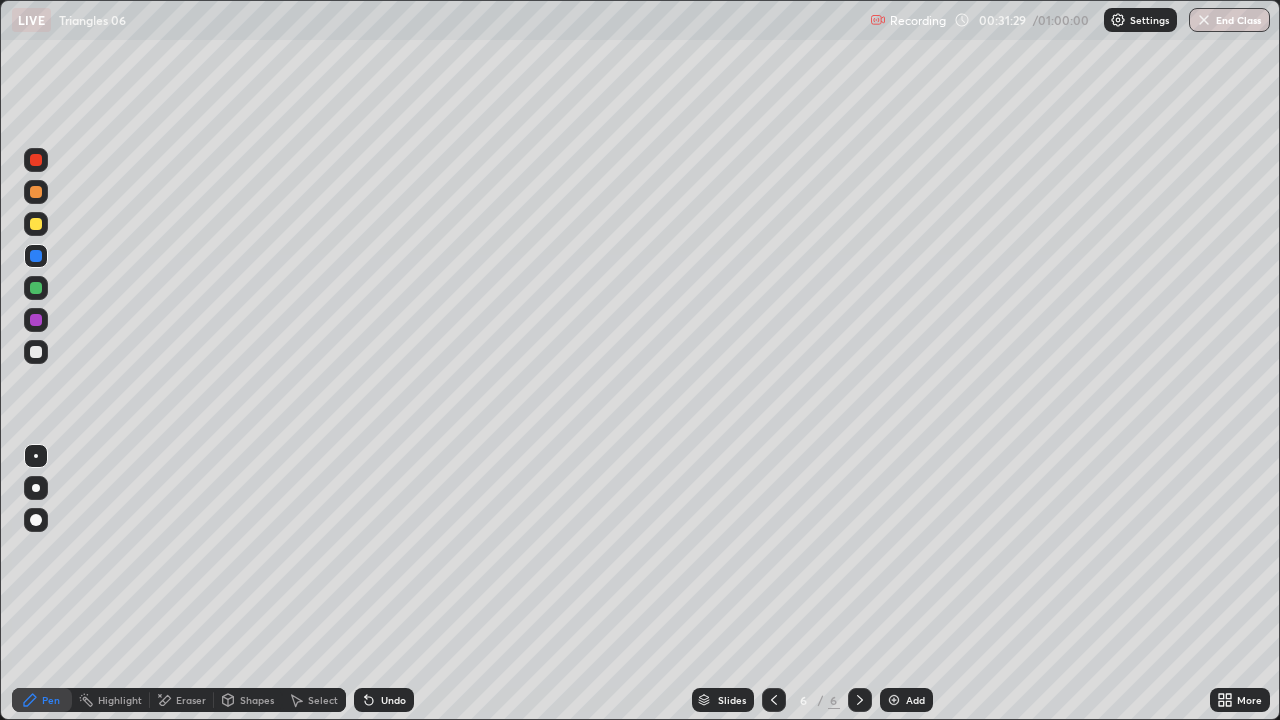 click at bounding box center (36, 352) 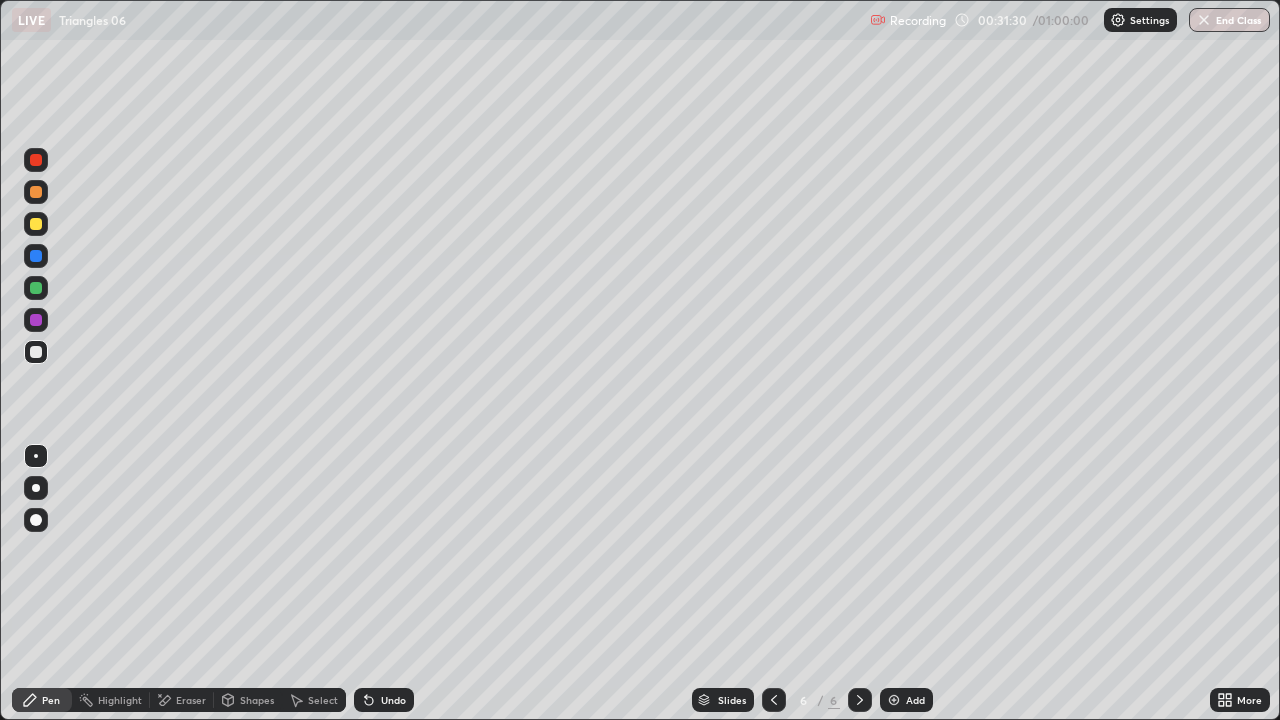 click at bounding box center [36, 352] 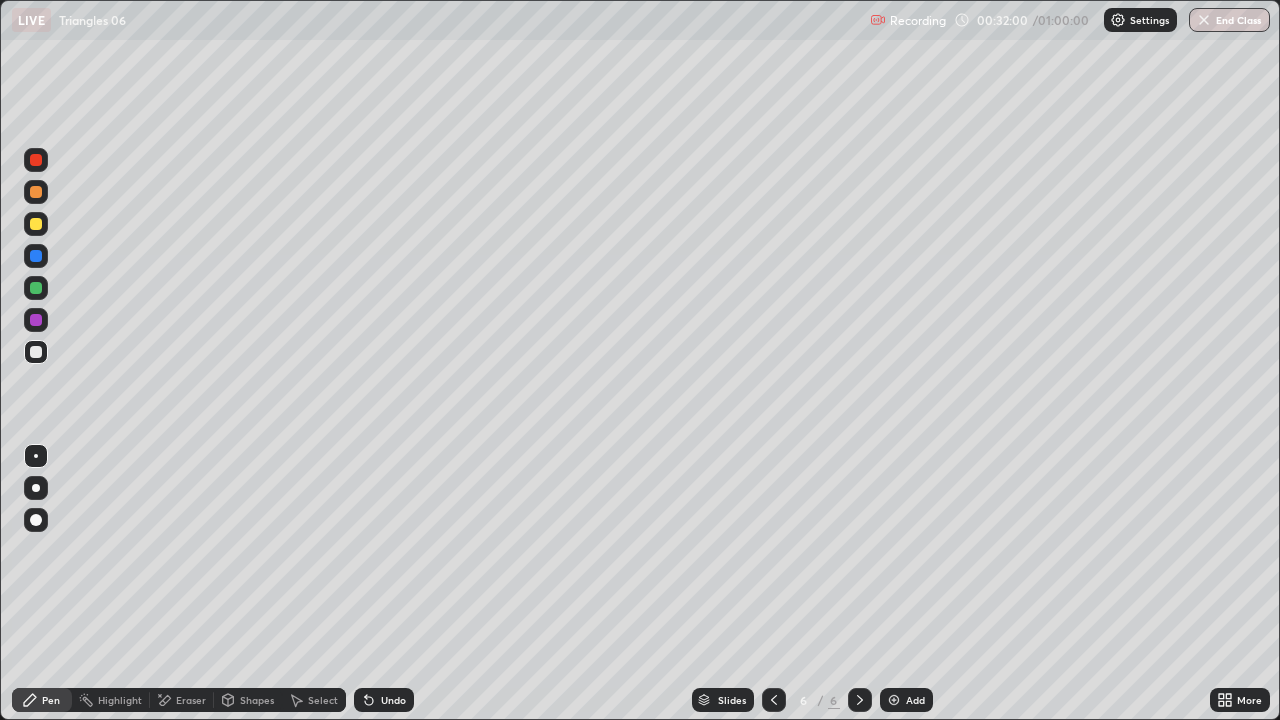 click on "Highlight" at bounding box center [120, 700] 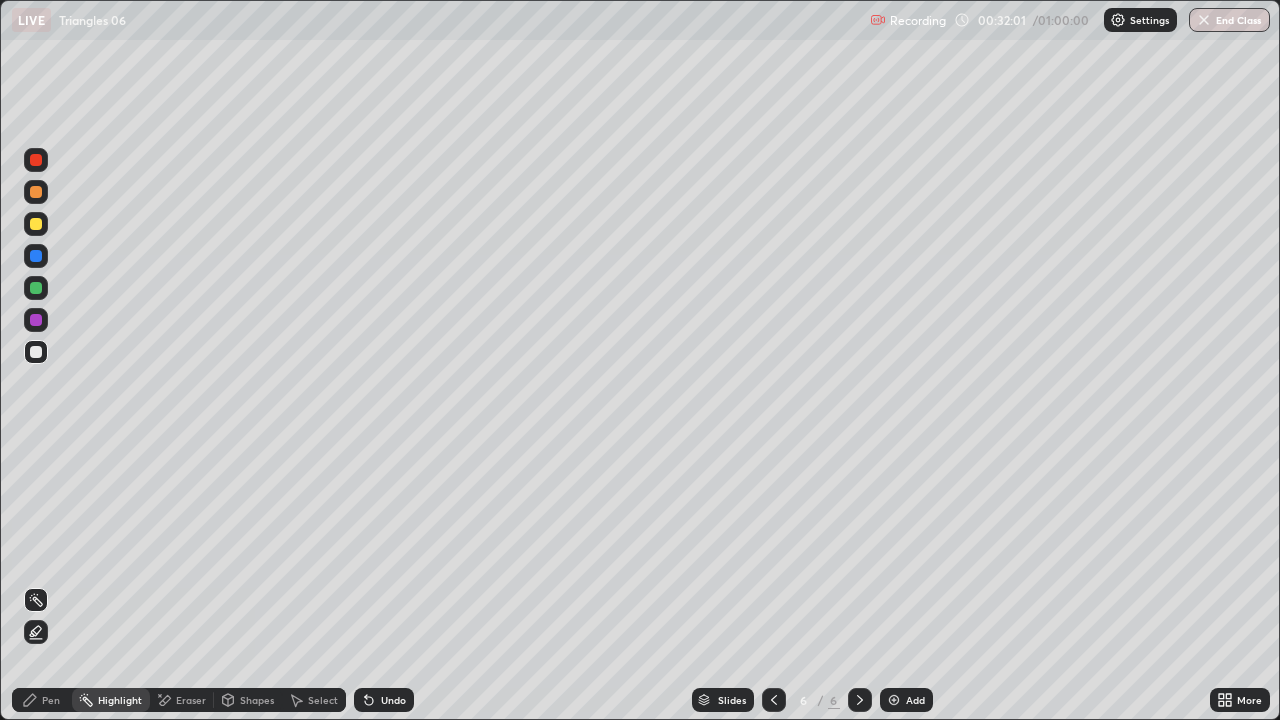 click at bounding box center (36, 320) 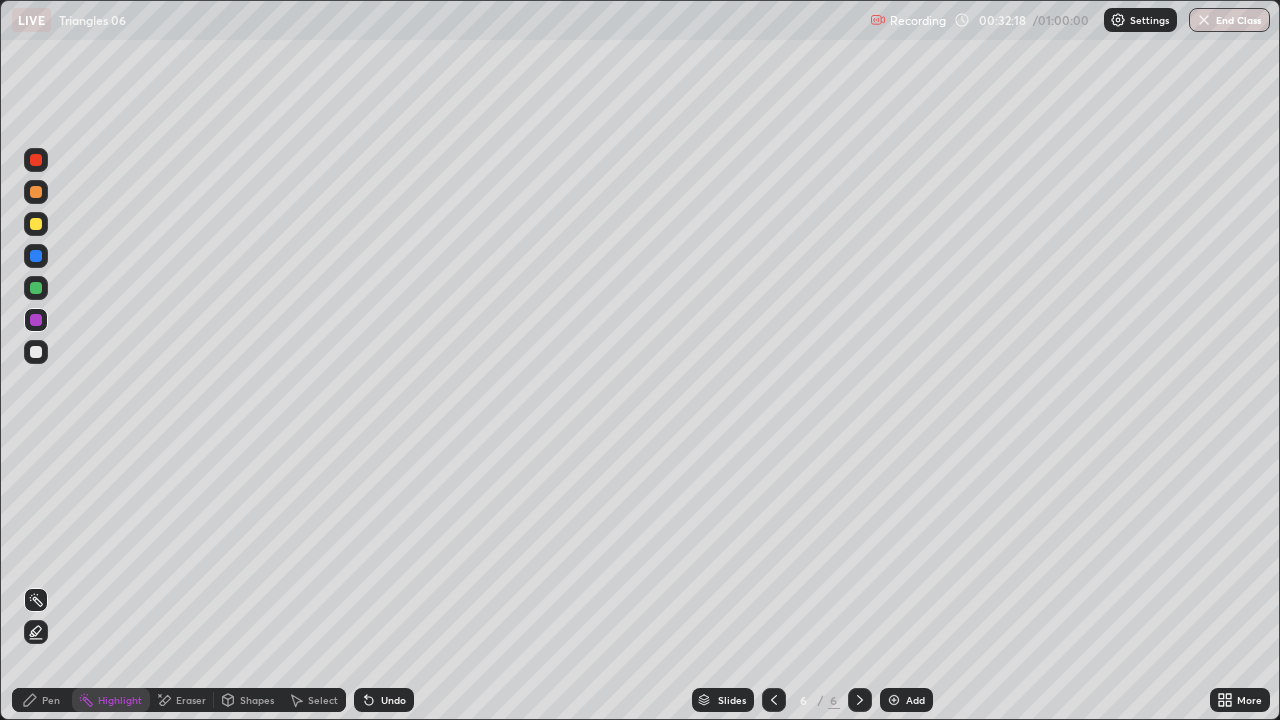 click on "Pen" at bounding box center [51, 700] 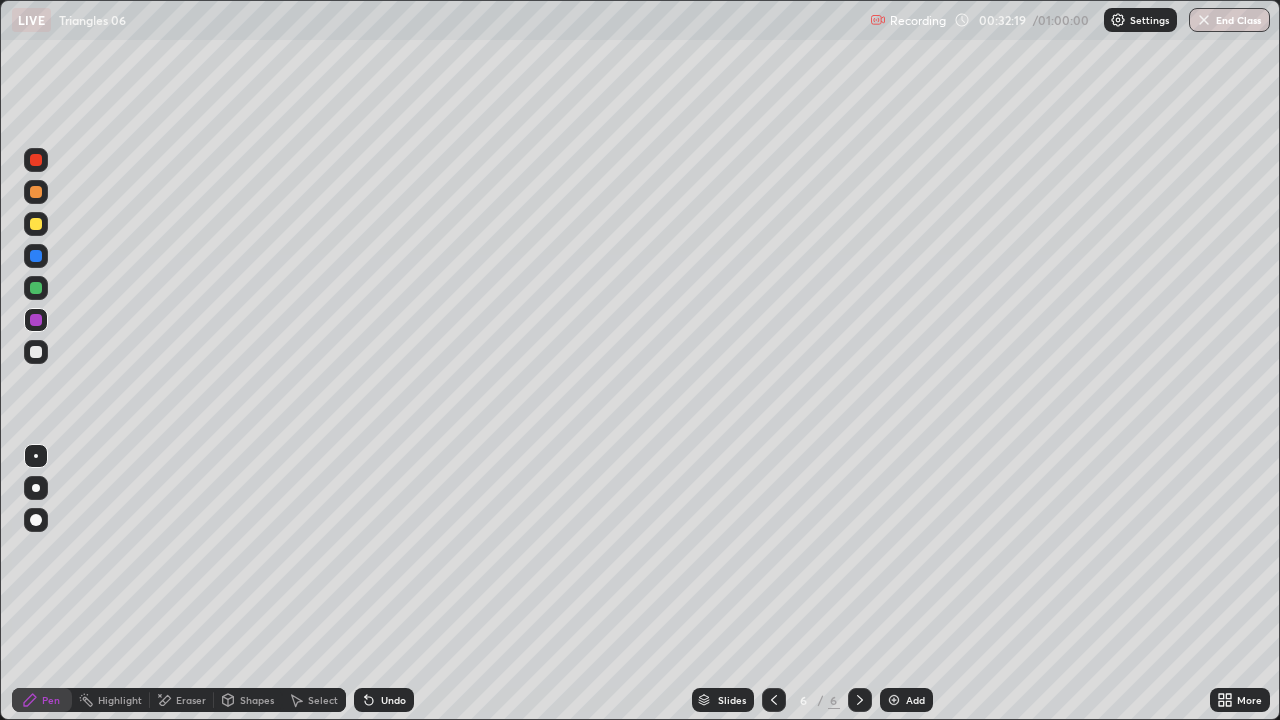 click at bounding box center (36, 352) 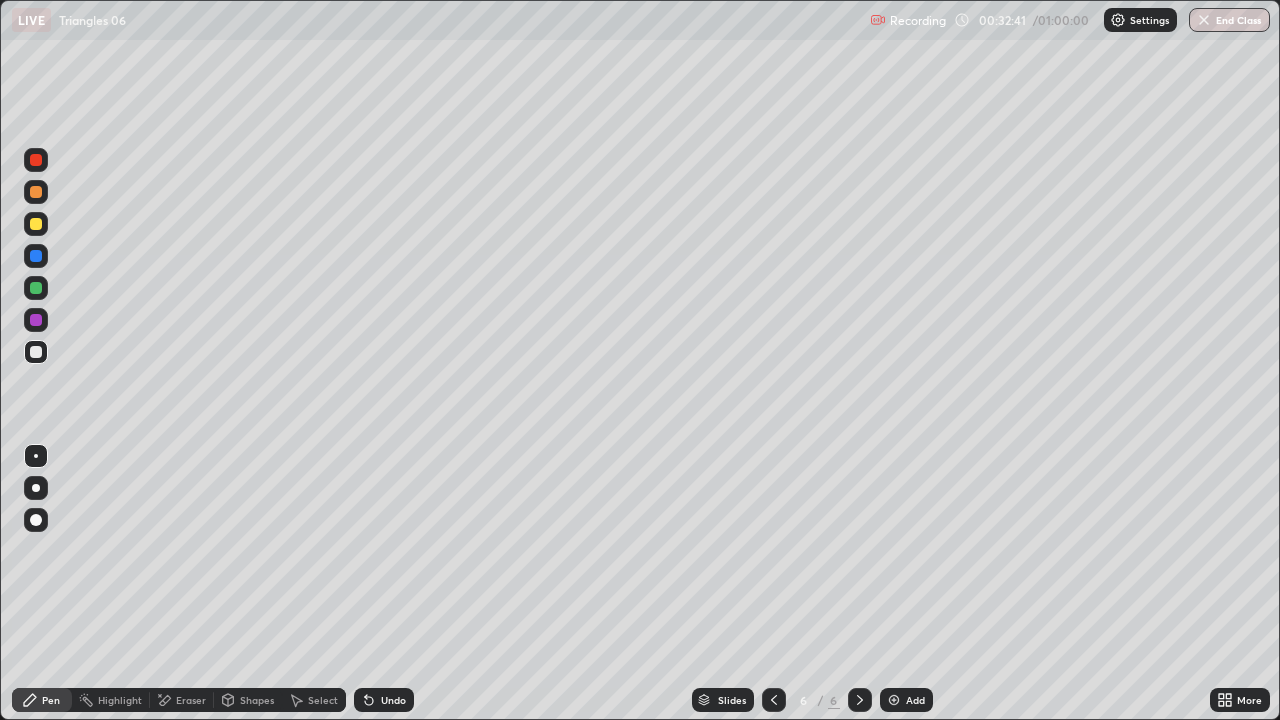 click on "Eraser" at bounding box center [191, 700] 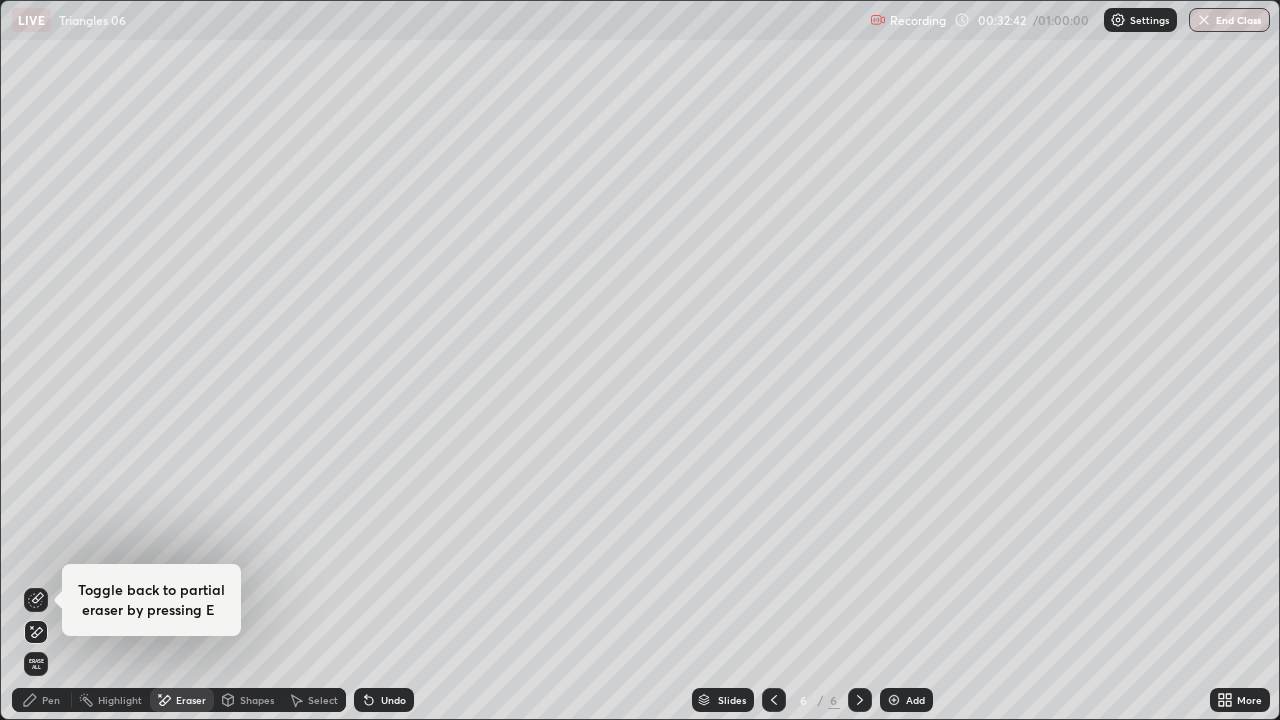 click on "Pen" at bounding box center [42, 700] 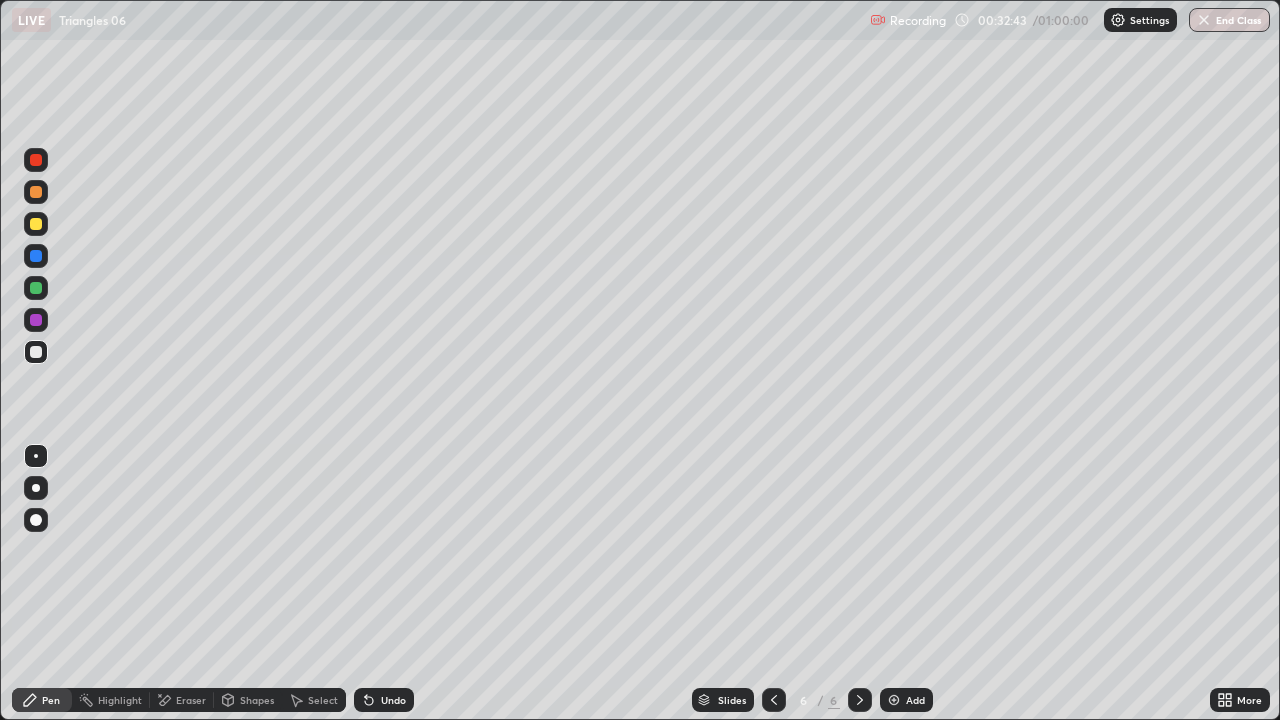 click on "Pen" at bounding box center [51, 700] 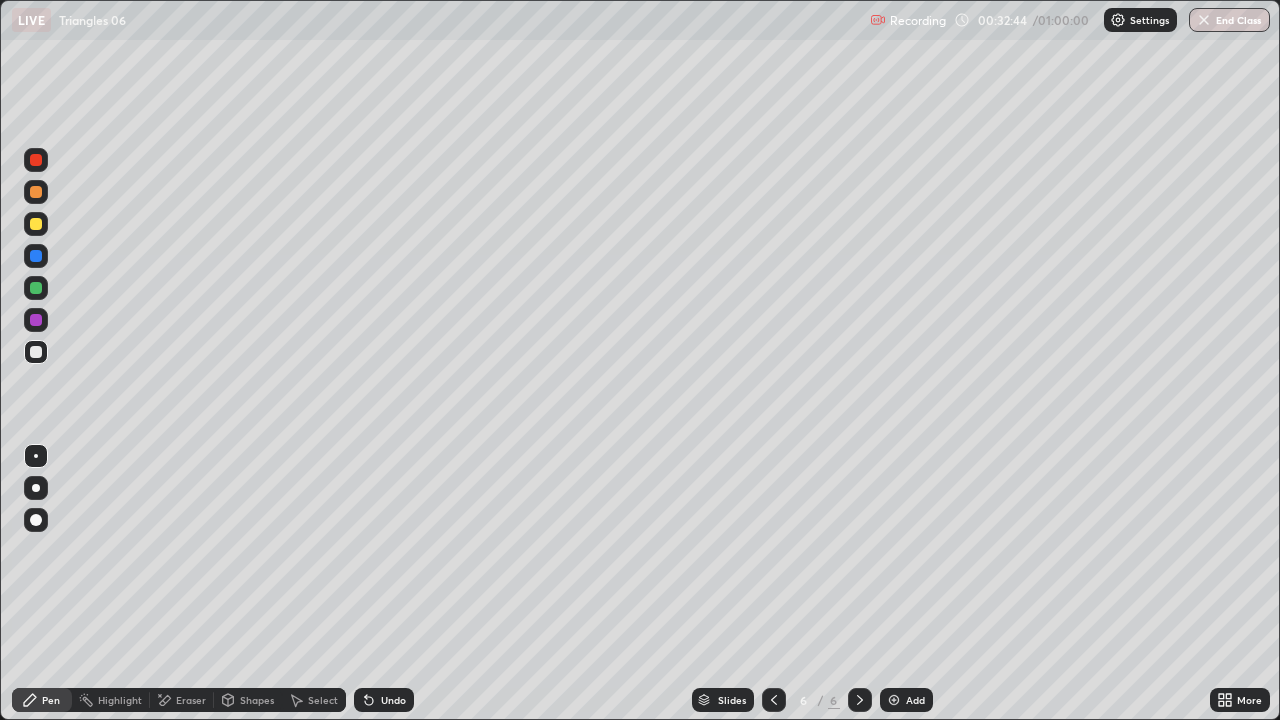 click on "Eraser" at bounding box center [191, 700] 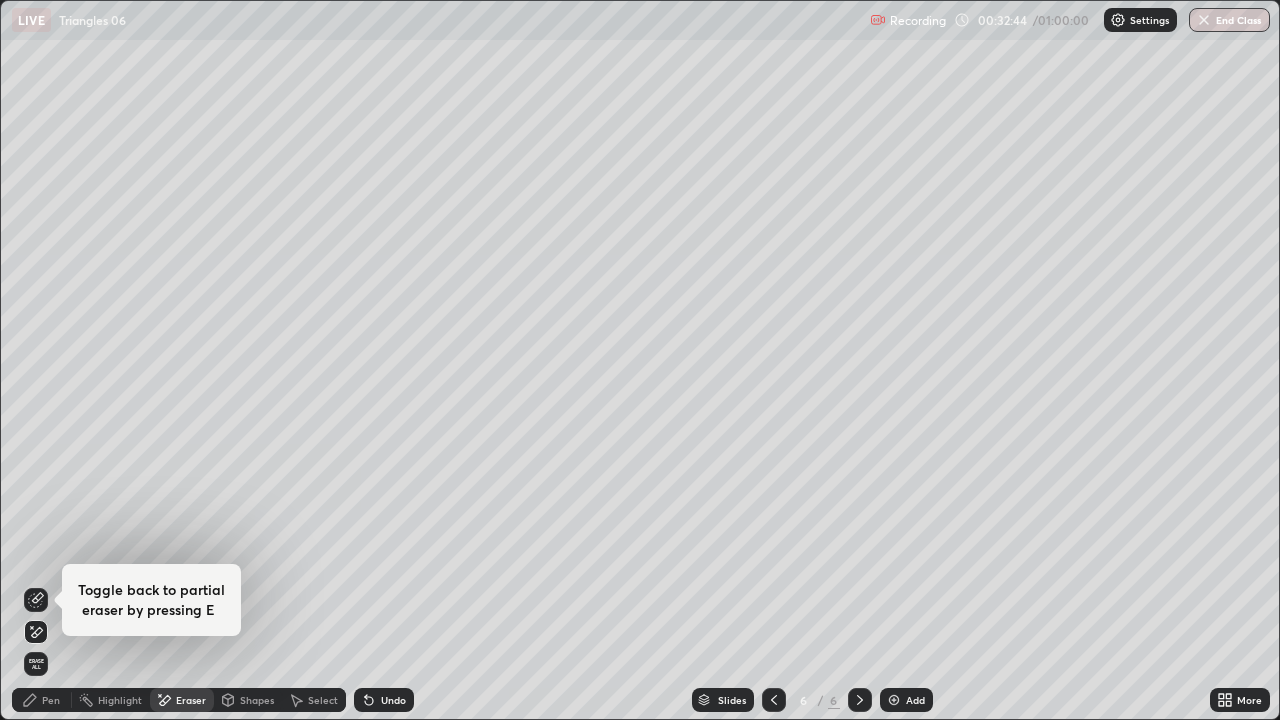 click on "Highlight" at bounding box center [120, 700] 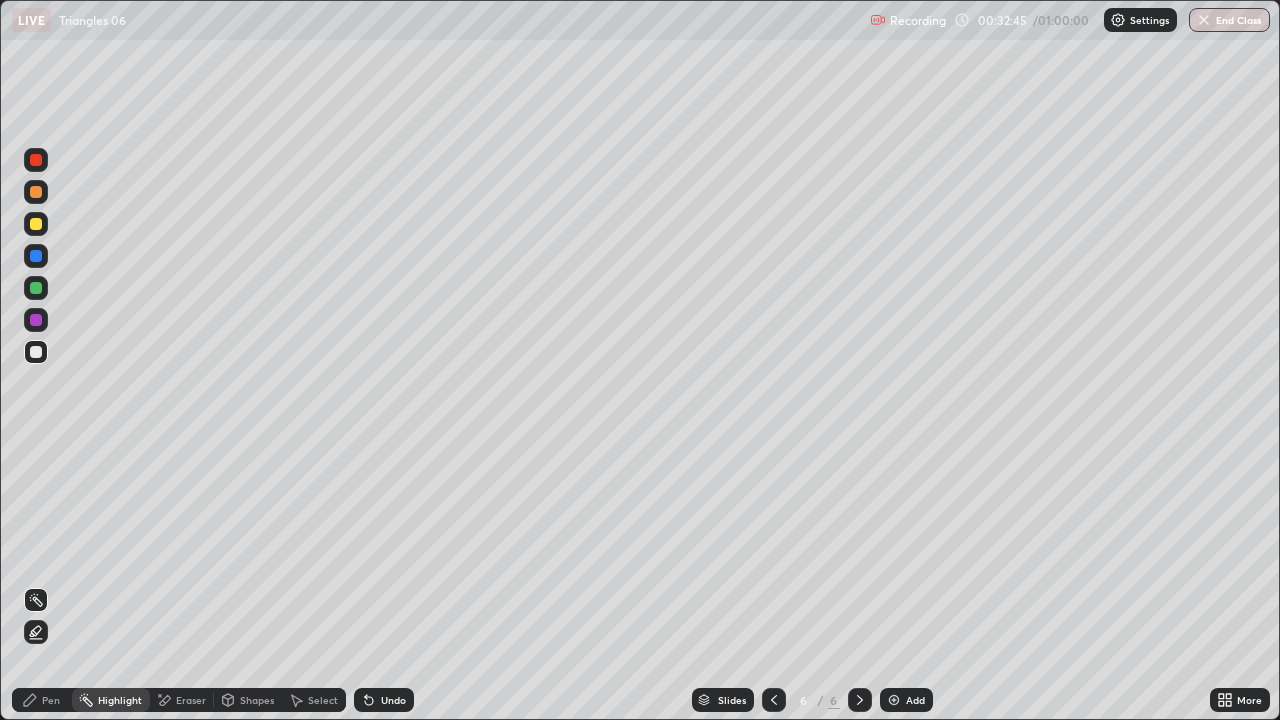 click at bounding box center (36, 320) 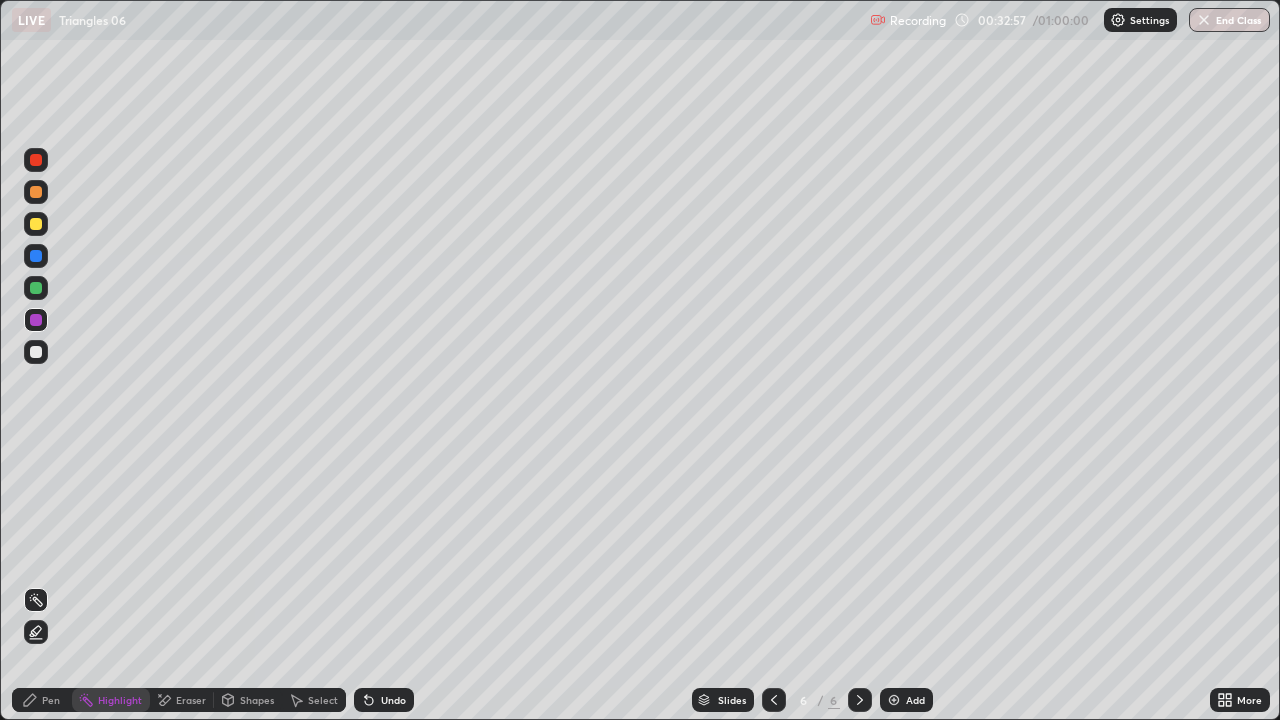 click on "Pen" at bounding box center (51, 700) 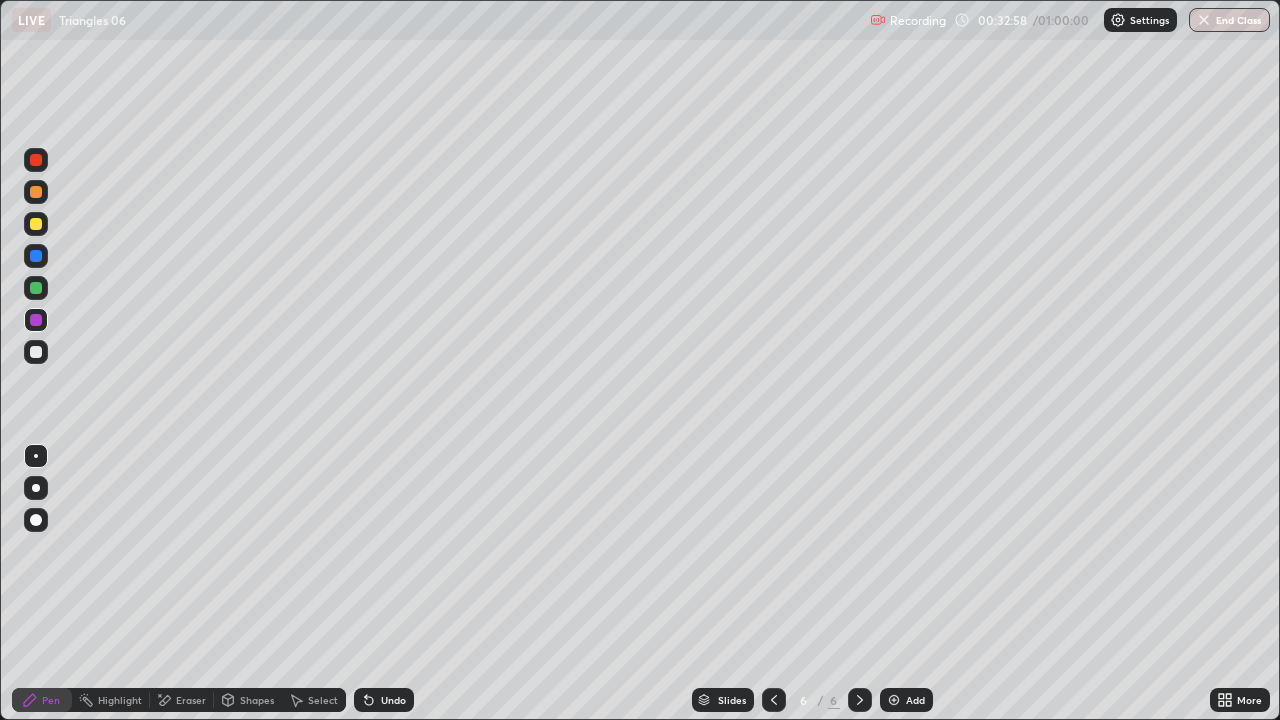 click at bounding box center (36, 224) 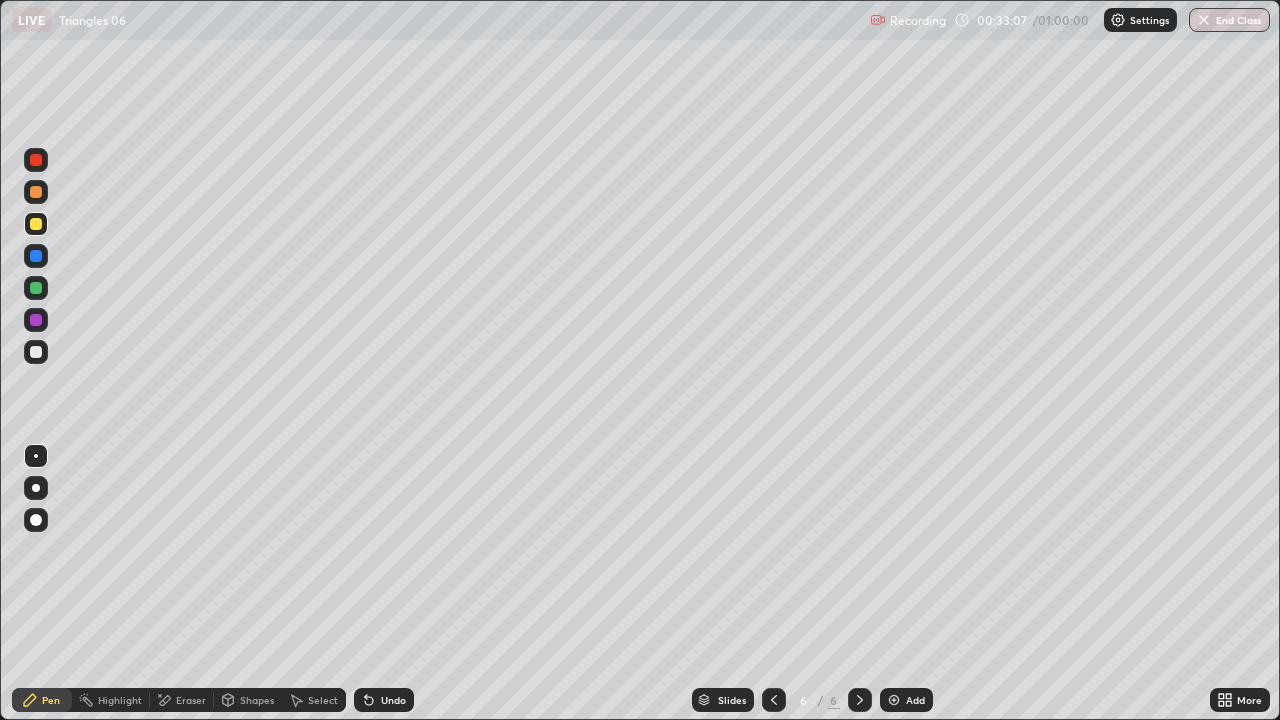 click on "Undo" at bounding box center (384, 700) 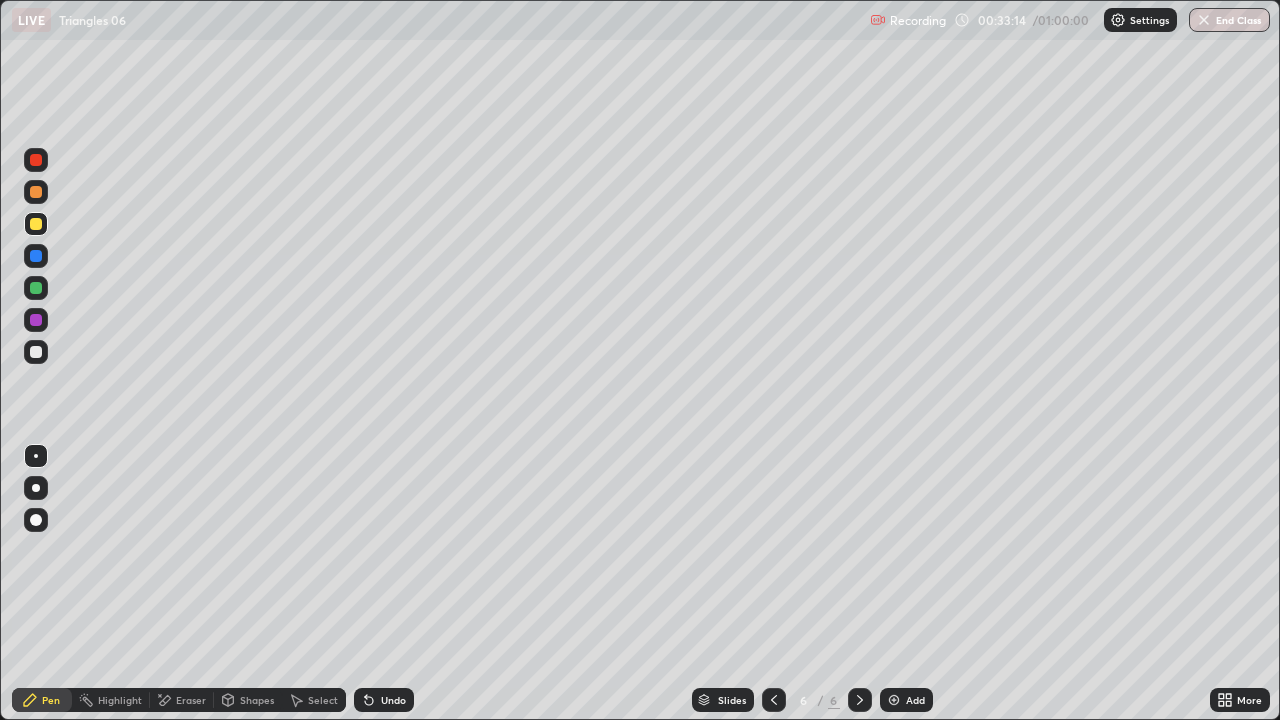 click at bounding box center (36, 488) 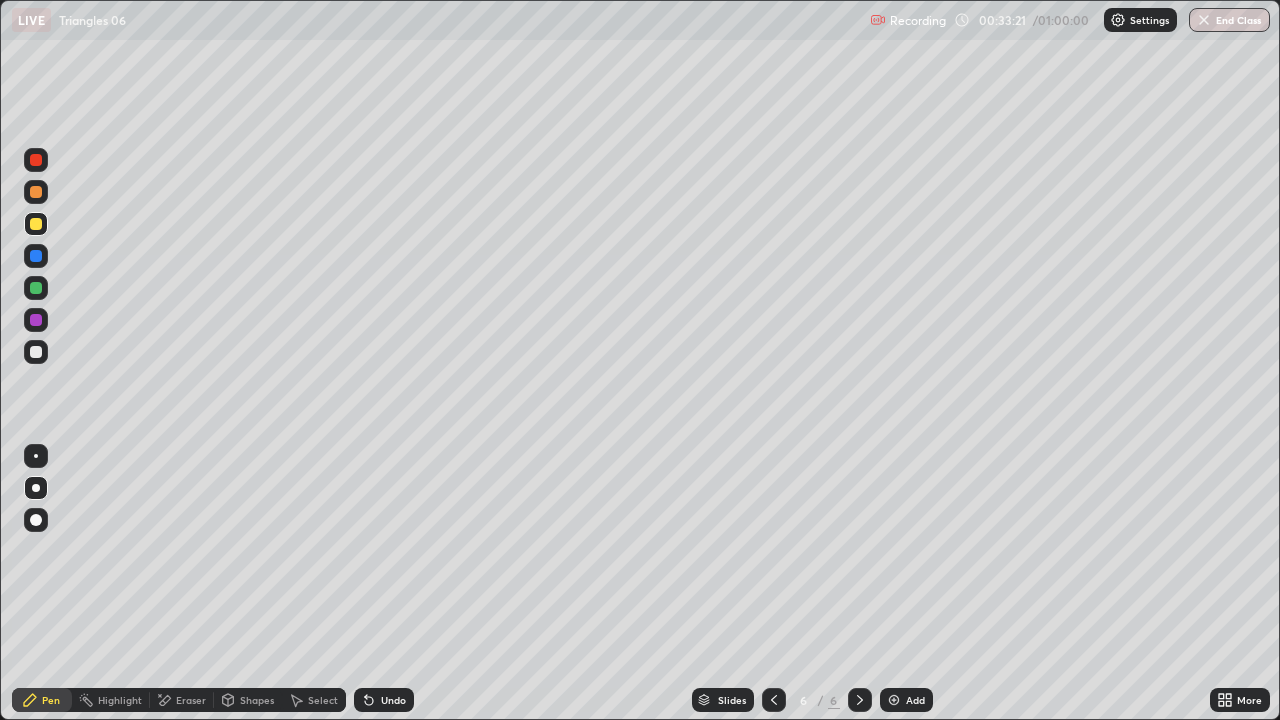click on "Undo" at bounding box center (393, 700) 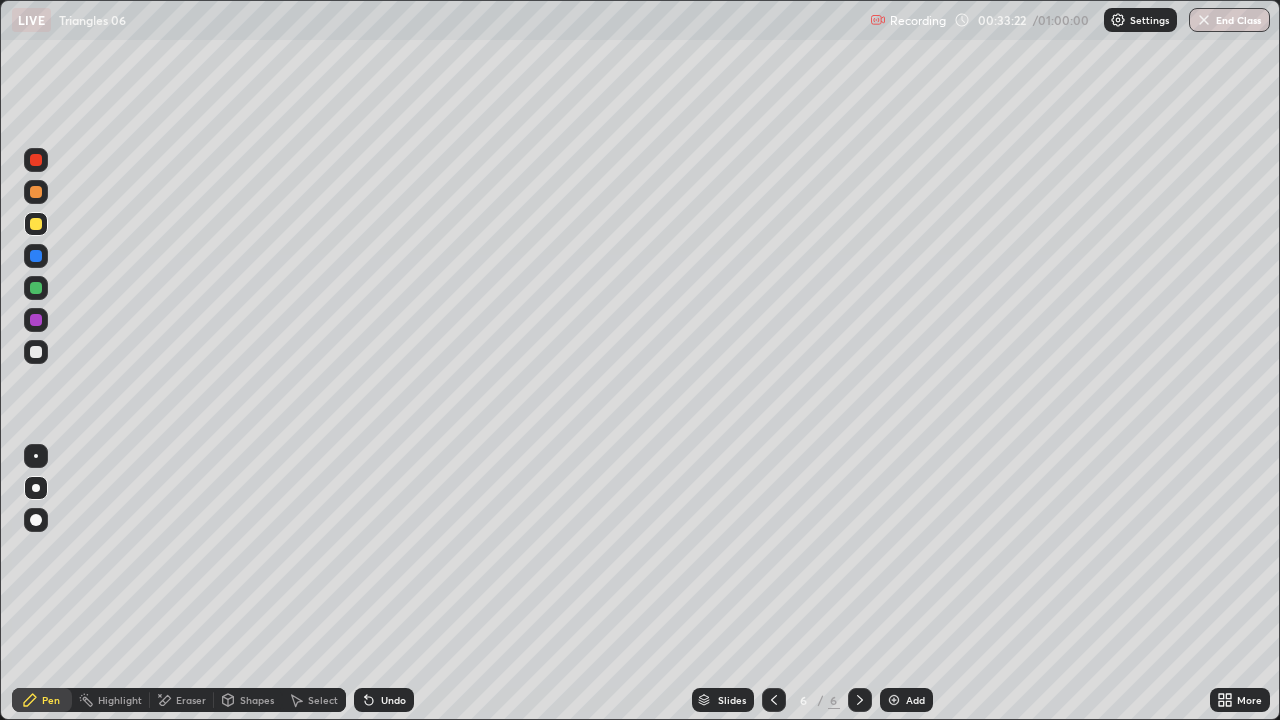 click on "Undo" at bounding box center [393, 700] 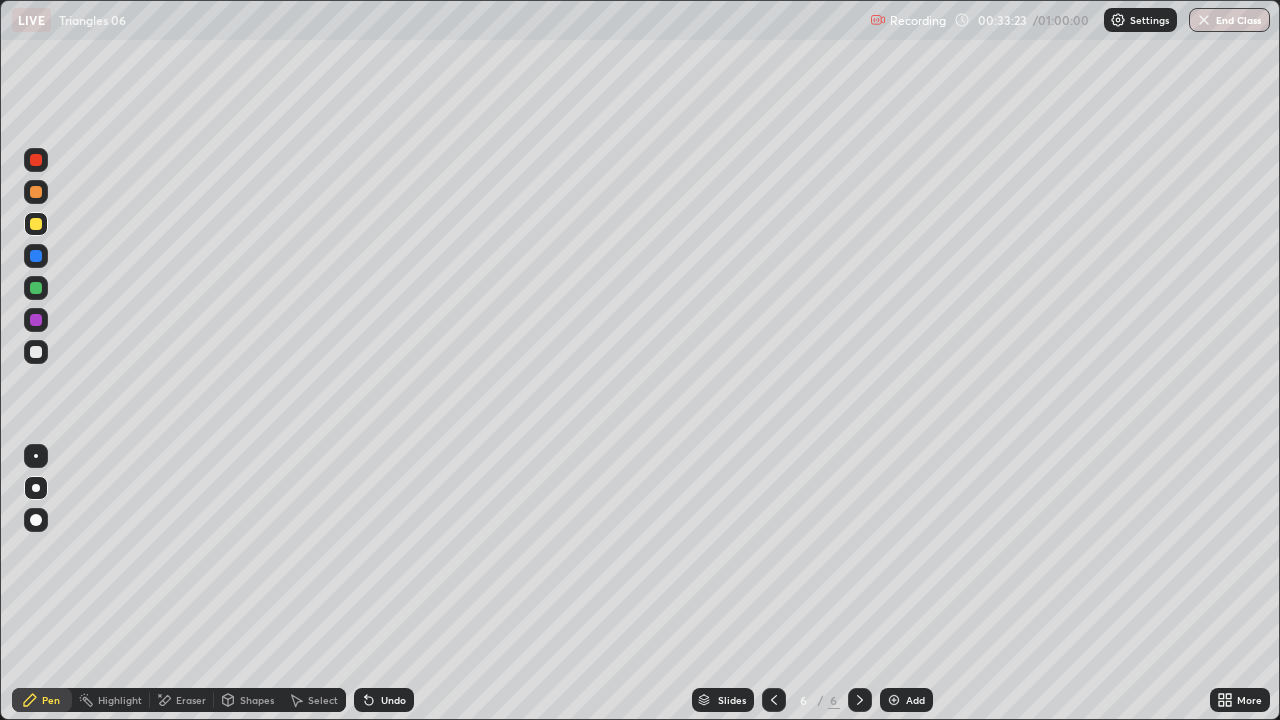 click at bounding box center (36, 520) 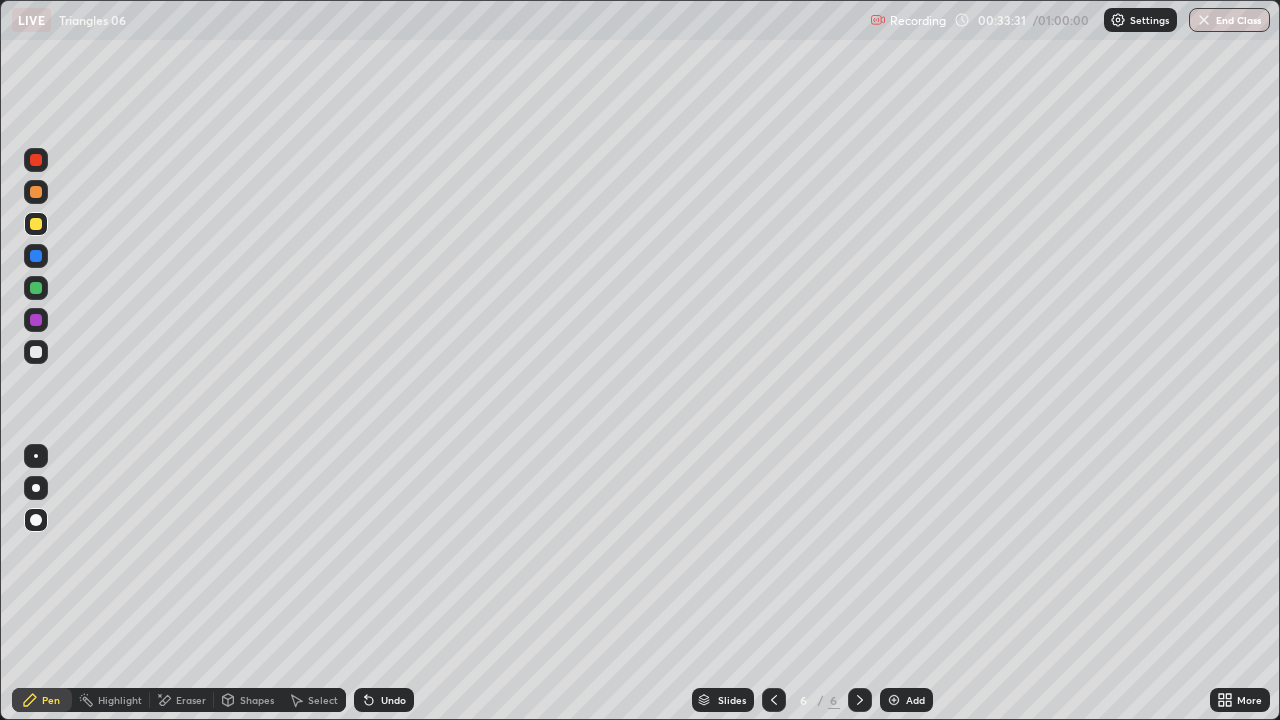click on "Pen" at bounding box center (51, 700) 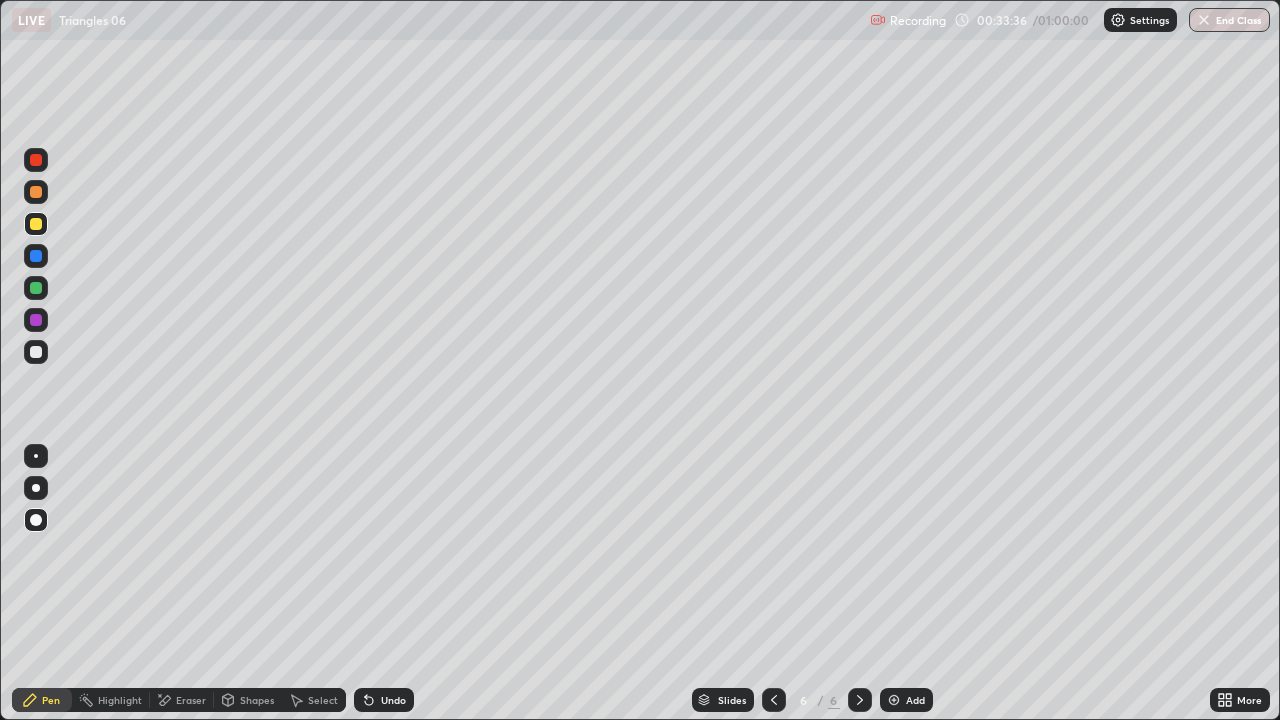 click on "Undo" at bounding box center [384, 700] 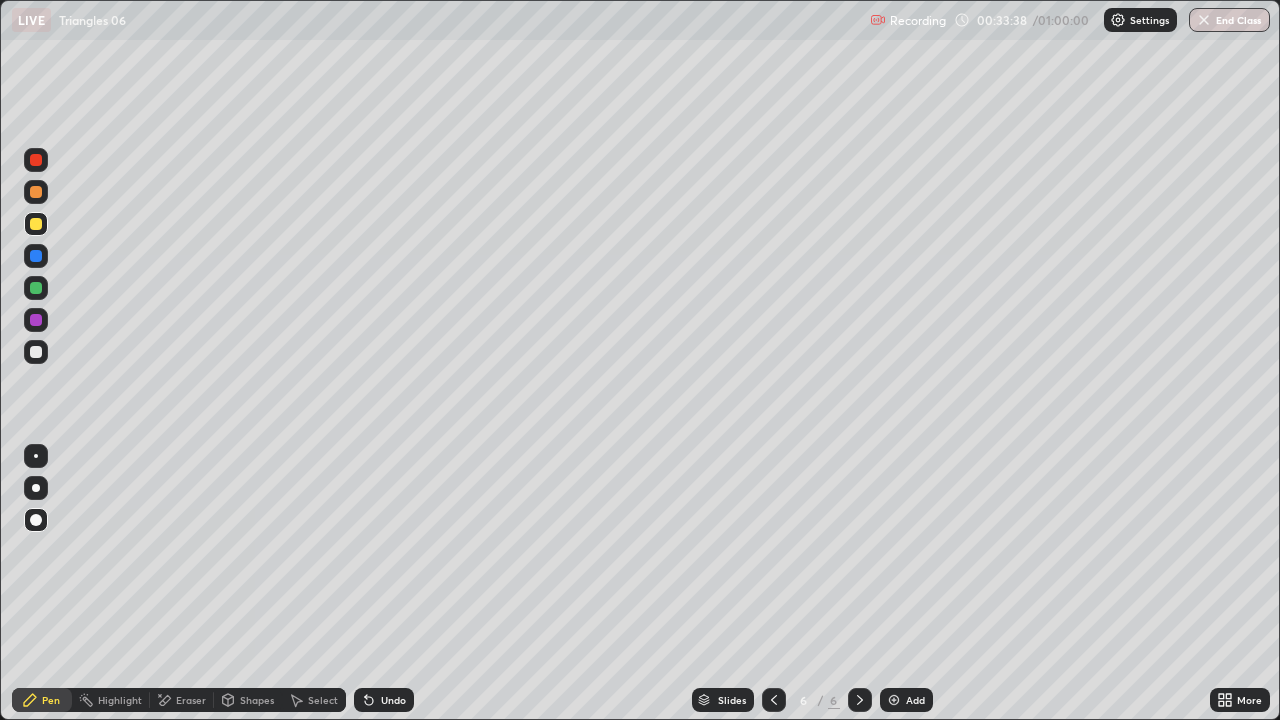 click on "Undo" at bounding box center (393, 700) 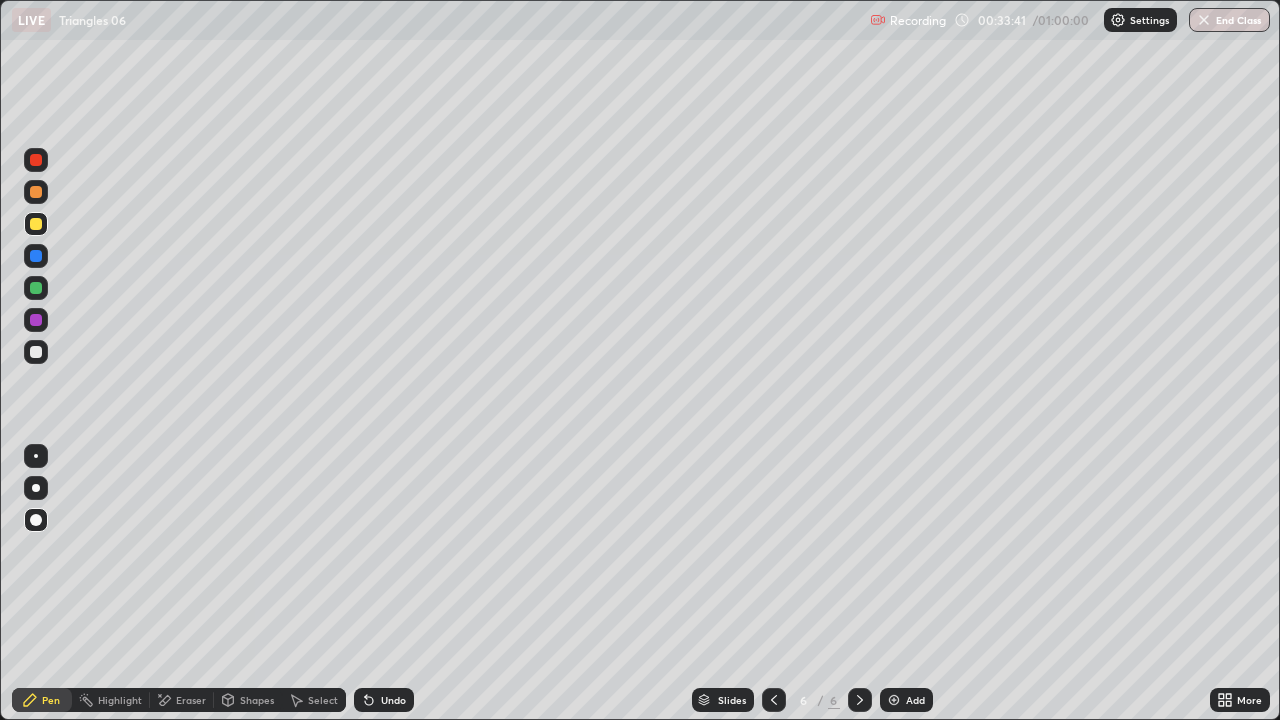 click on "Highlight" at bounding box center [120, 700] 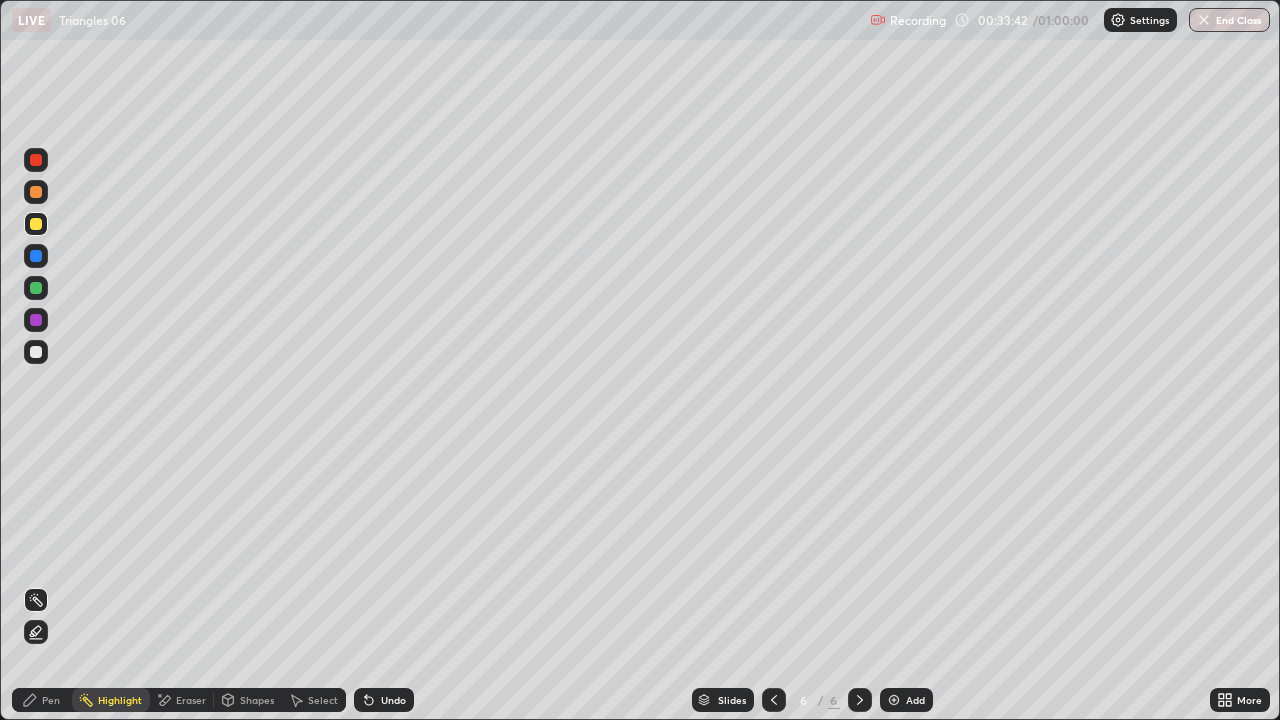 click at bounding box center [36, 320] 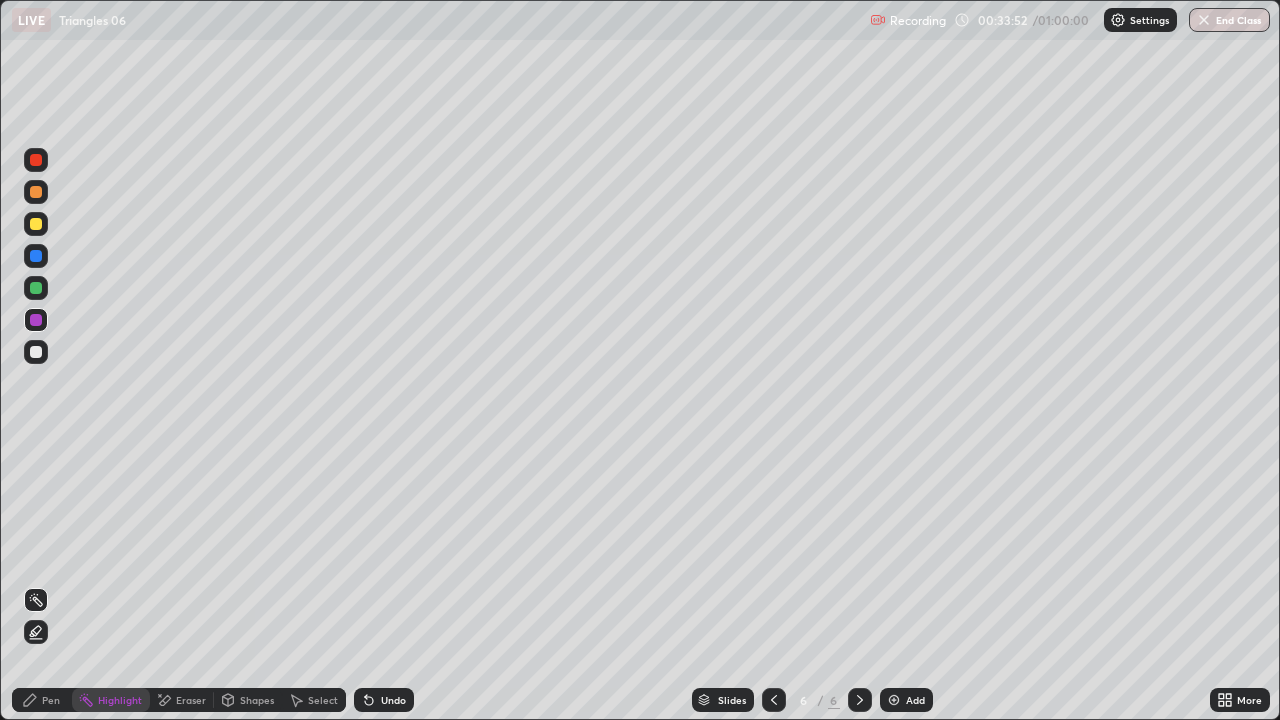 click at bounding box center (36, 256) 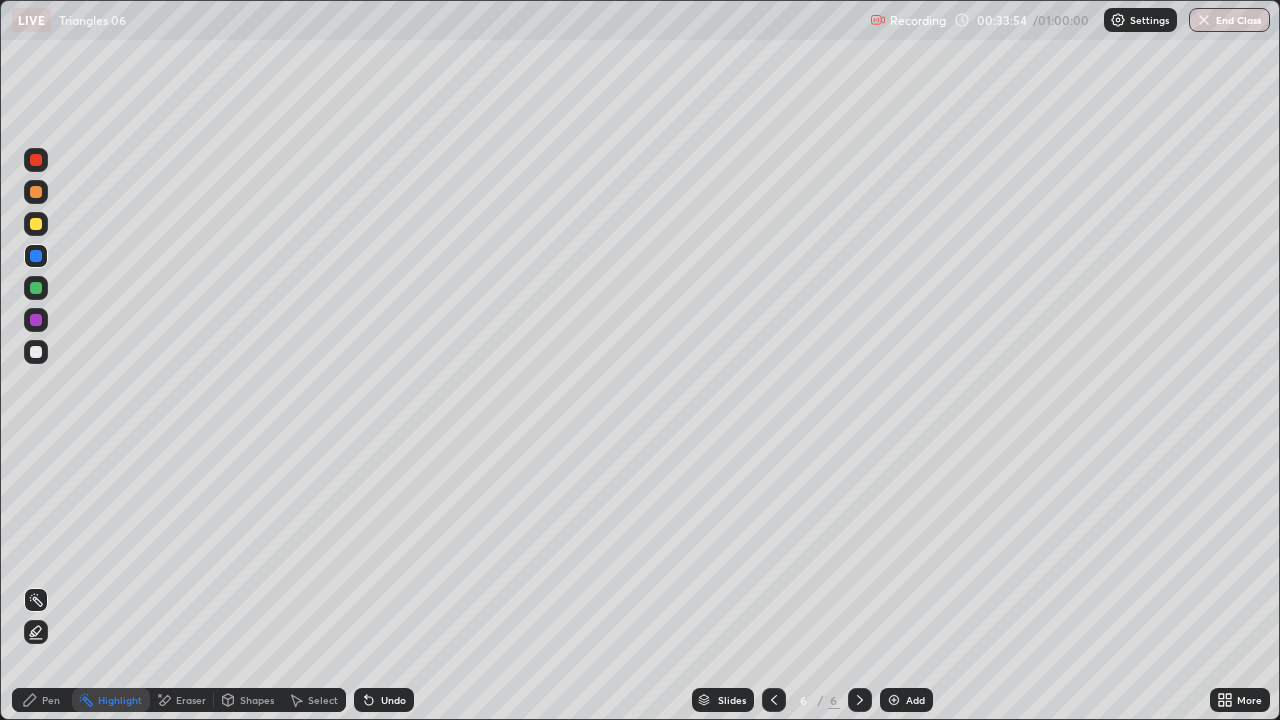 click on "Pen" at bounding box center [42, 700] 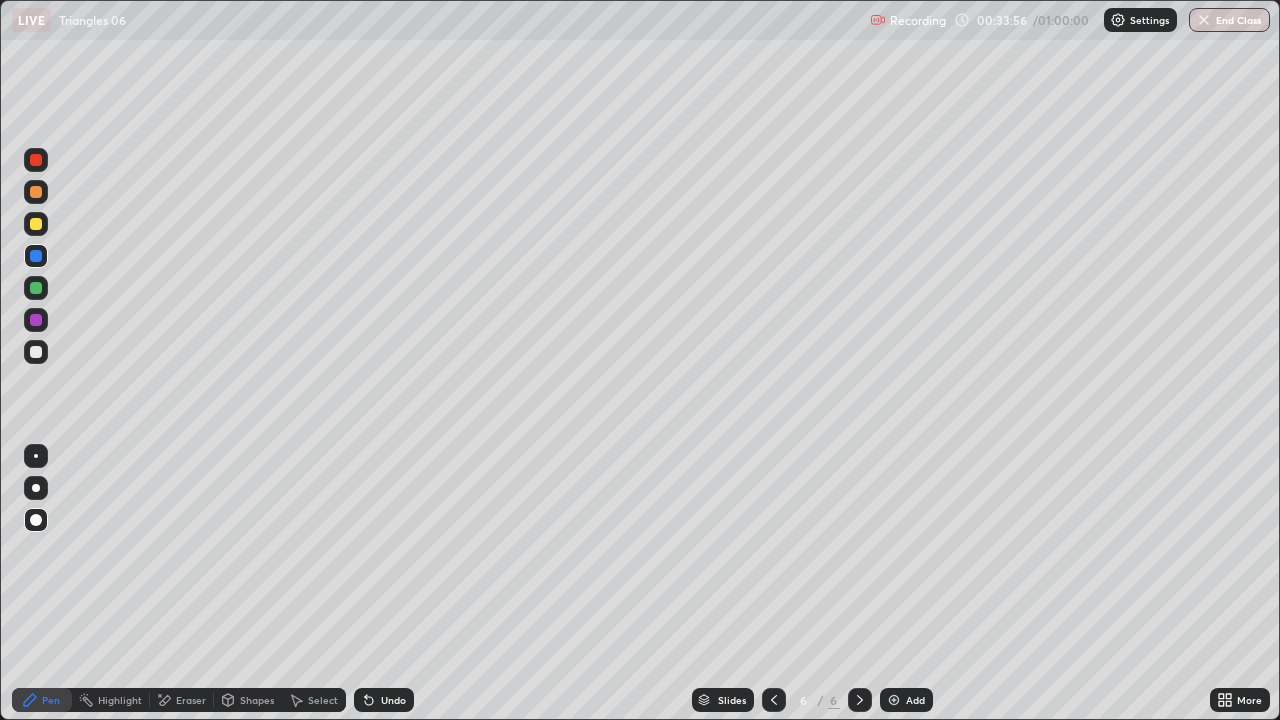 click on "Pen" at bounding box center [42, 700] 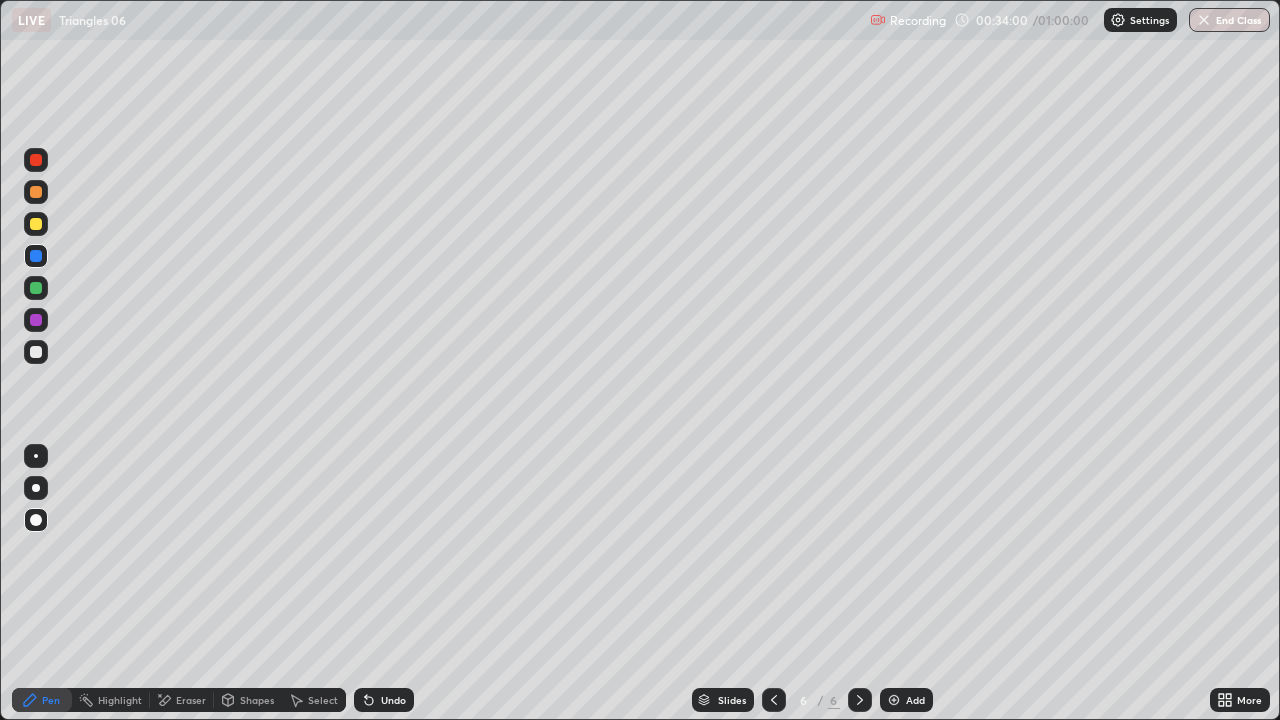 click at bounding box center [36, 288] 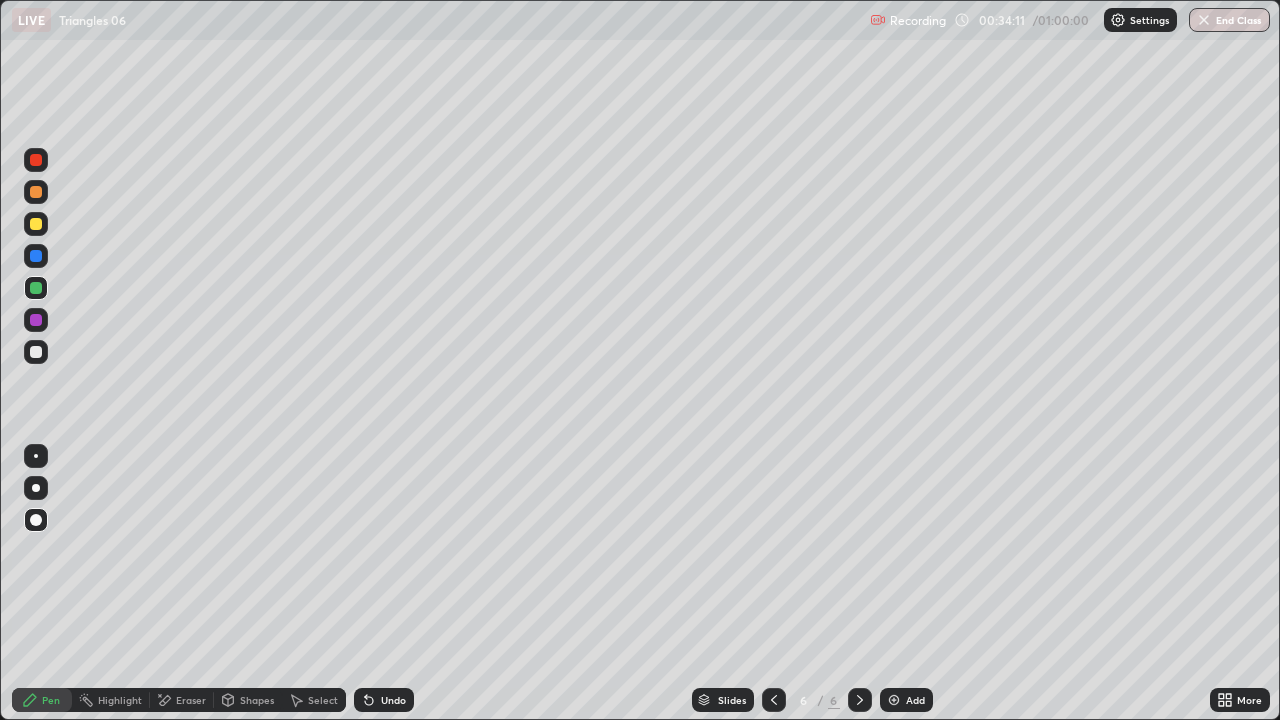 click on "Undo" at bounding box center (393, 700) 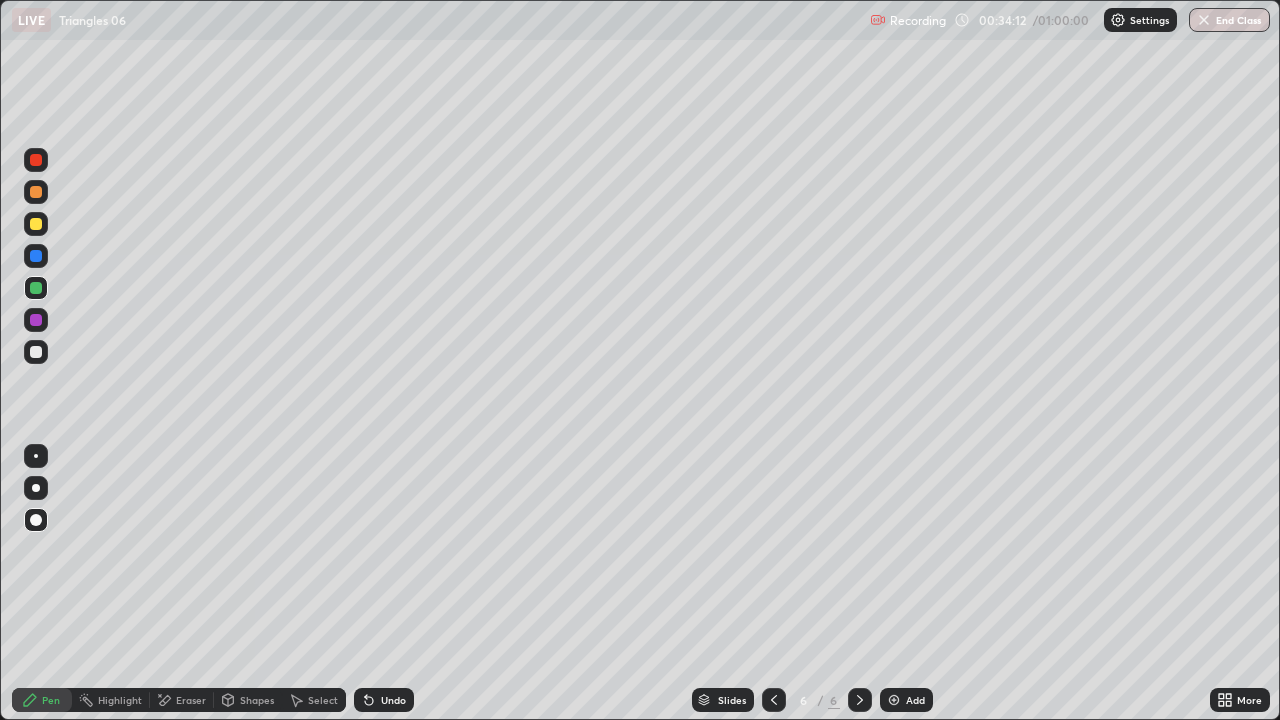 click at bounding box center [36, 256] 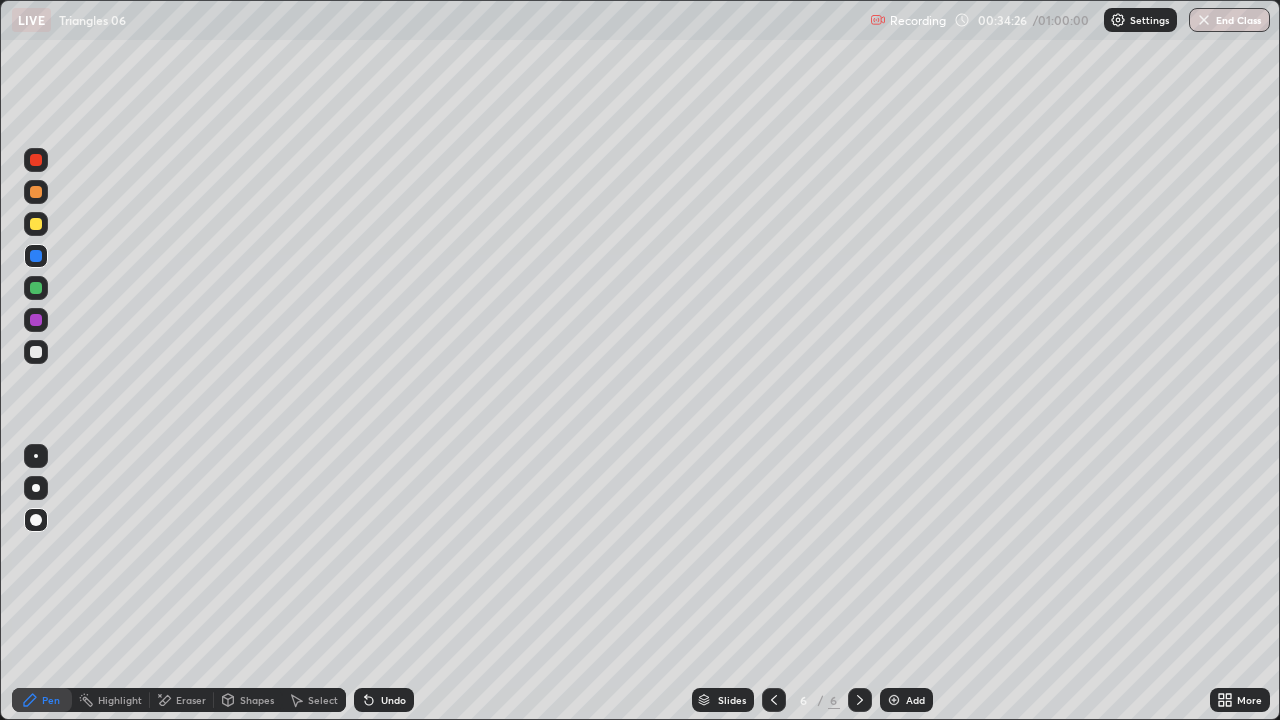 click on "Highlight" at bounding box center (111, 700) 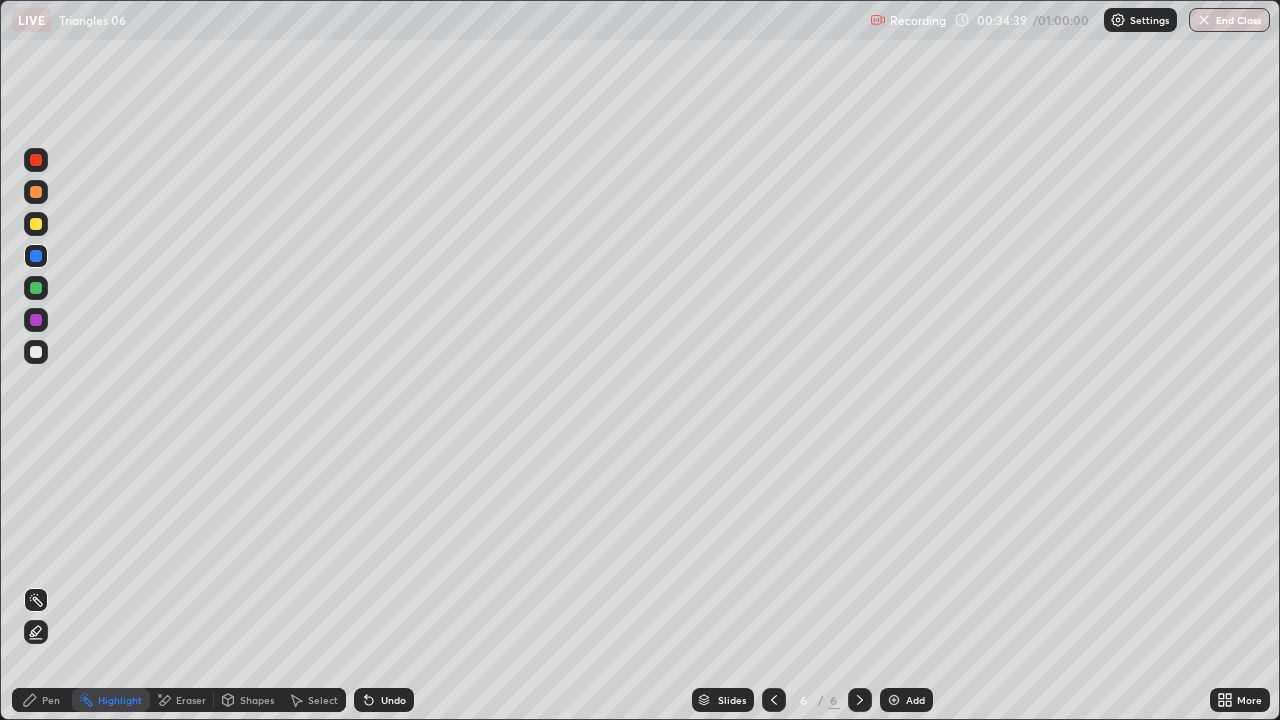 click on "Pen" at bounding box center [51, 700] 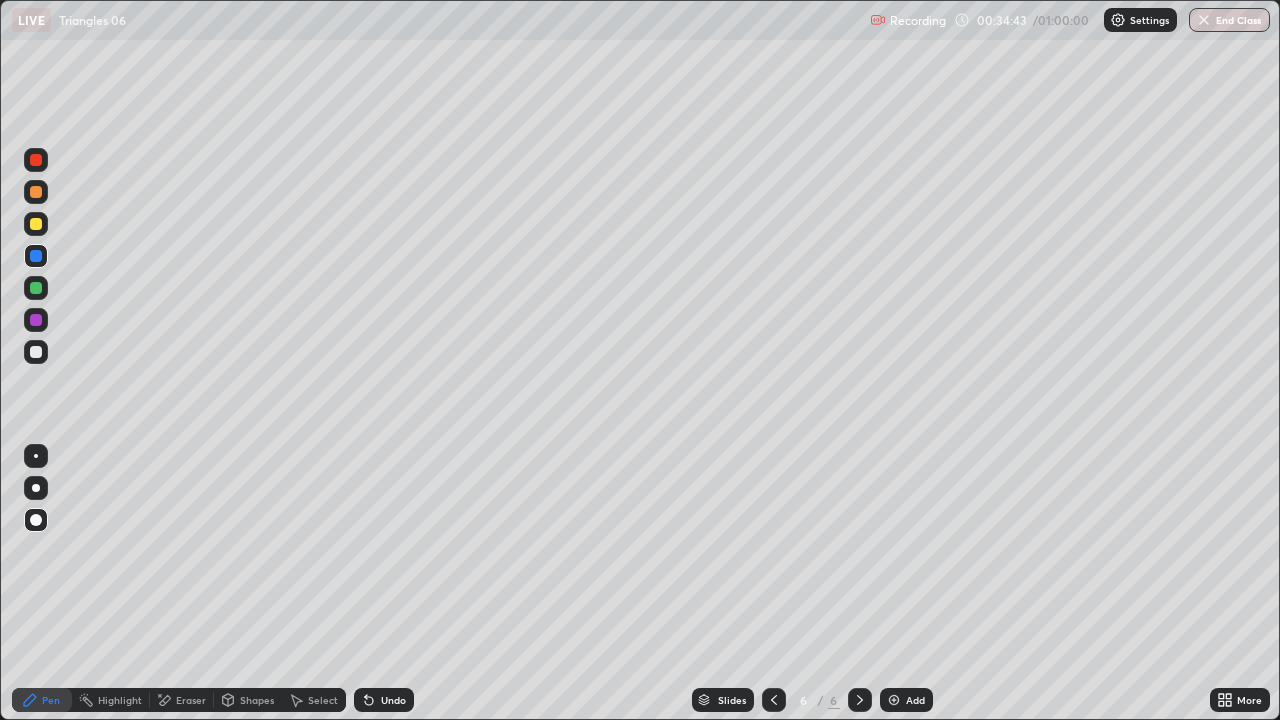 click on "Pen" at bounding box center [51, 700] 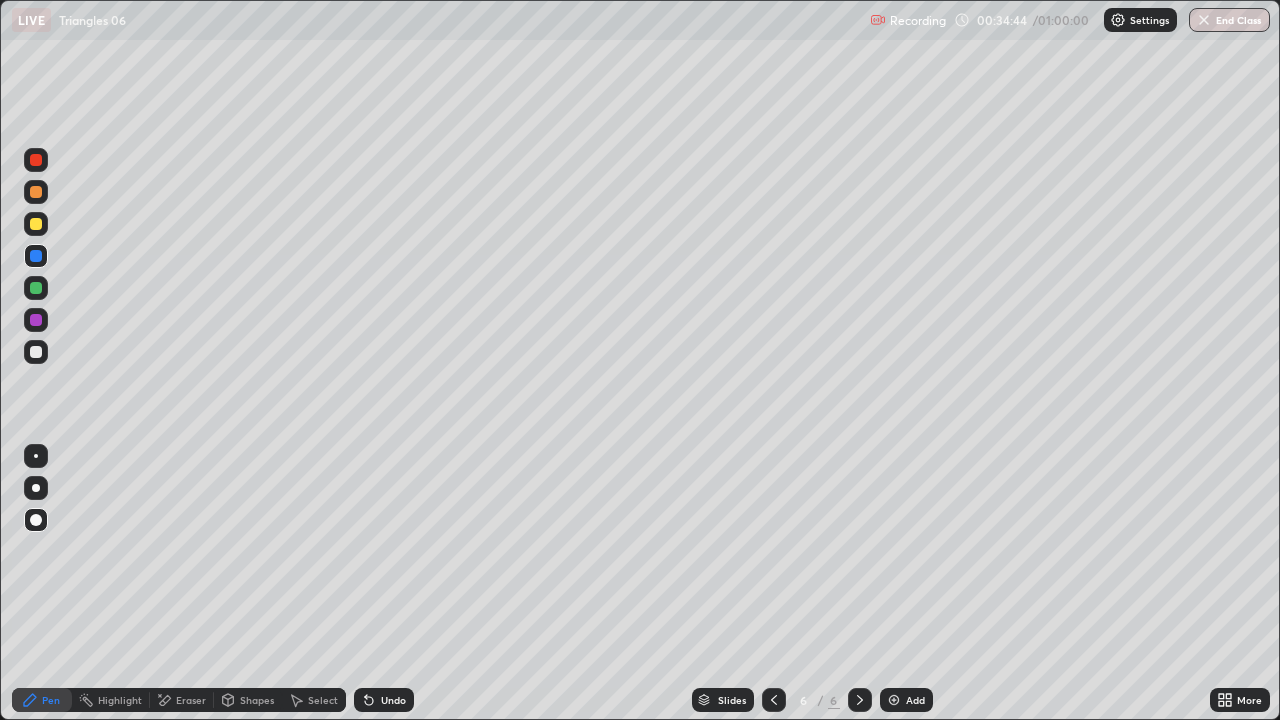 click at bounding box center (36, 488) 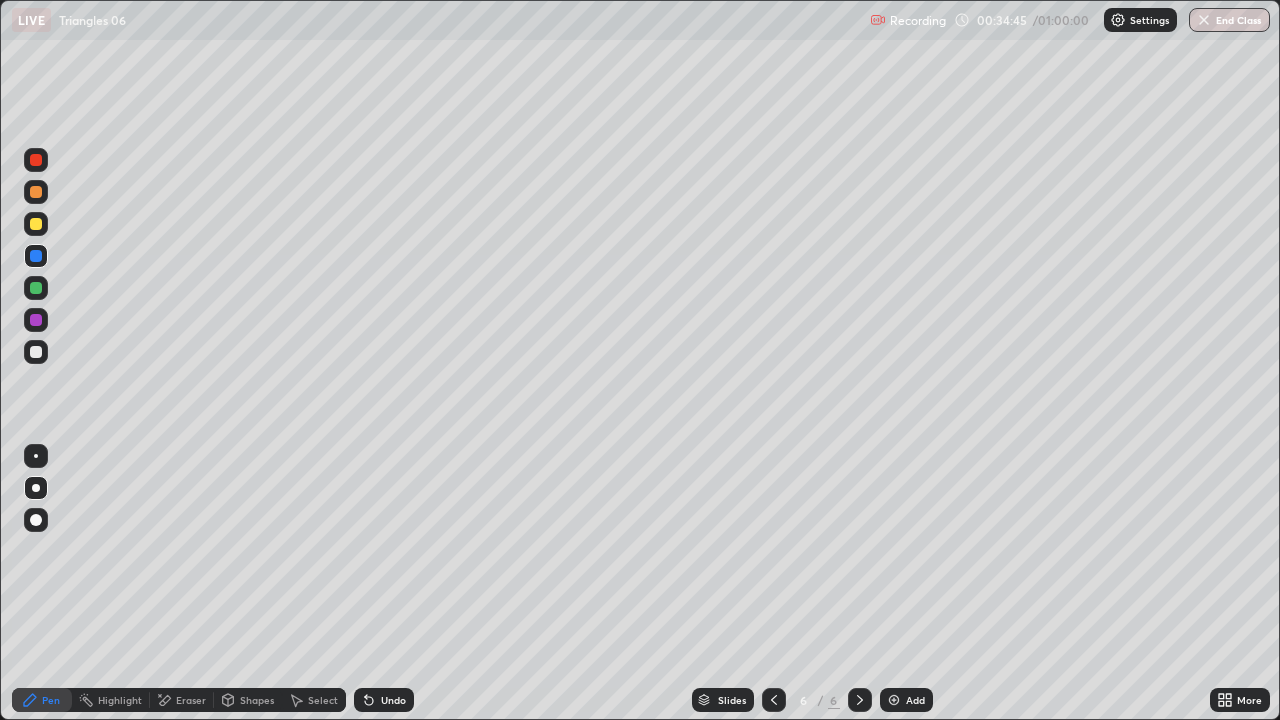 click at bounding box center [36, 352] 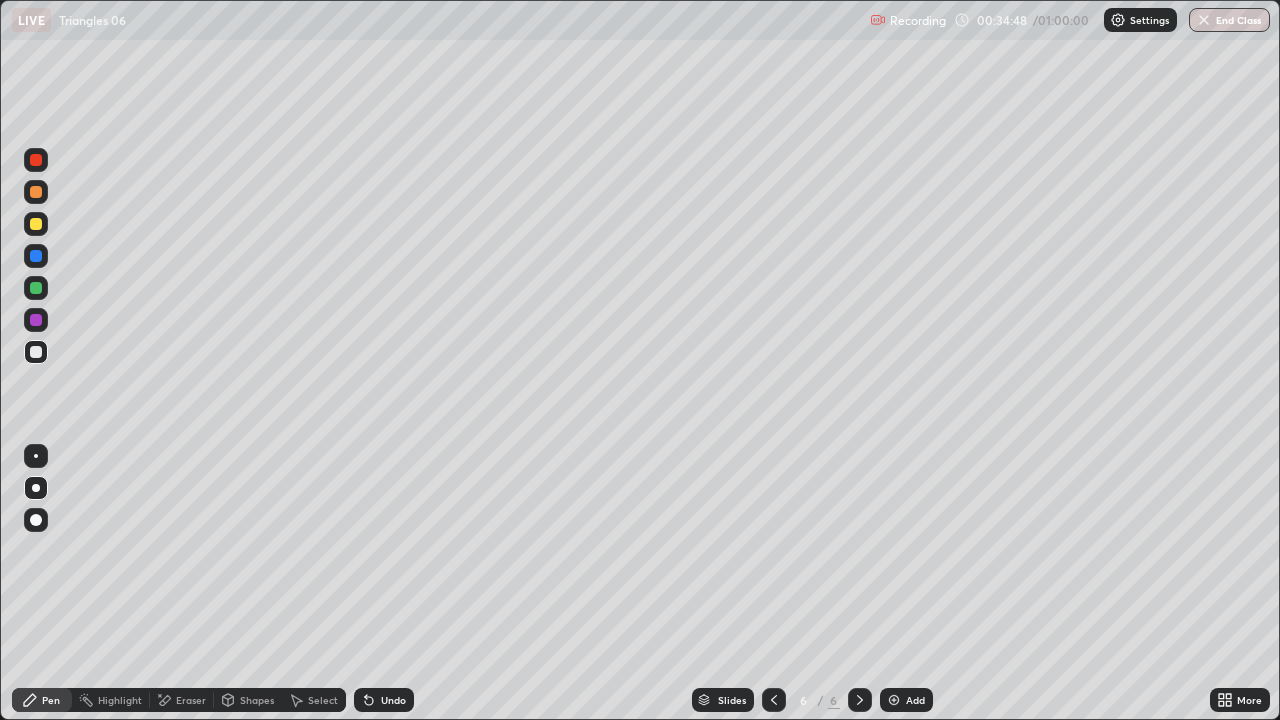 click on "Pen" at bounding box center (42, 700) 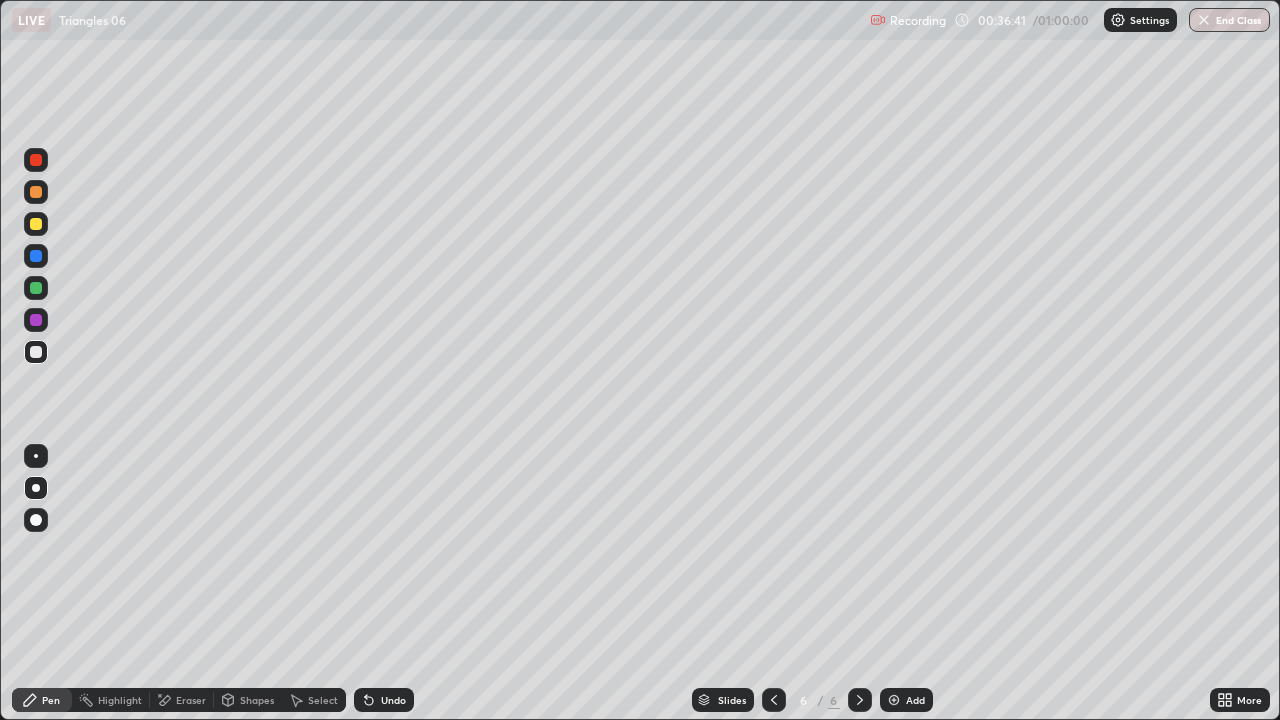 click at bounding box center [894, 700] 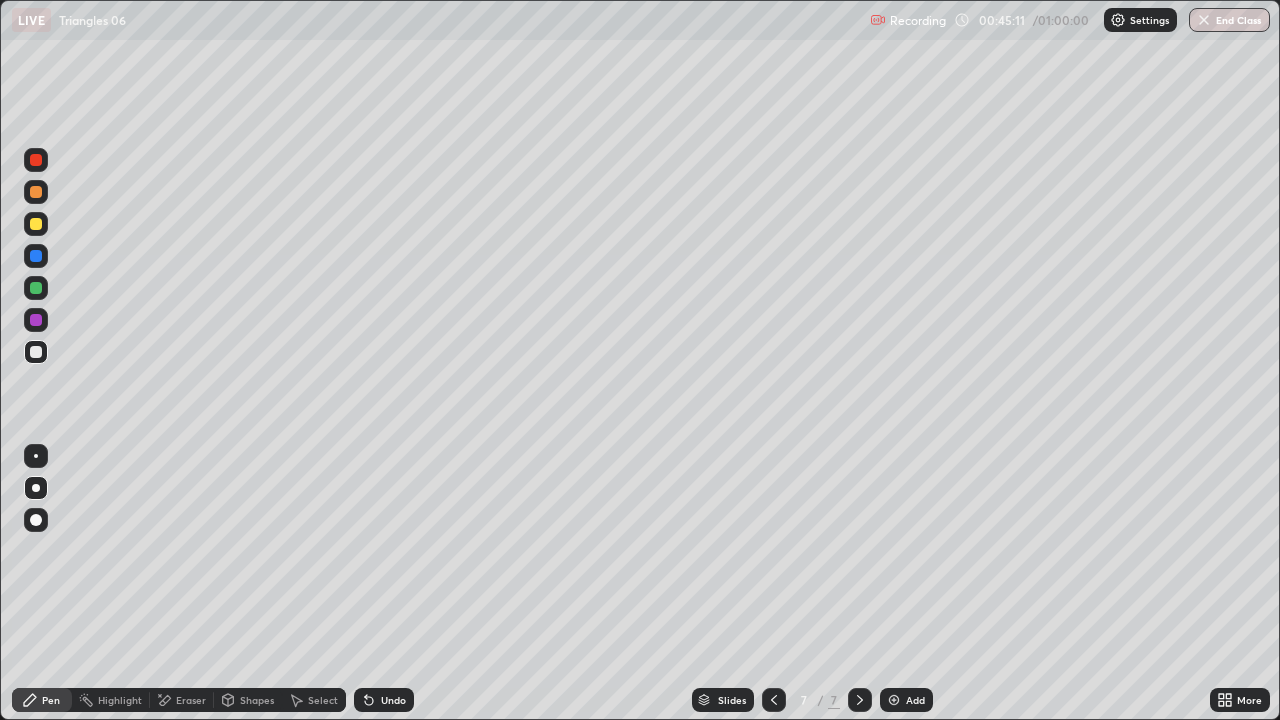 click on "Add" at bounding box center (906, 700) 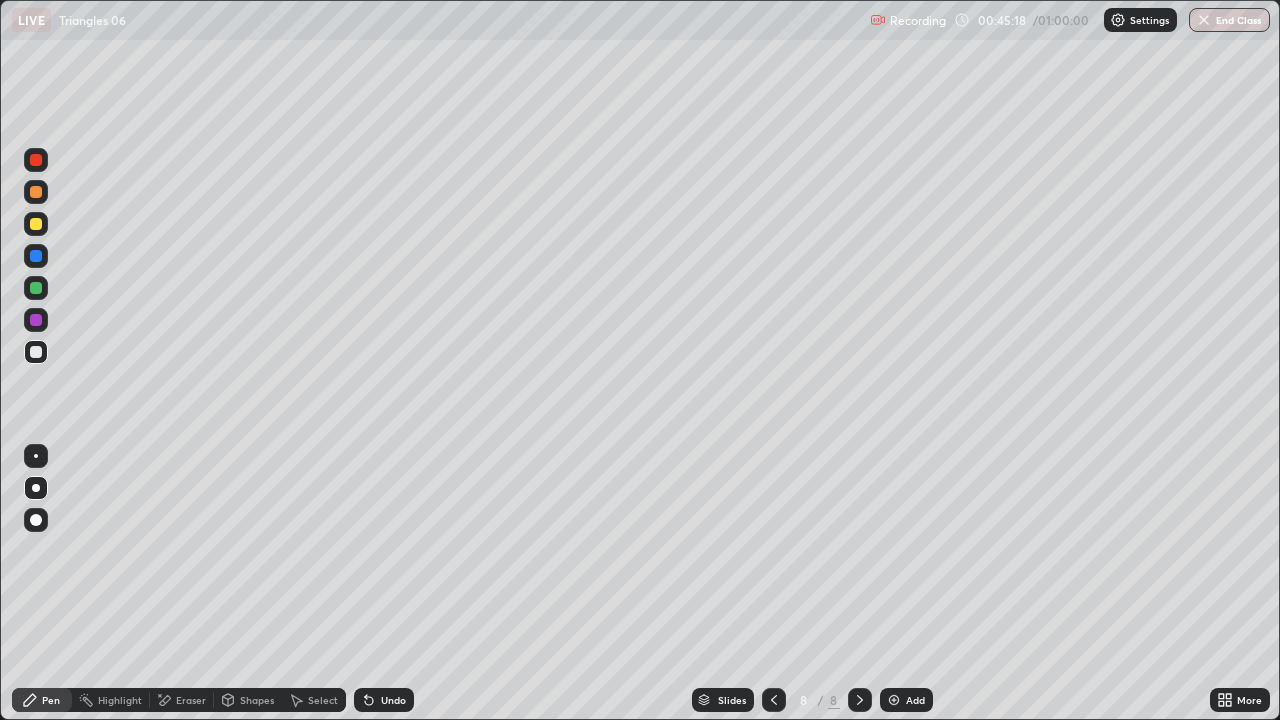 click 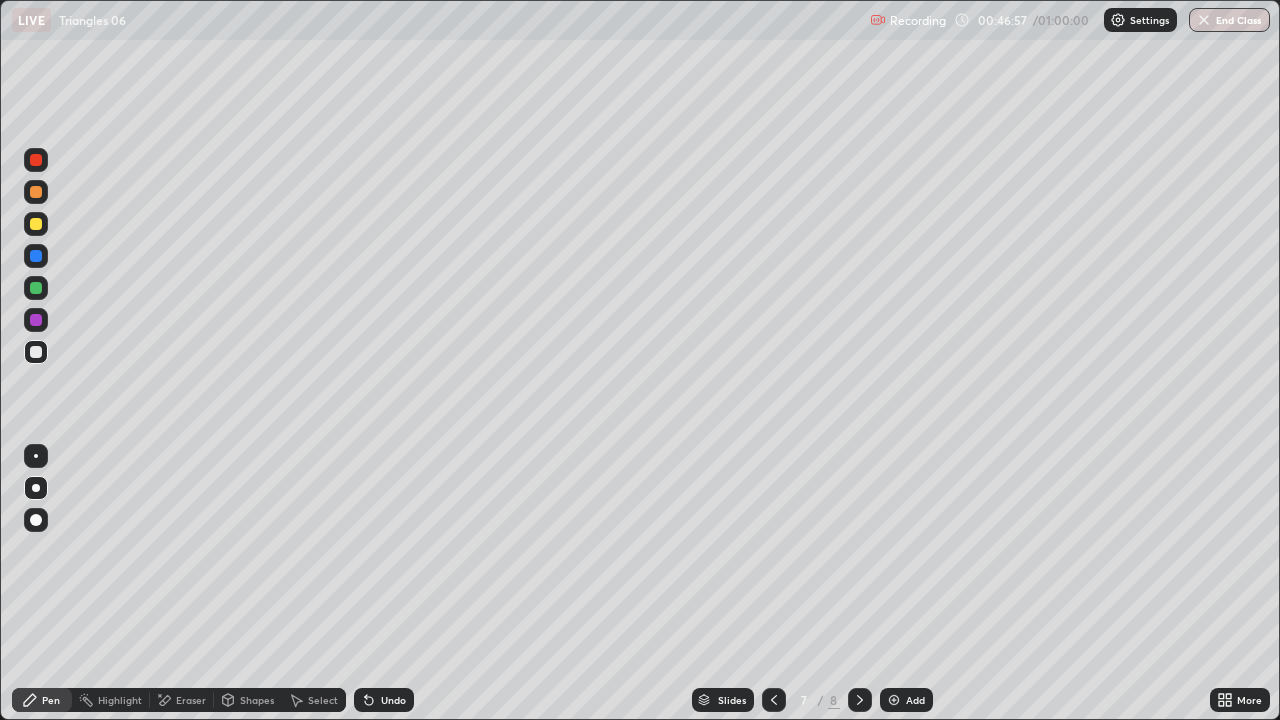 click on "Add" at bounding box center [906, 700] 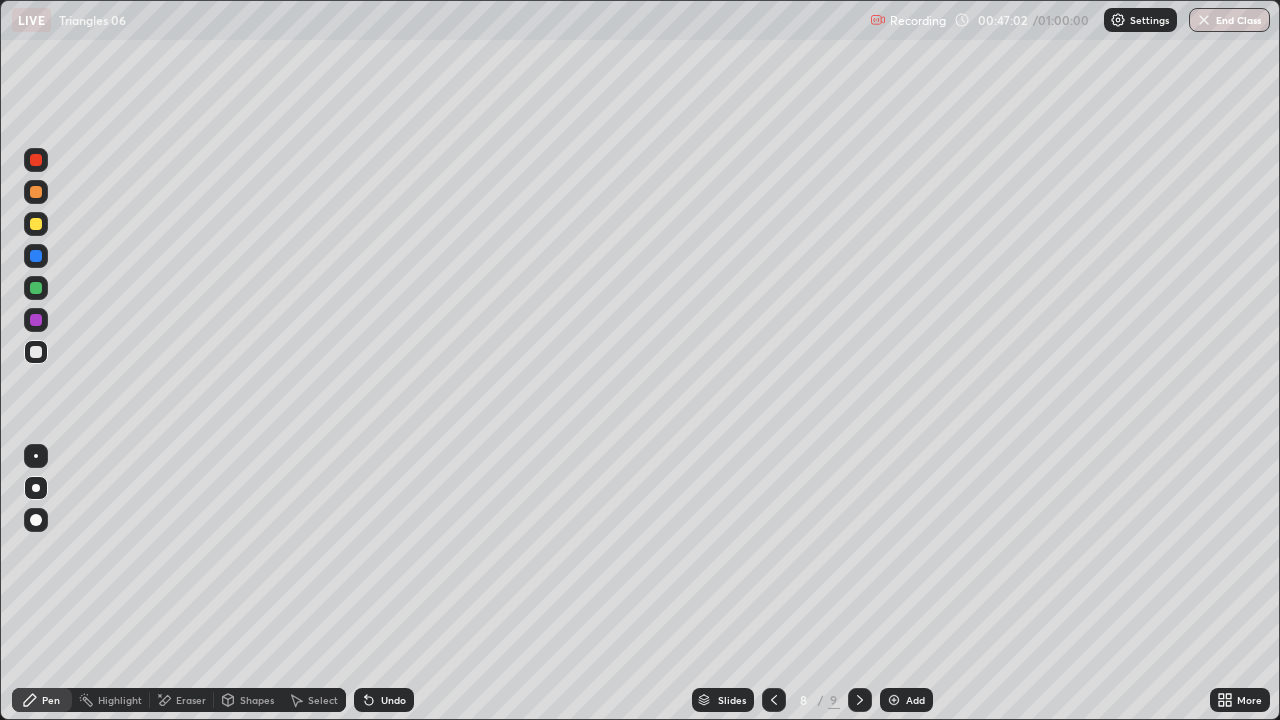 click on "Undo" at bounding box center (384, 700) 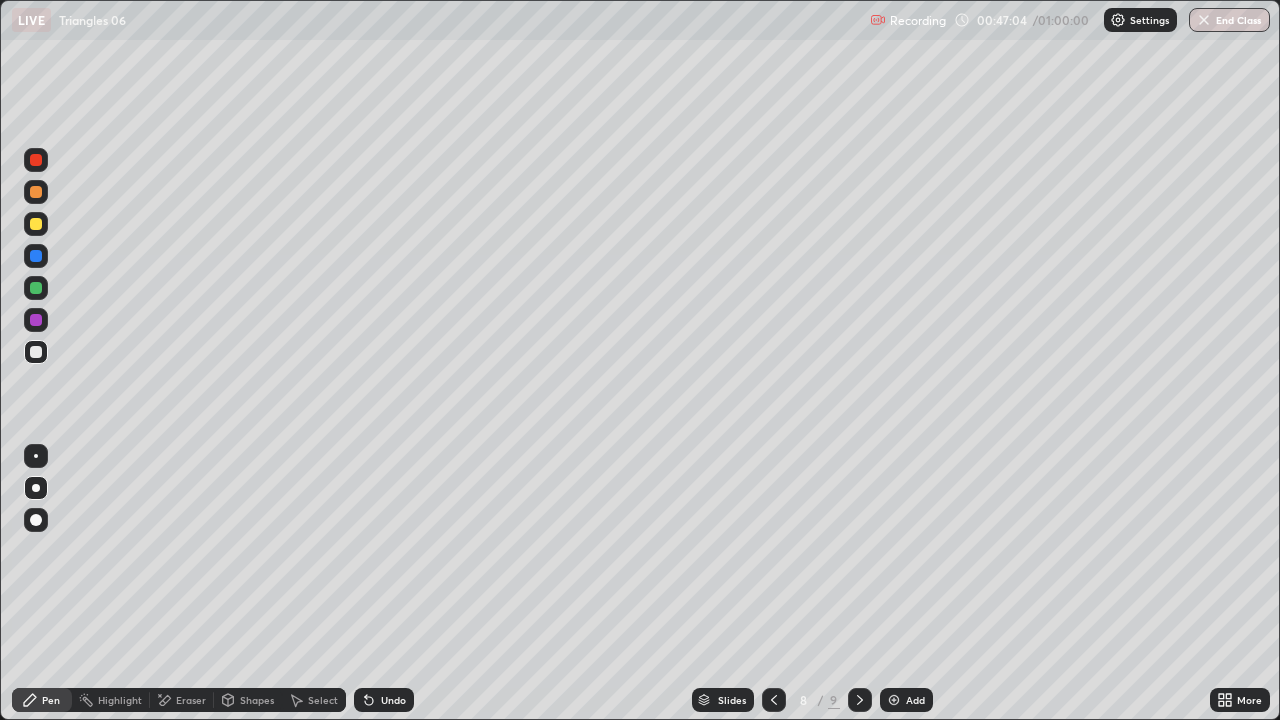 click at bounding box center (36, 456) 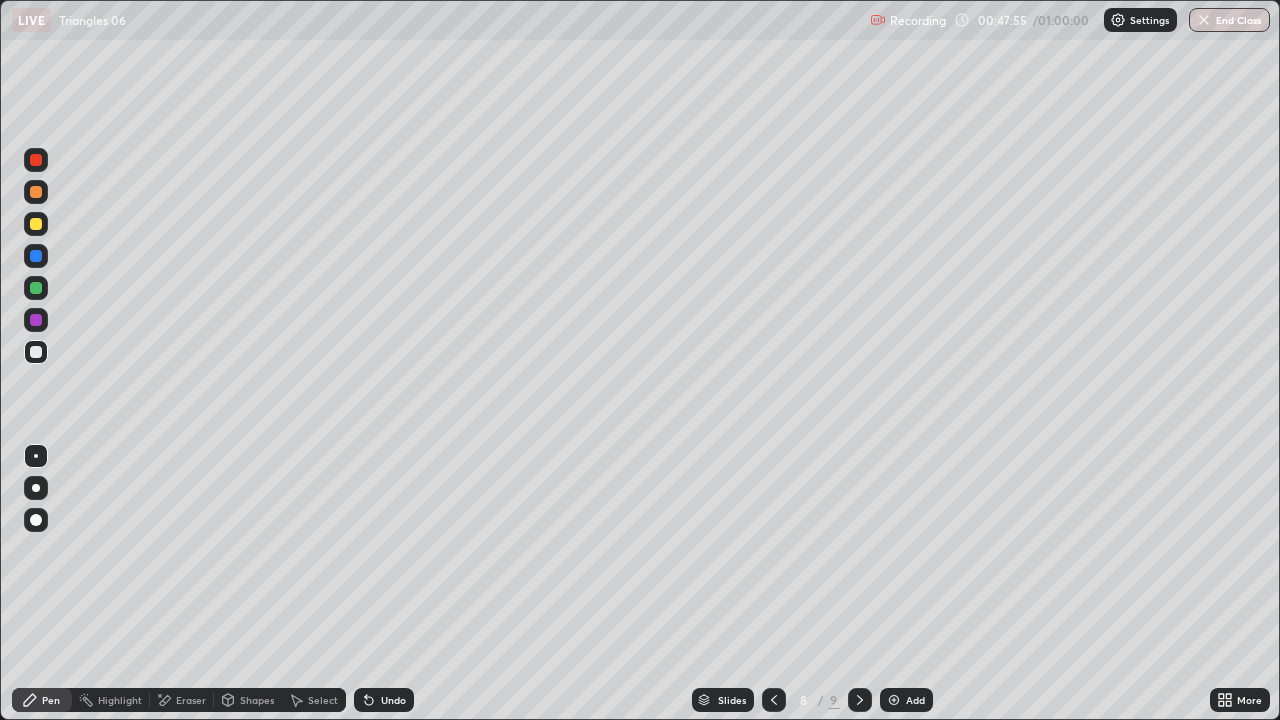 click on "End Class" at bounding box center [1229, 20] 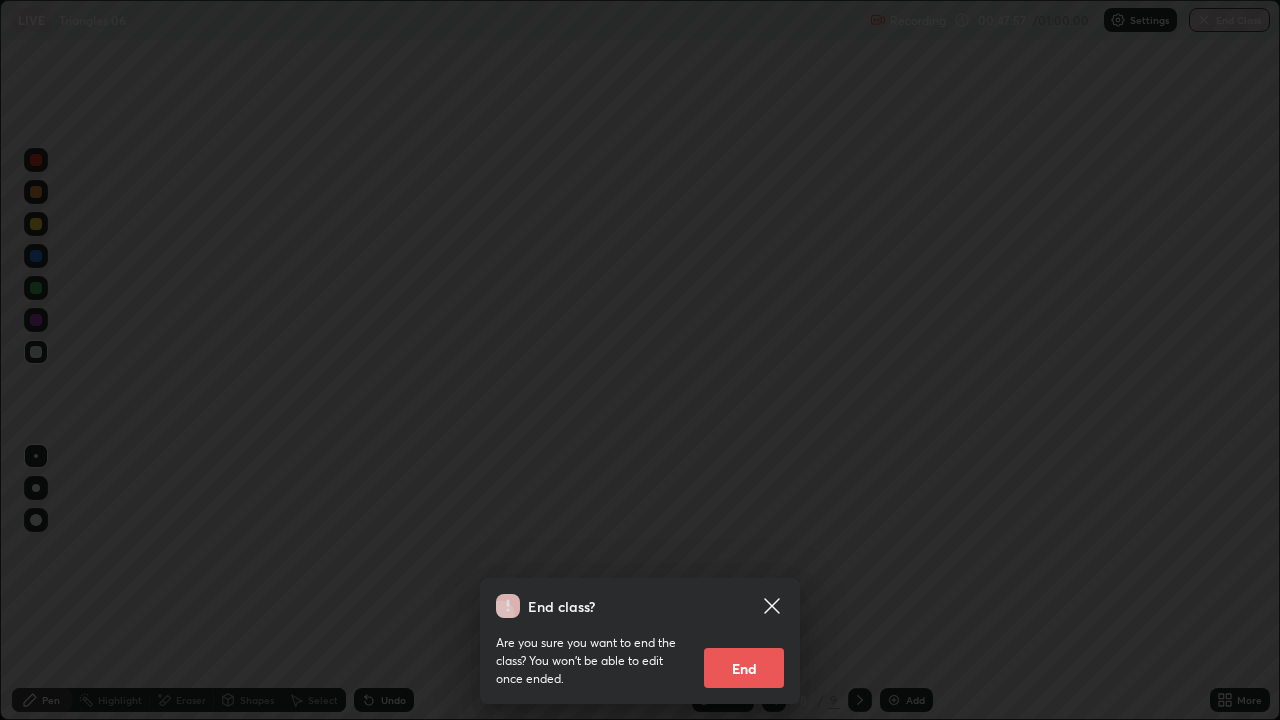 click 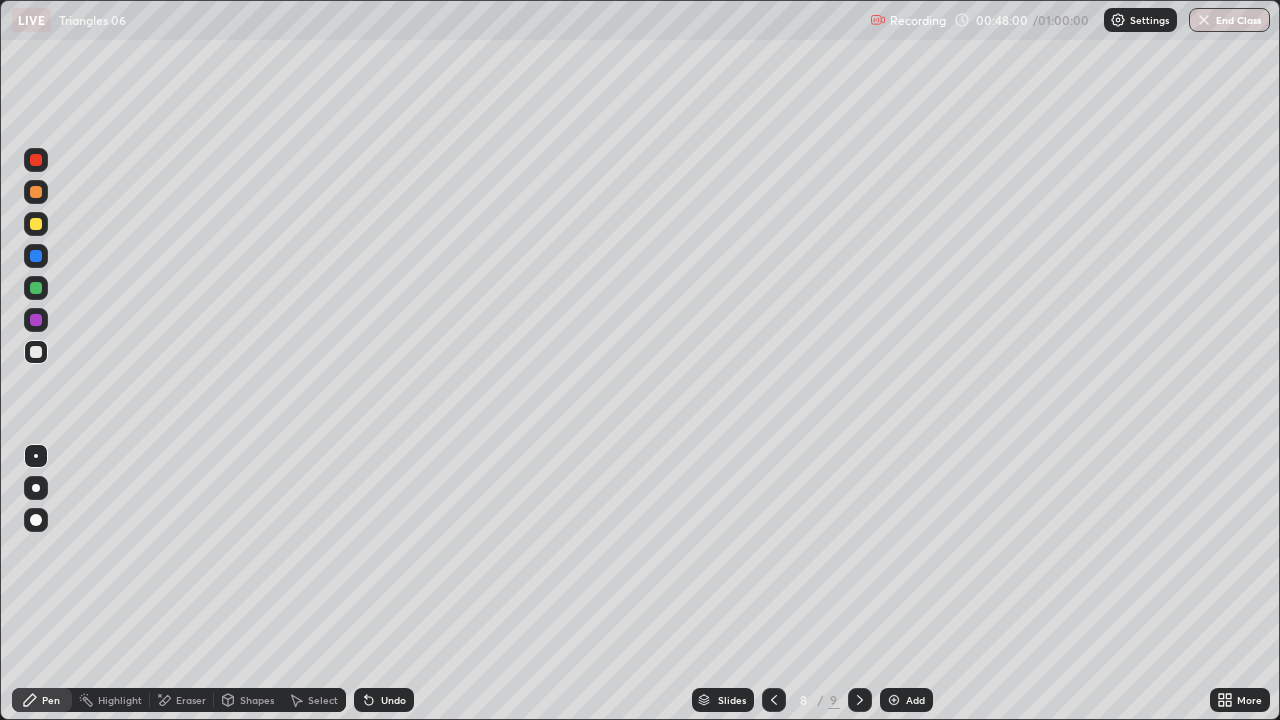 click on "End Class" at bounding box center (1229, 20) 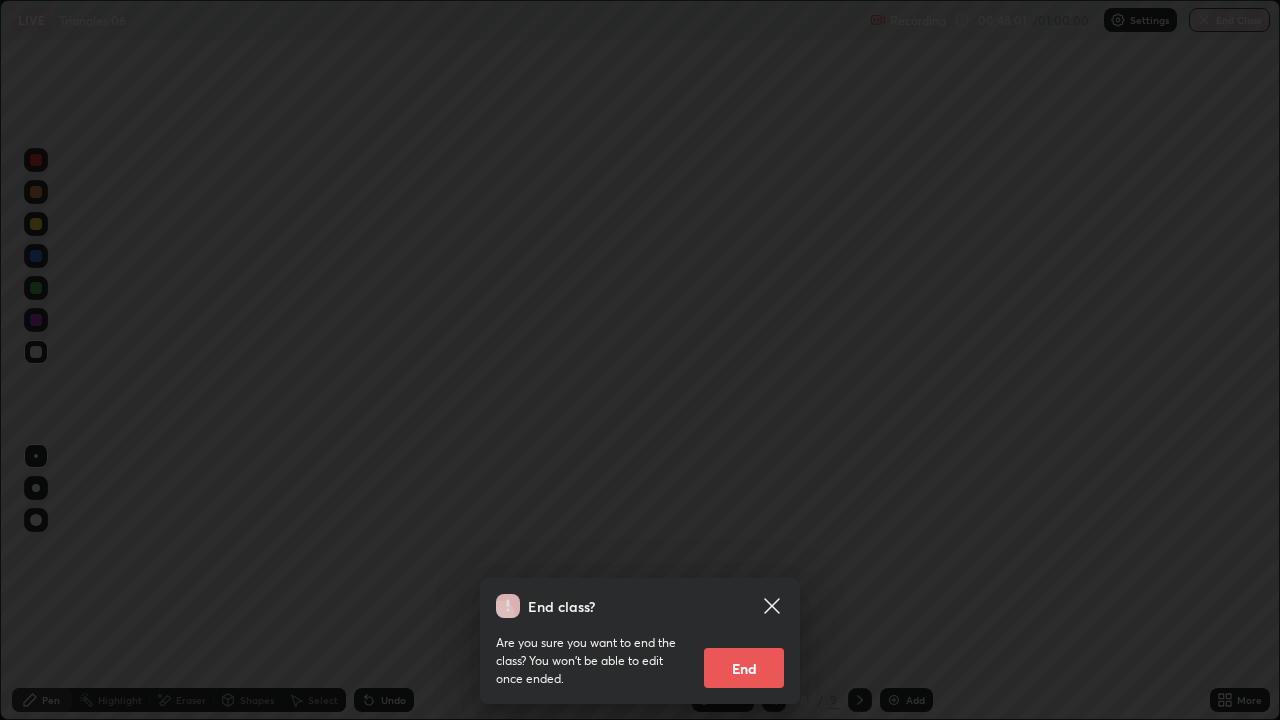 click on "End" at bounding box center (744, 668) 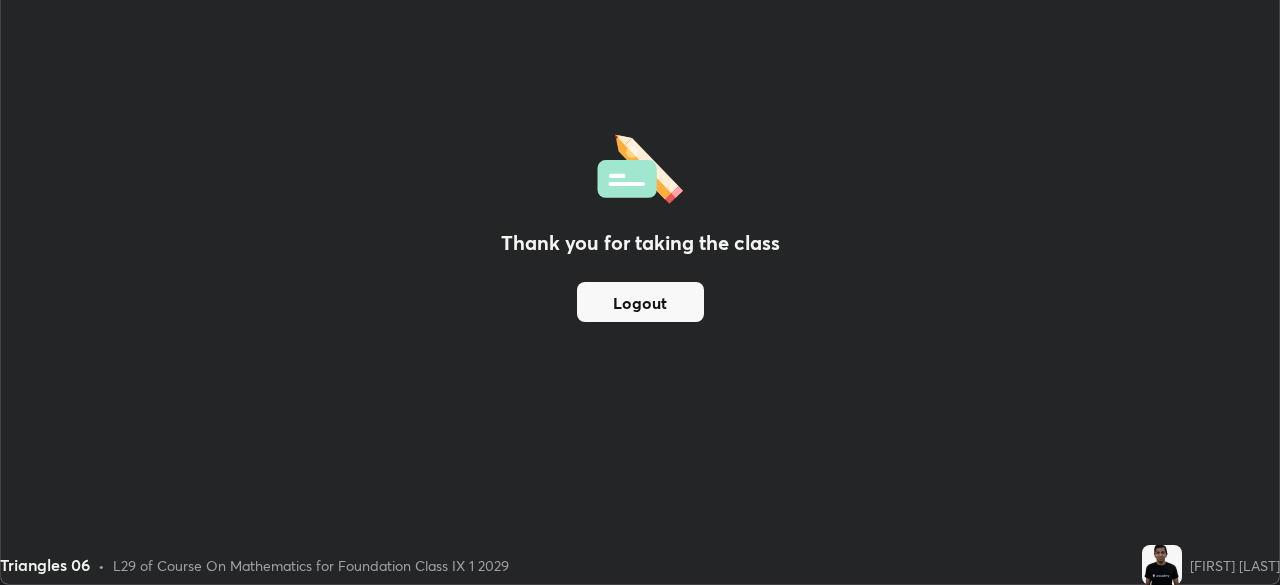 scroll, scrollTop: 585, scrollLeft: 1280, axis: both 